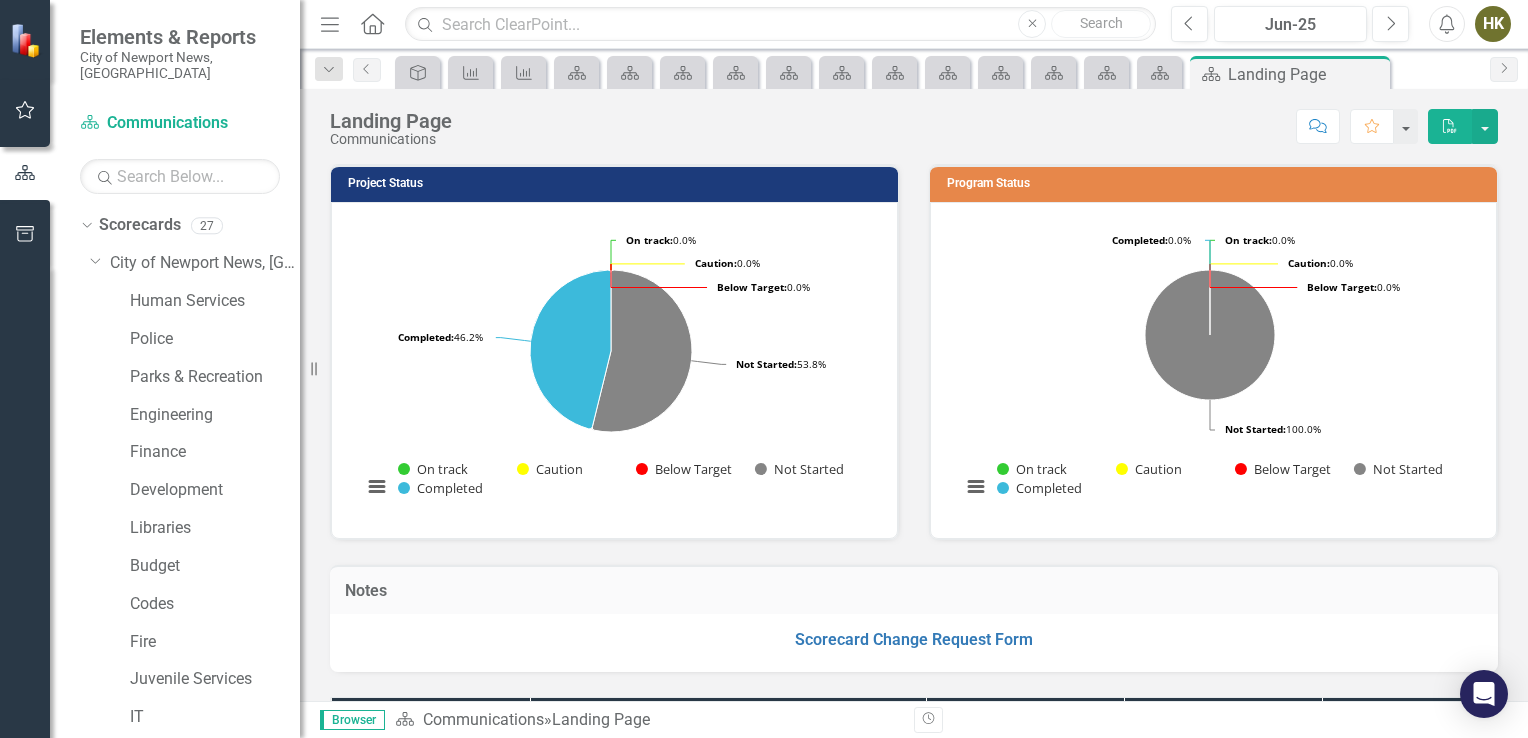 scroll, scrollTop: 0, scrollLeft: 0, axis: both 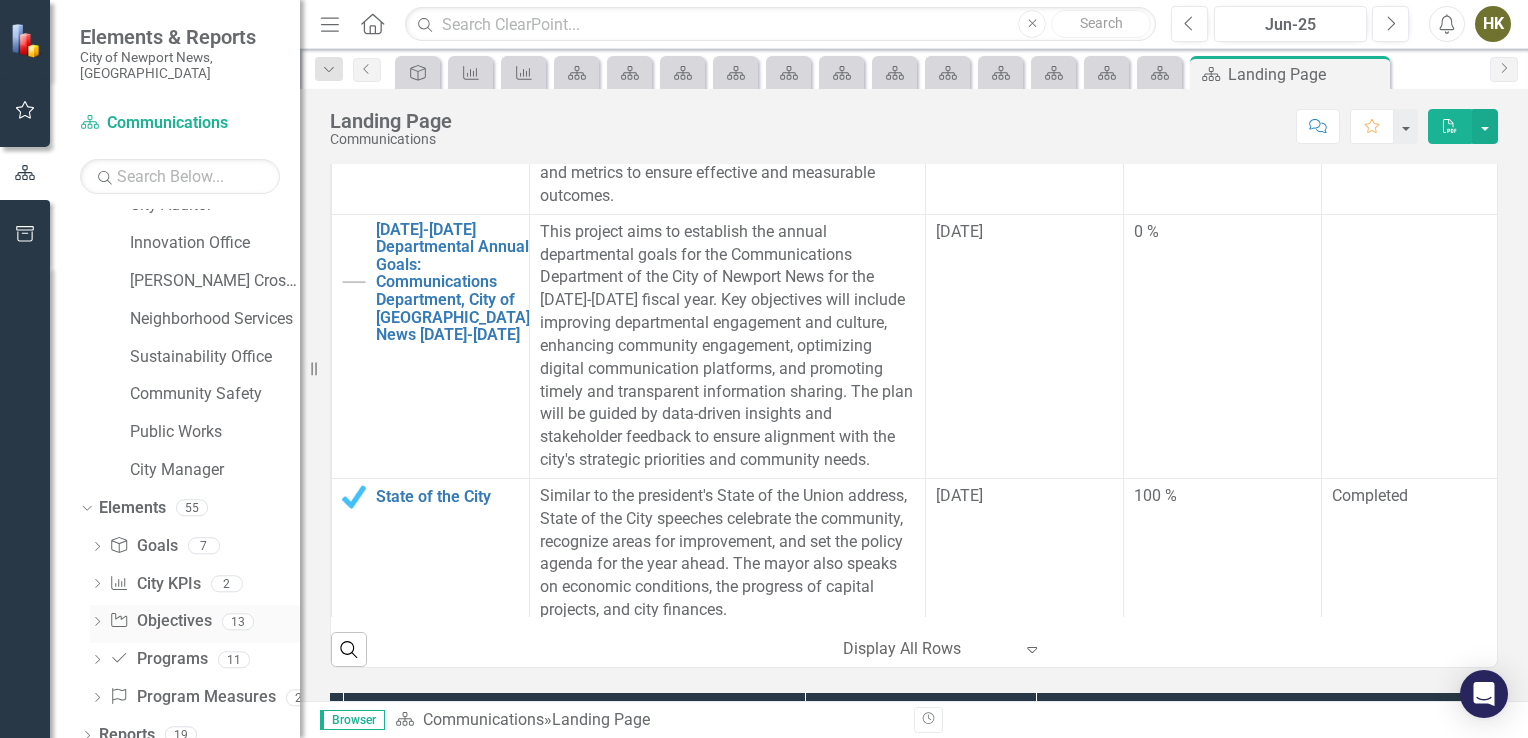 click on "Dropdown" 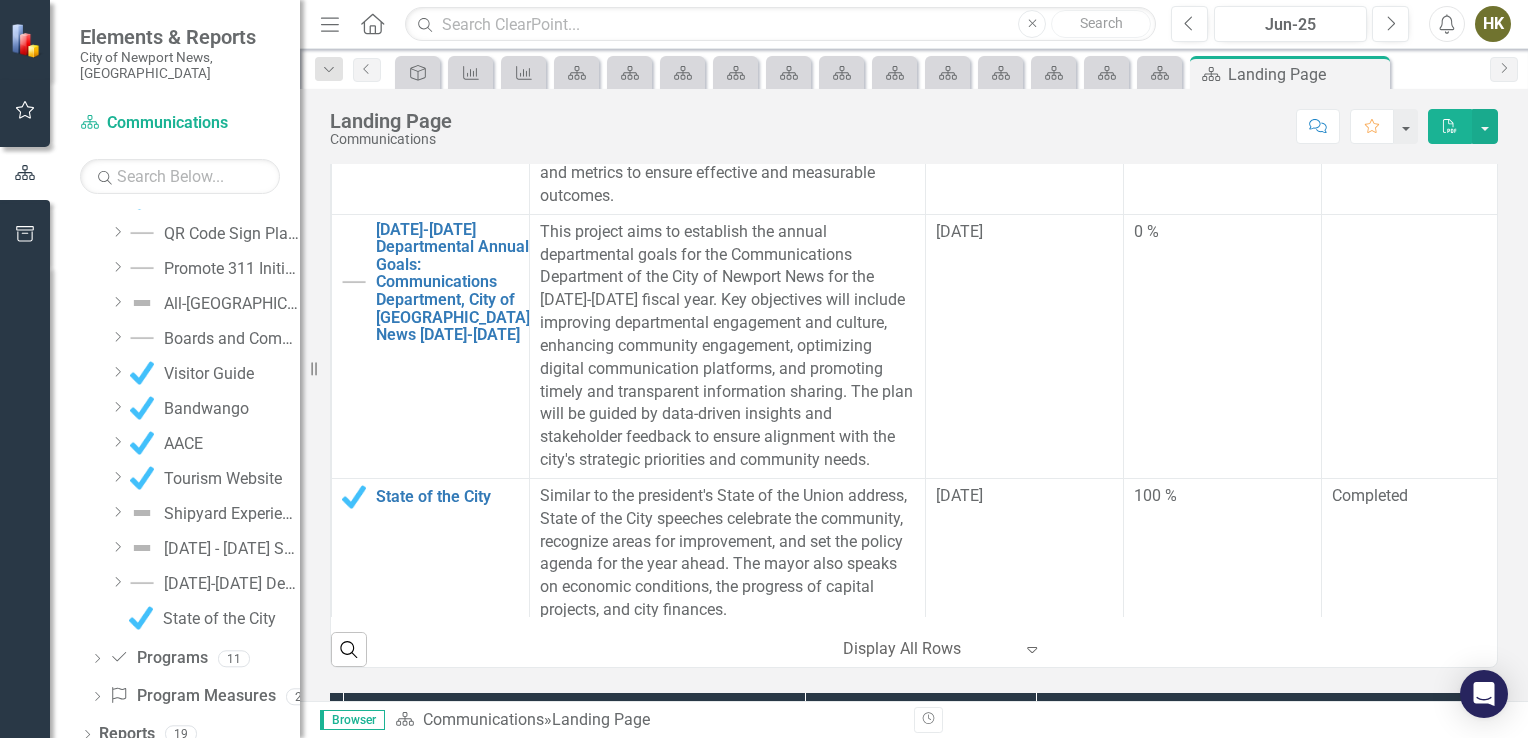 scroll, scrollTop: 1233, scrollLeft: 0, axis: vertical 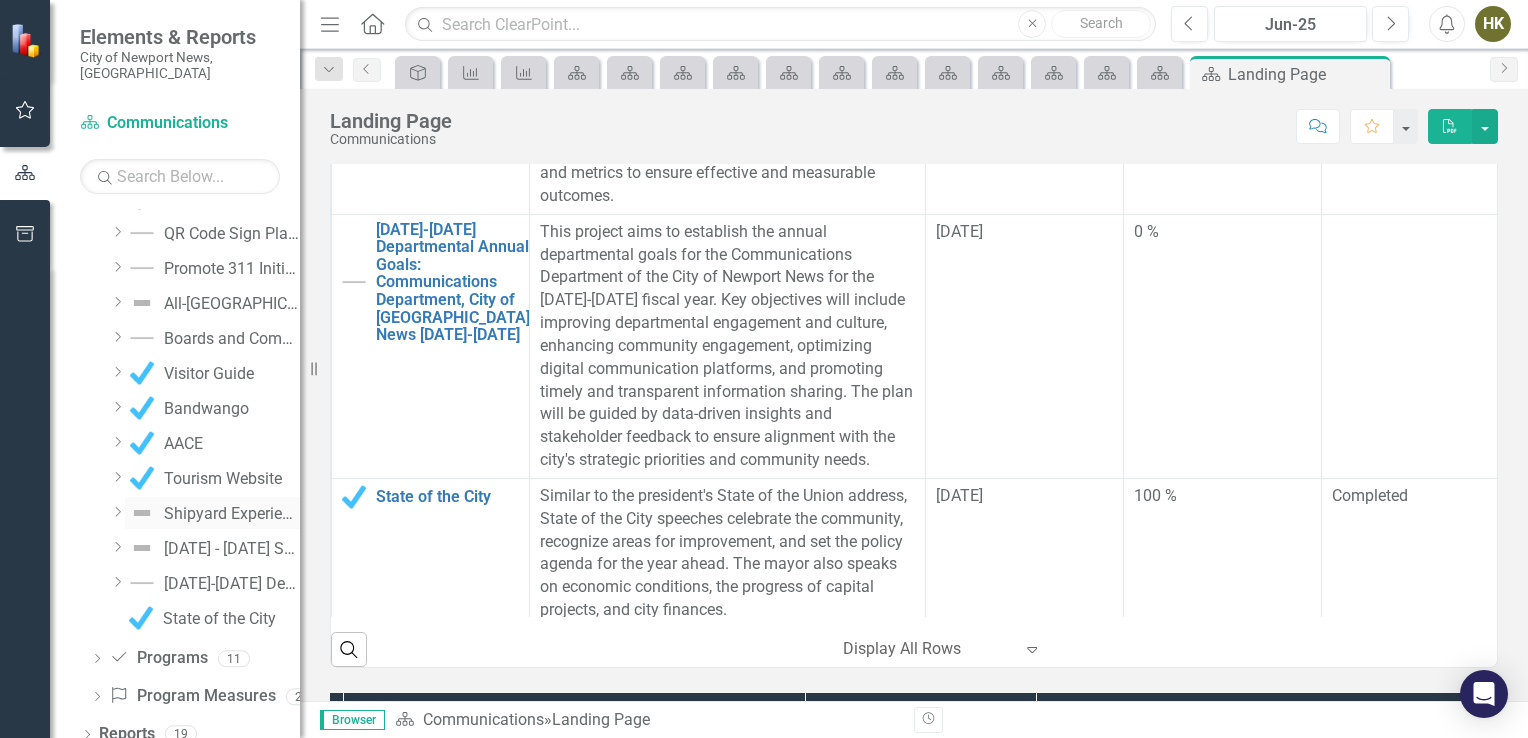 click on "Shipyard Experience" at bounding box center (232, 514) 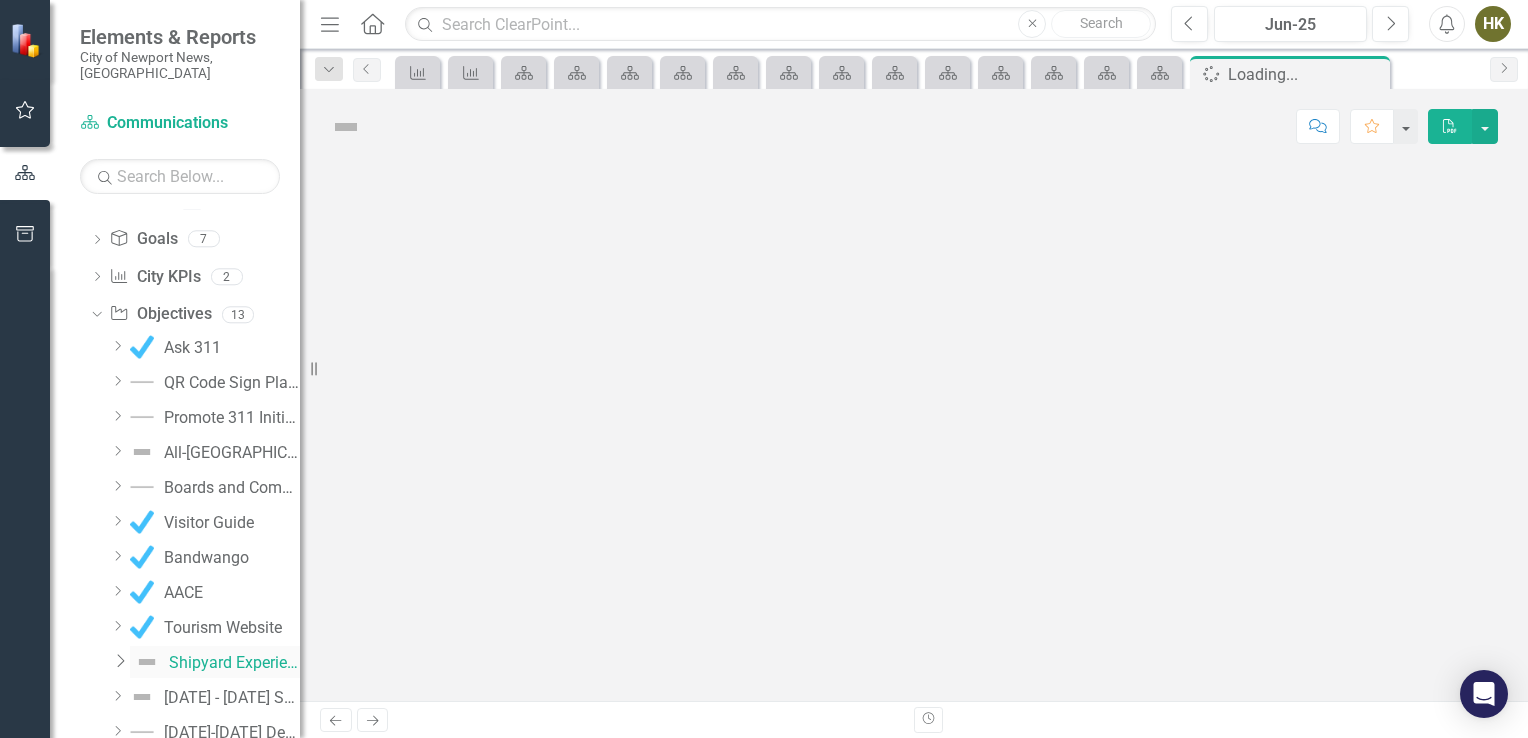 scroll, scrollTop: 1007, scrollLeft: 0, axis: vertical 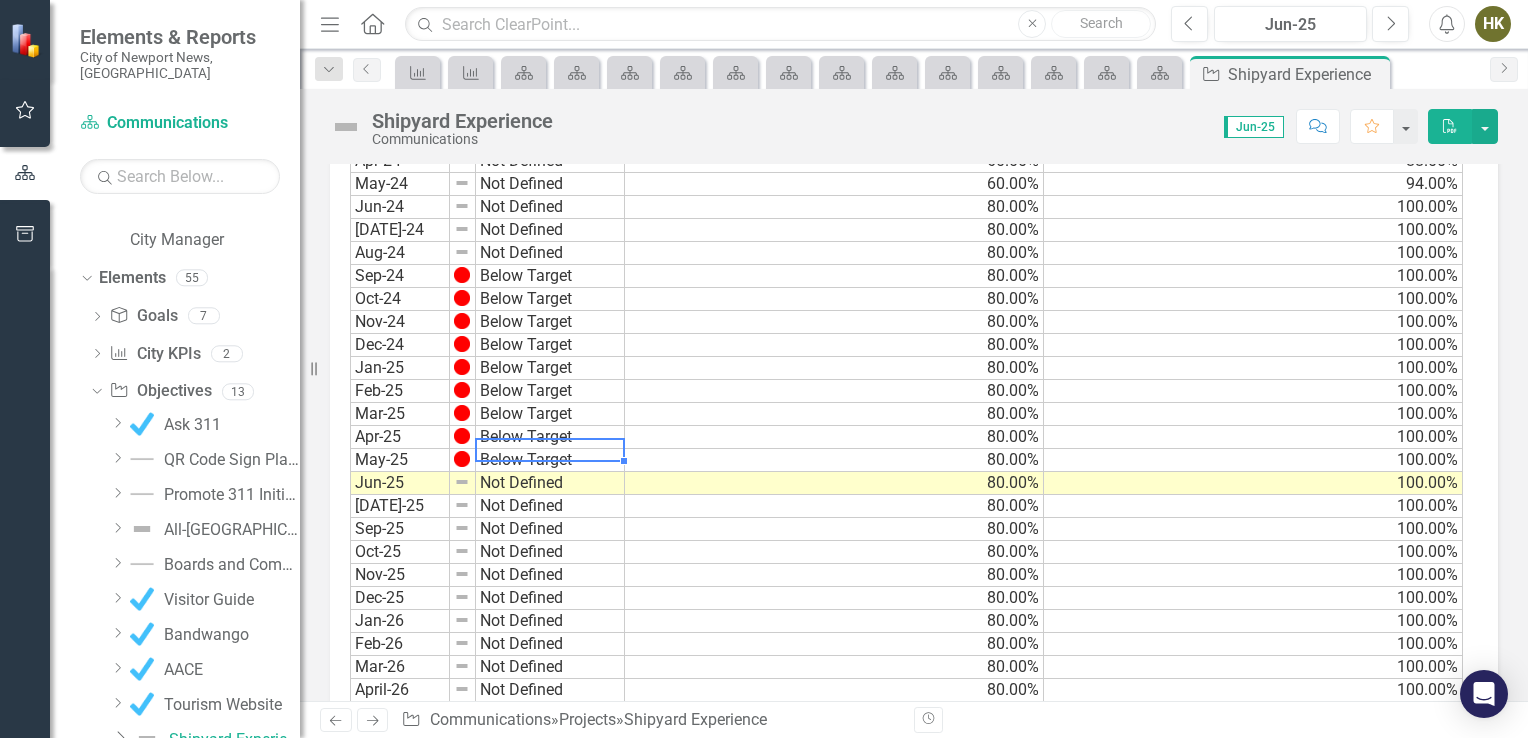 click on "Below Target" at bounding box center [550, 460] 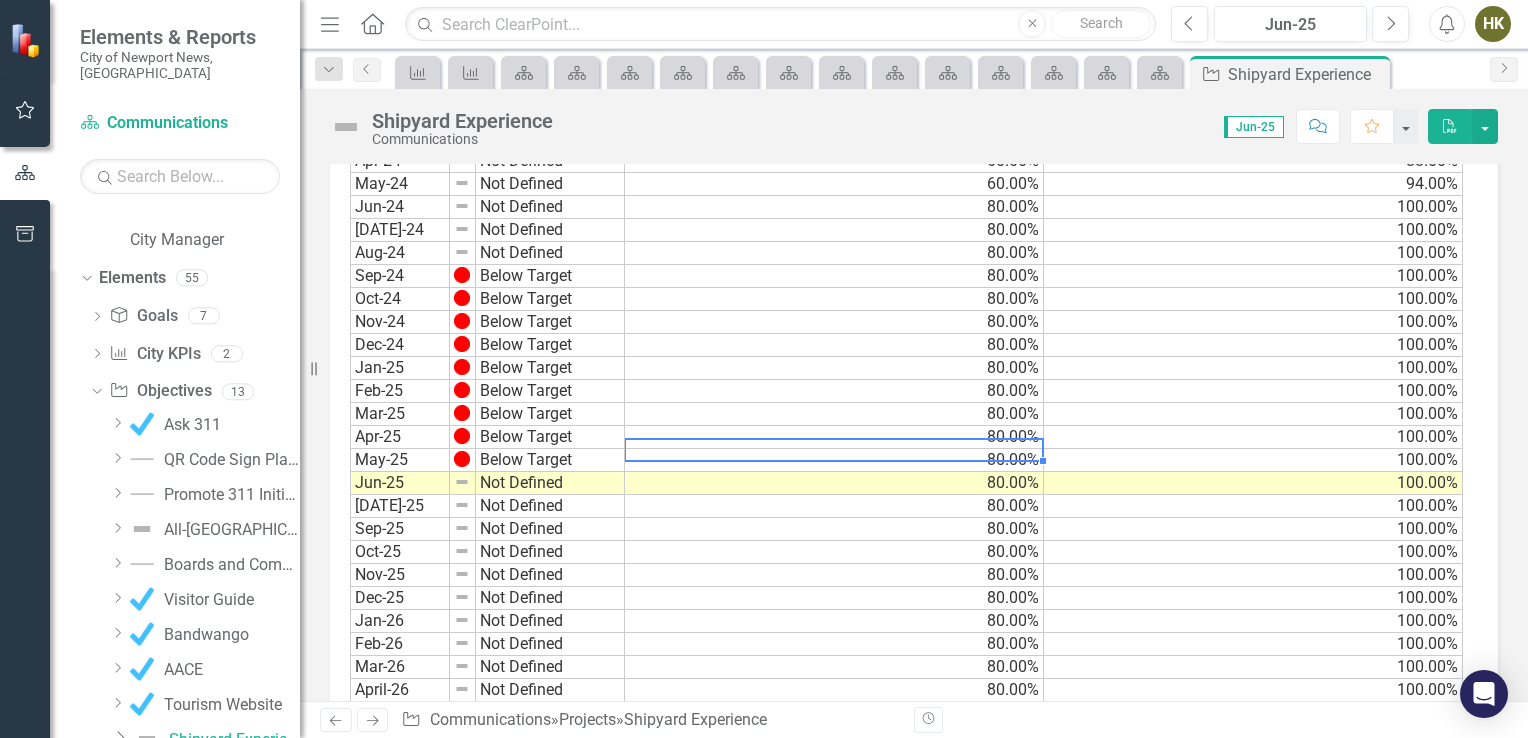 click on "80.00%" at bounding box center [834, 460] 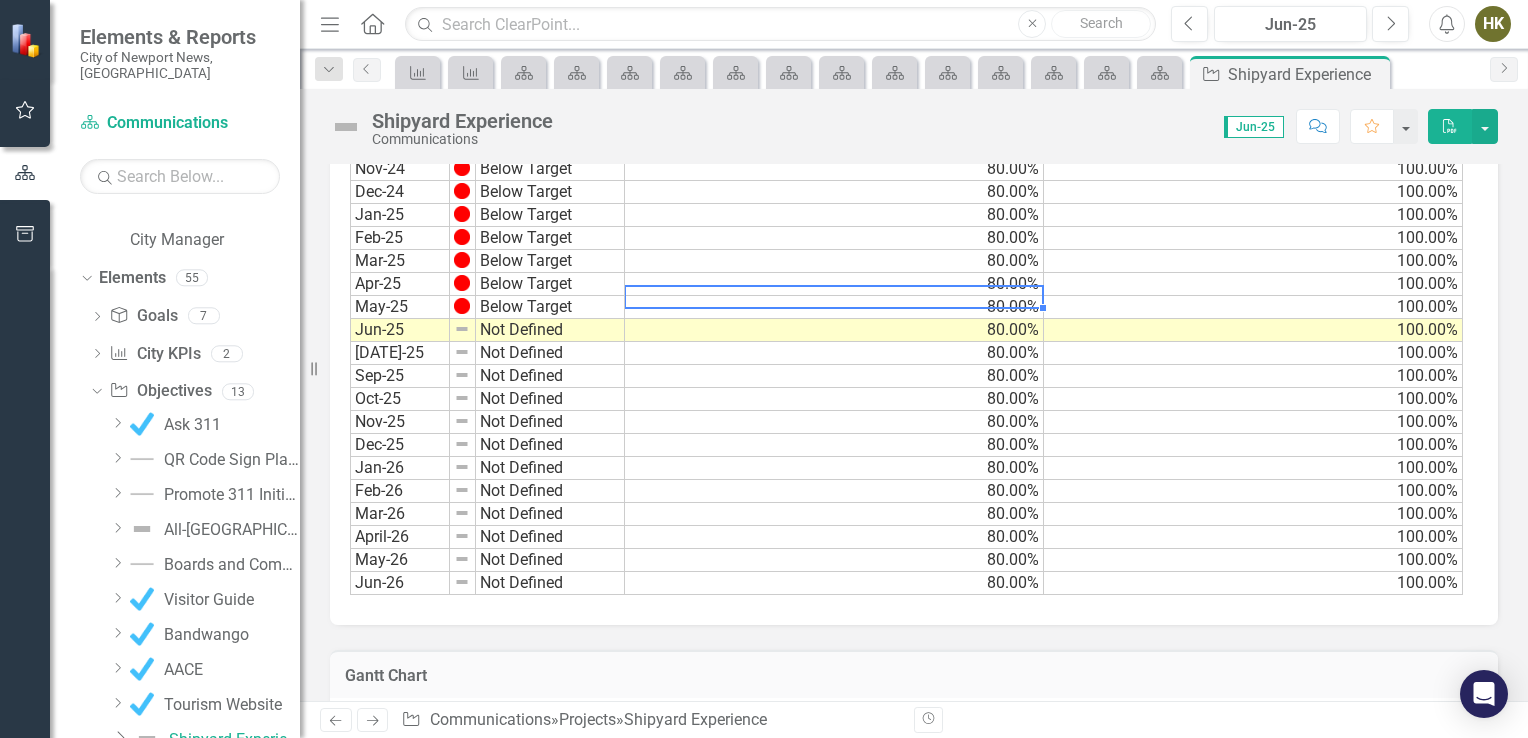 scroll, scrollTop: 1728, scrollLeft: 0, axis: vertical 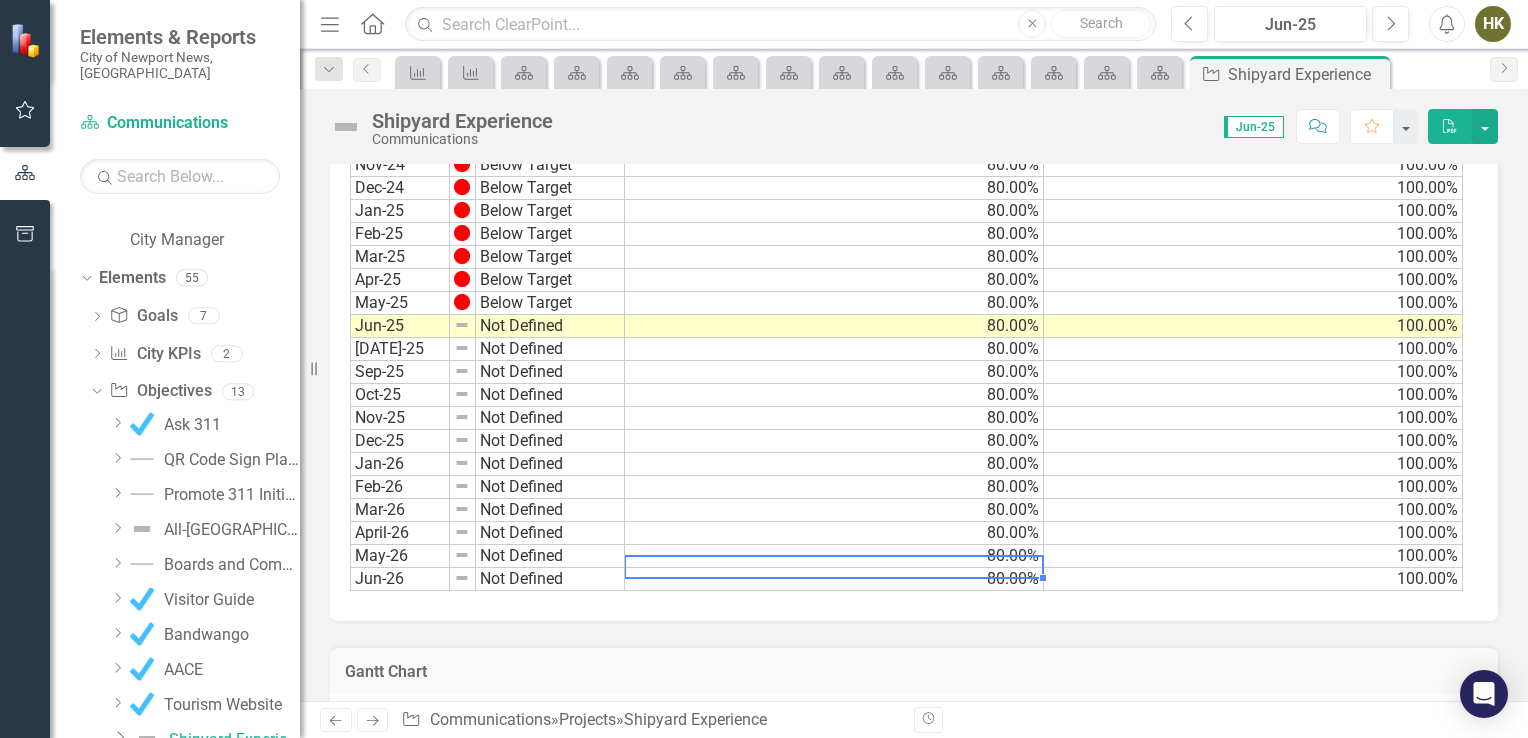 click on "80.00%" at bounding box center [834, 579] 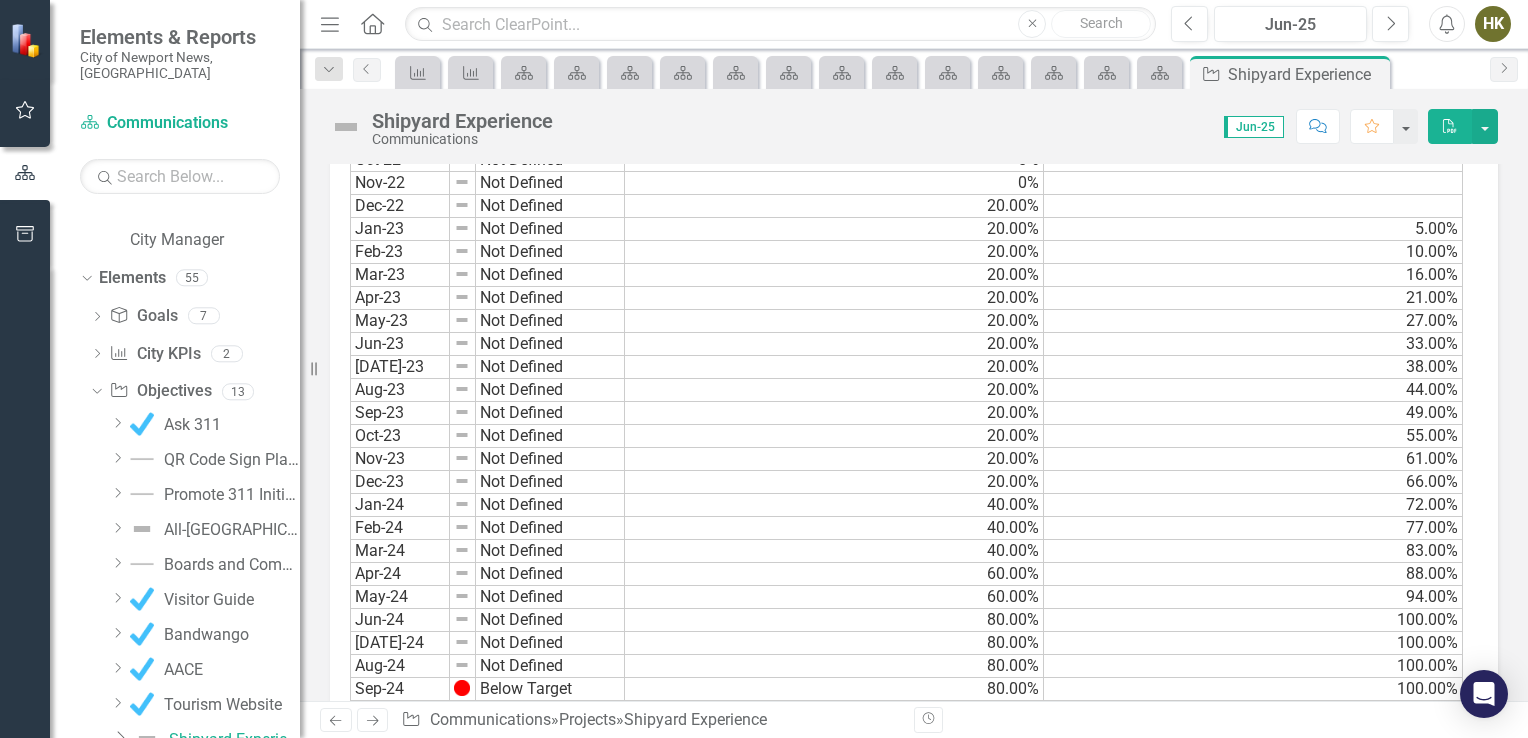 scroll, scrollTop: 1156, scrollLeft: 0, axis: vertical 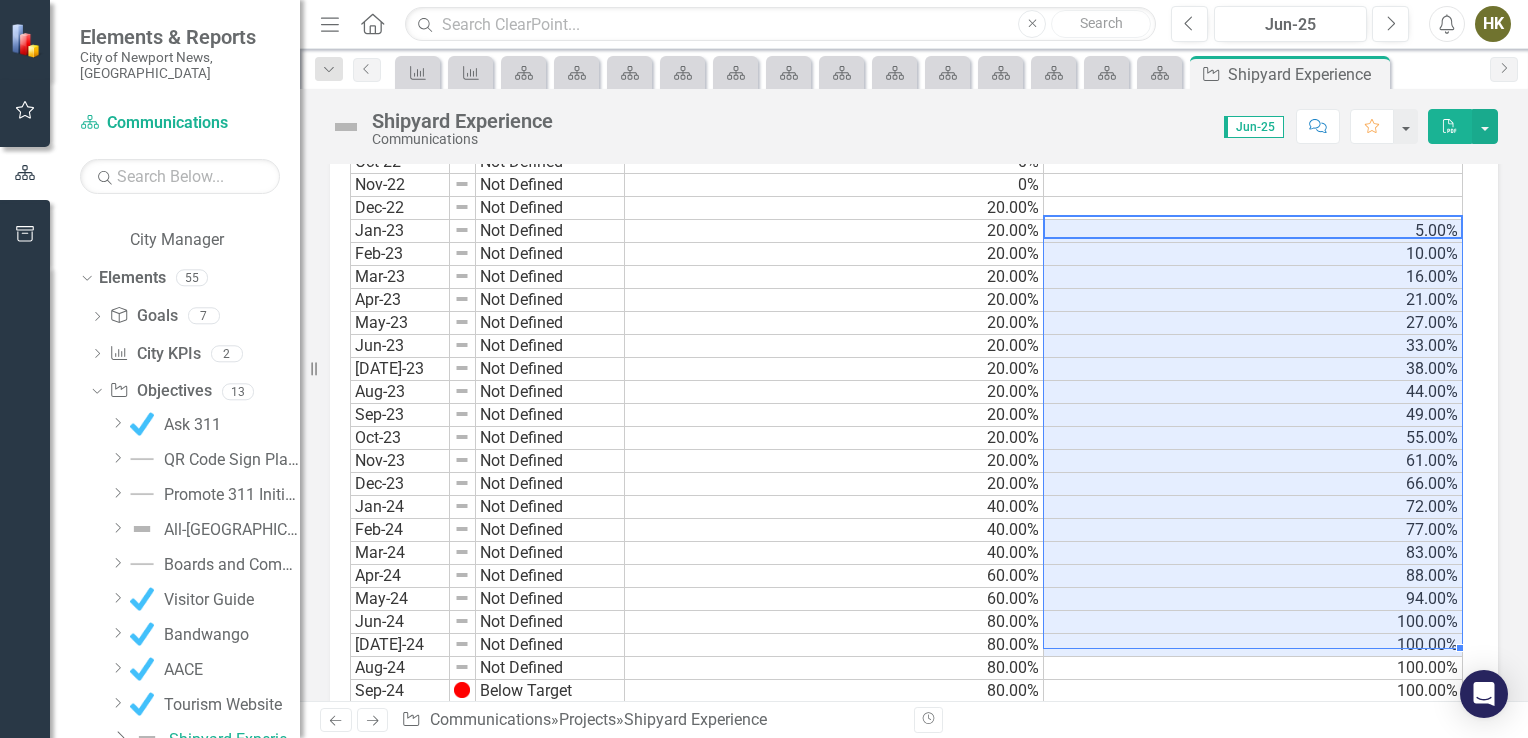 drag, startPoint x: 1262, startPoint y: 224, endPoint x: 1292, endPoint y: 615, distance: 392.1492 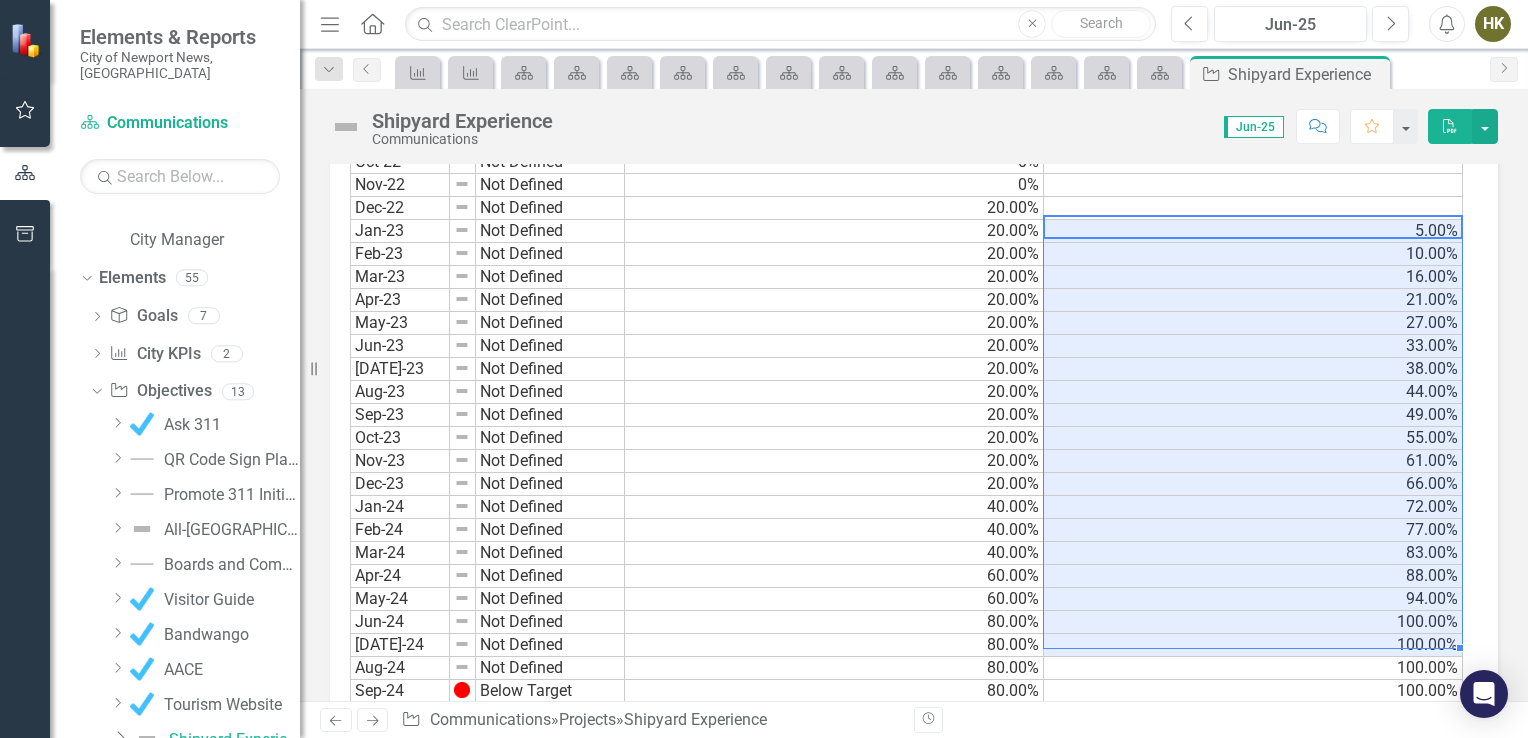 click on "Dec-20 Not Defined 0% Jan-21 Not Defined 0% Feb-21 Not Defined 0% Mar-21 Not Defined 0% Apr-21 Not Defined 0% May-21 Not Defined 0% Jun-21 Not Defined 0% Jul-21 Not Defined 0% Aug-21 Not Defined 0% Sep-21 Not Defined 0% Oct-21 Not Defined 0% Nov-21 Not Defined 0% Dec-21 Not Defined 0% Jan-22 Not Defined 0% Feb-22 Not Defined 0% Mar-22 Not Defined 0% Apr-22 Not Defined 0% May-22 Not Defined 0% Jun-22 Not Defined 0% Jul-22 Not Defined 0% Aug-22 Not Defined 0% Sep-22 Not Defined 0% Oct-22 Not Defined 0% Nov-22 Not Defined 0% Dec-22 Not Defined 20.00% Jan-23 Not Defined 20.00% 5.00% Feb-23 Not Defined 20.00% 10.00% Mar-23 Not Defined 20.00% 16.00% Apr-23 Not Defined 20.00% 21.00% May-23 Not Defined 20.00% 27.00% Jun-23 Not Defined 20.00% 33.00% Jul-23 Not Defined 20.00% 38.00% Aug-23 Not Defined 20.00% 44.00% Sep-23 Not Defined 20.00% 49.00% Oct-23 Not Defined 20.00% 55.00% Nov-23 Not Defined 20.00% 61.00% Dec-23 Not Defined 20.00% 66.00% Jan-24 Not Defined 40.00% 72.00% Feb-24 Not Defined 40.00% 77.00% Mar-24" at bounding box center (906, 403) 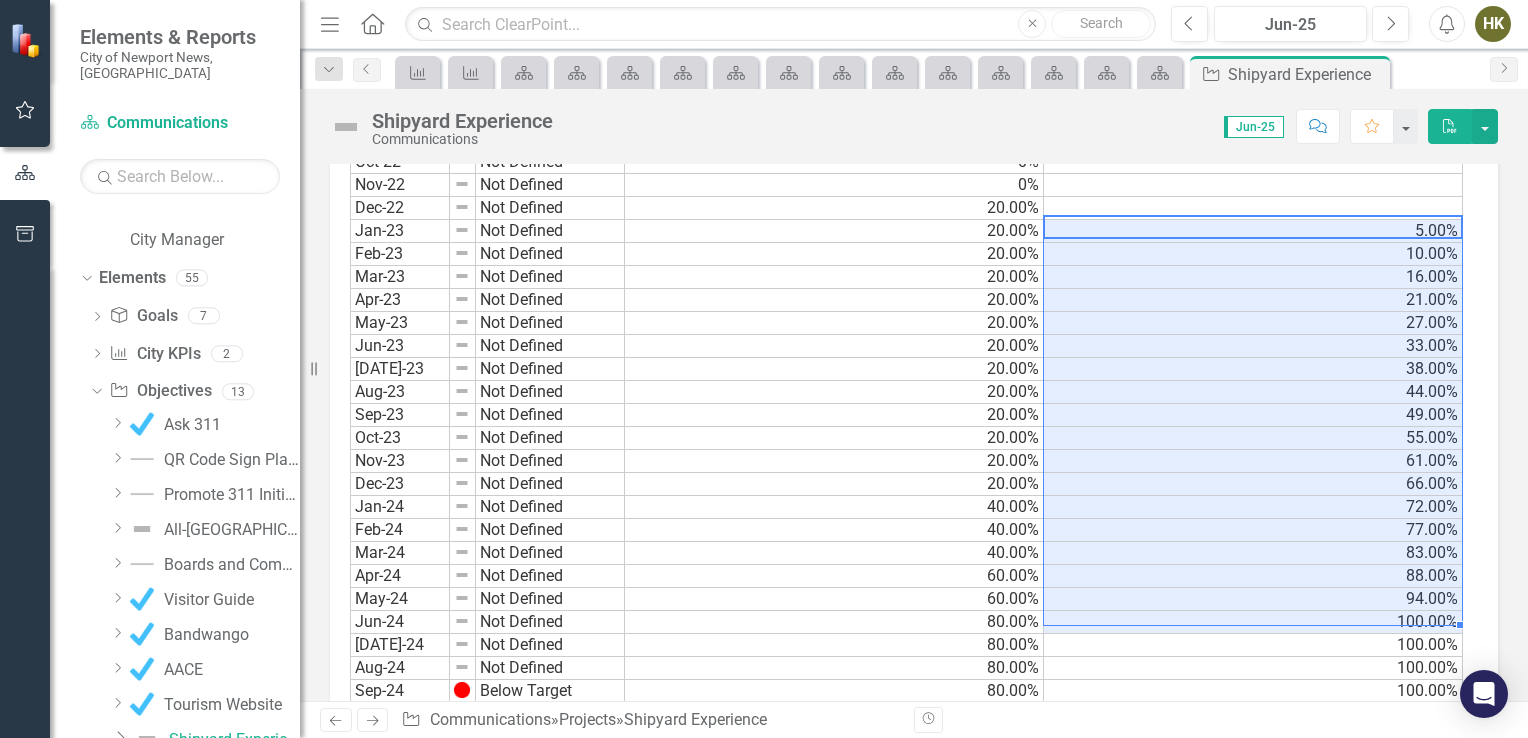click on "100.00%" at bounding box center (1253, 622) 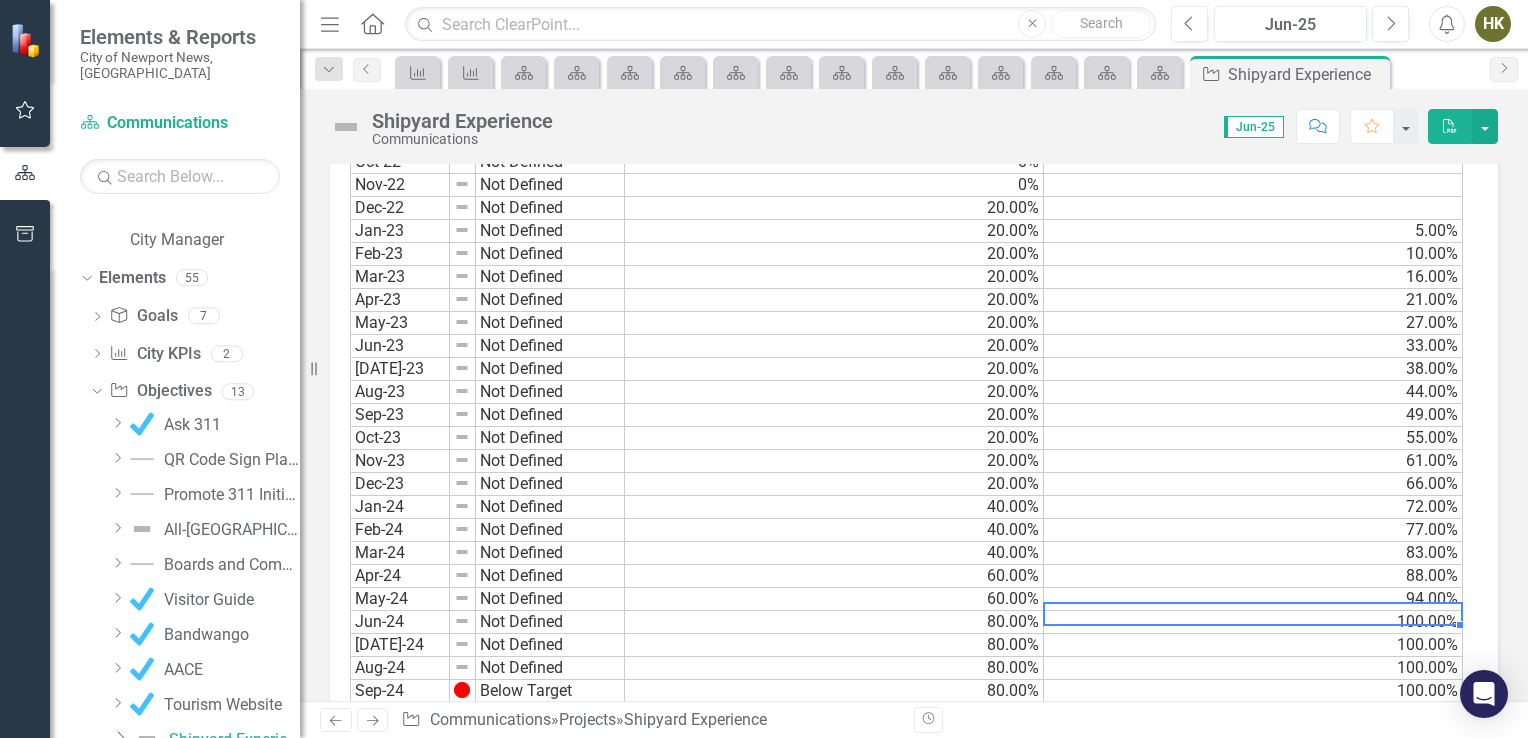 click on "100.00%" at bounding box center [1253, 622] 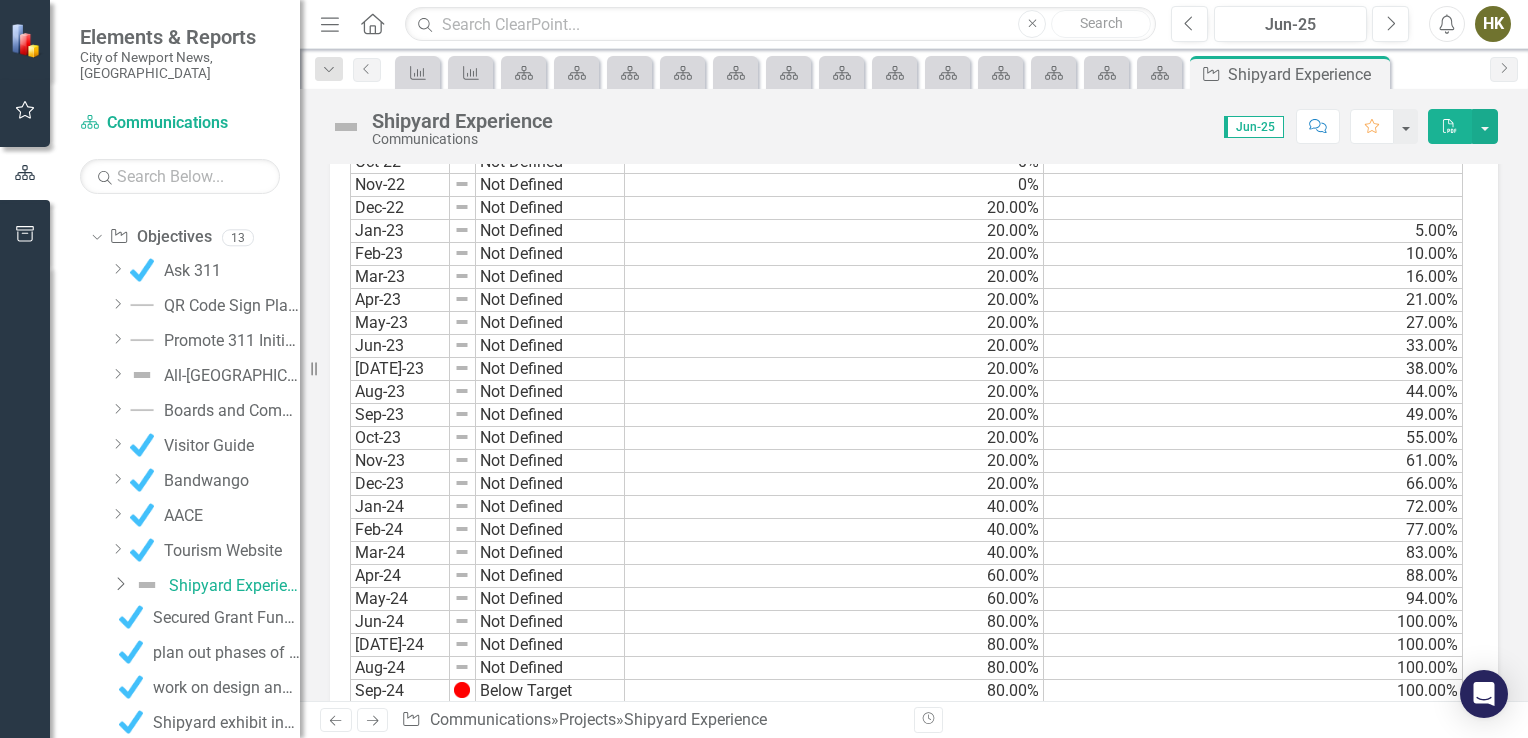 scroll, scrollTop: 1196, scrollLeft: 0, axis: vertical 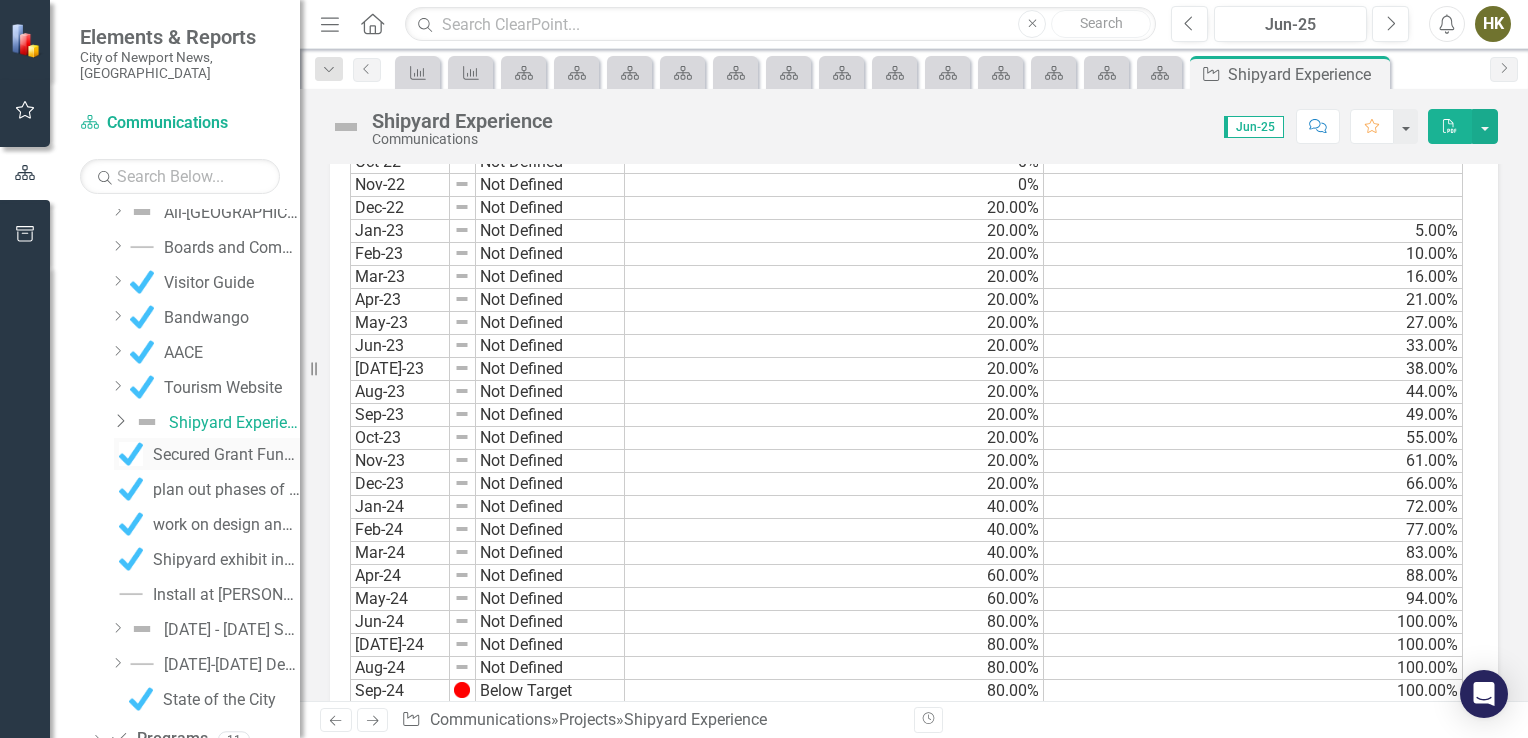 click on "Secured Grant Funding and approval" at bounding box center (226, 455) 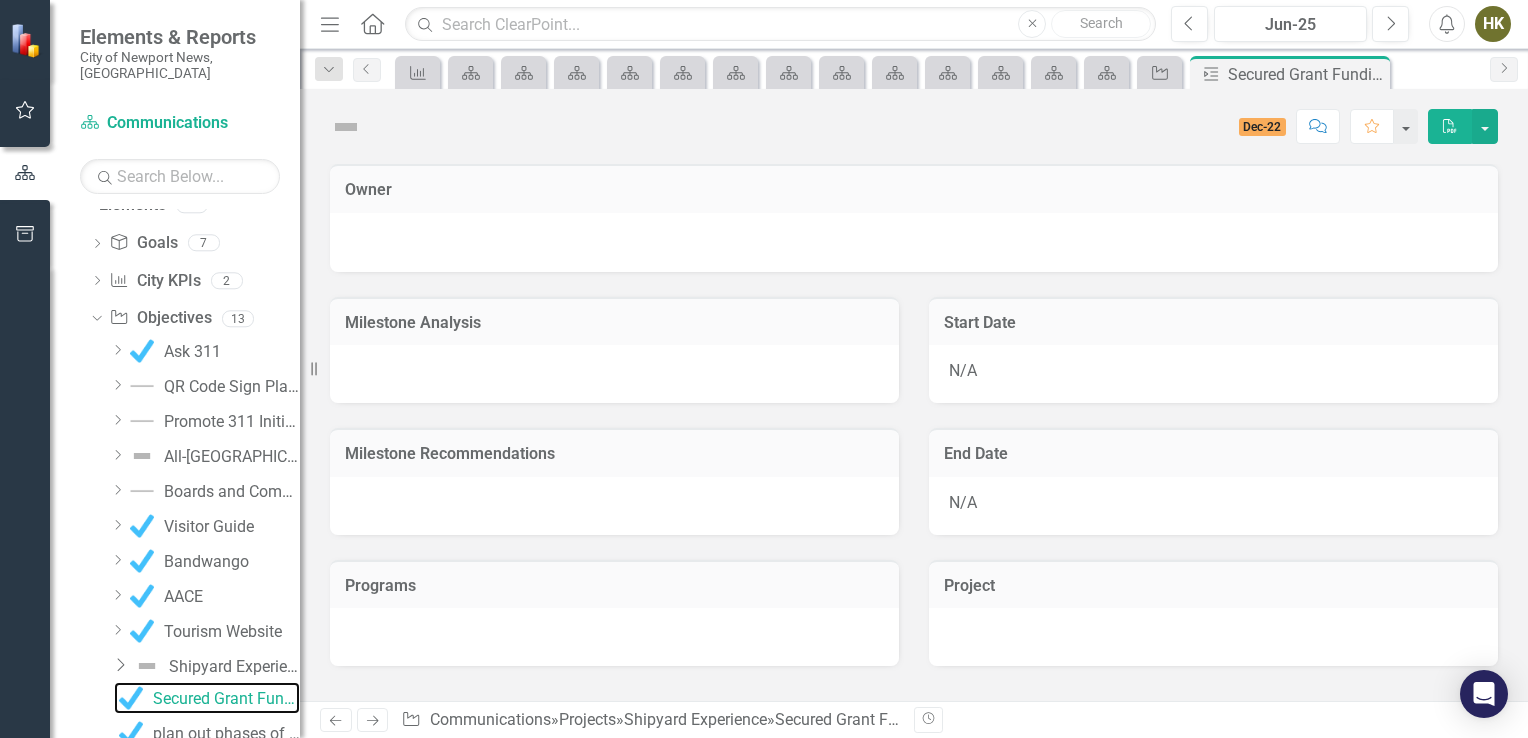 scroll, scrollTop: 1041, scrollLeft: 0, axis: vertical 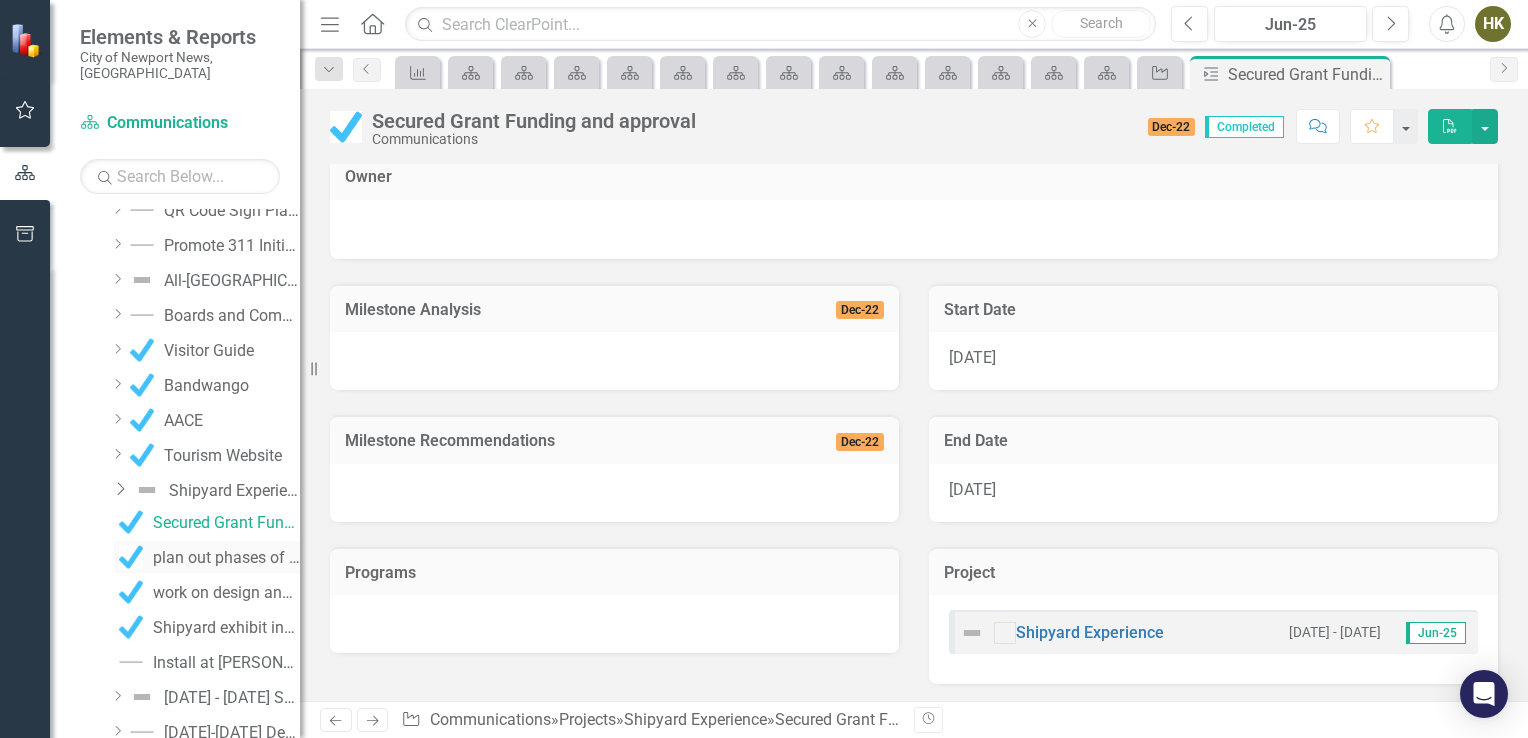 click on "plan out phases of the Shipyard experience" at bounding box center [207, 557] 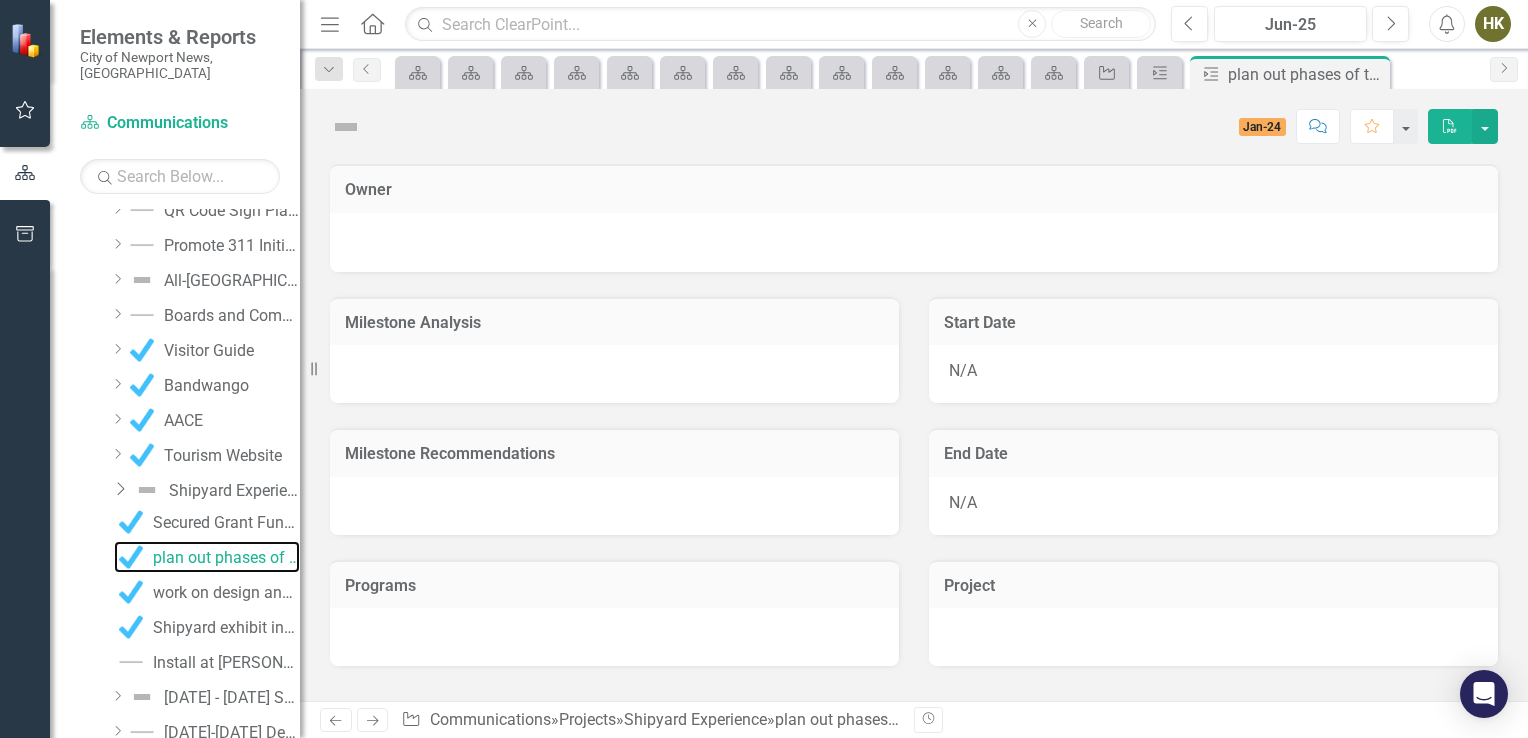 scroll, scrollTop: 1076, scrollLeft: 0, axis: vertical 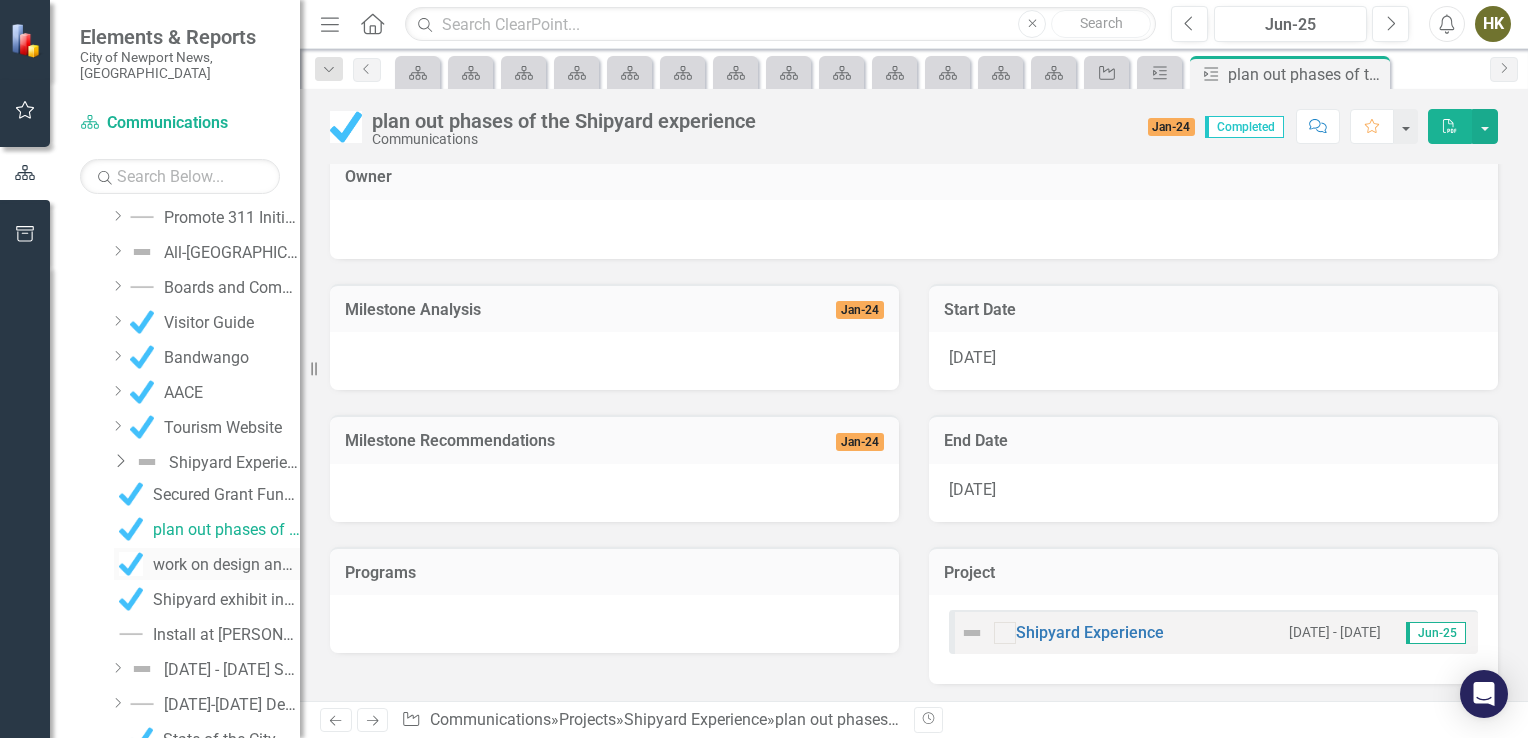 click on "work on design and messaging with vendor" at bounding box center (207, 564) 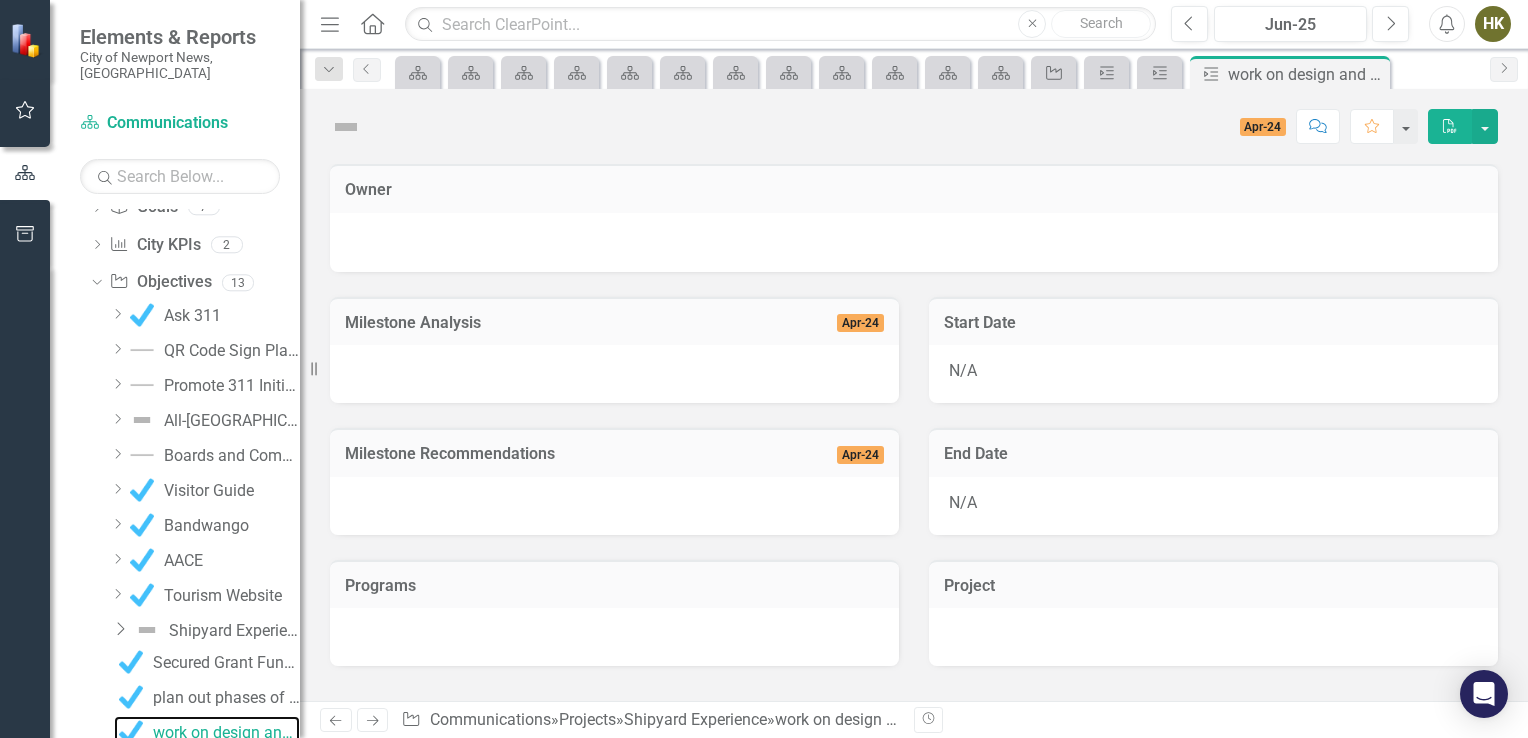 scroll, scrollTop: 1111, scrollLeft: 0, axis: vertical 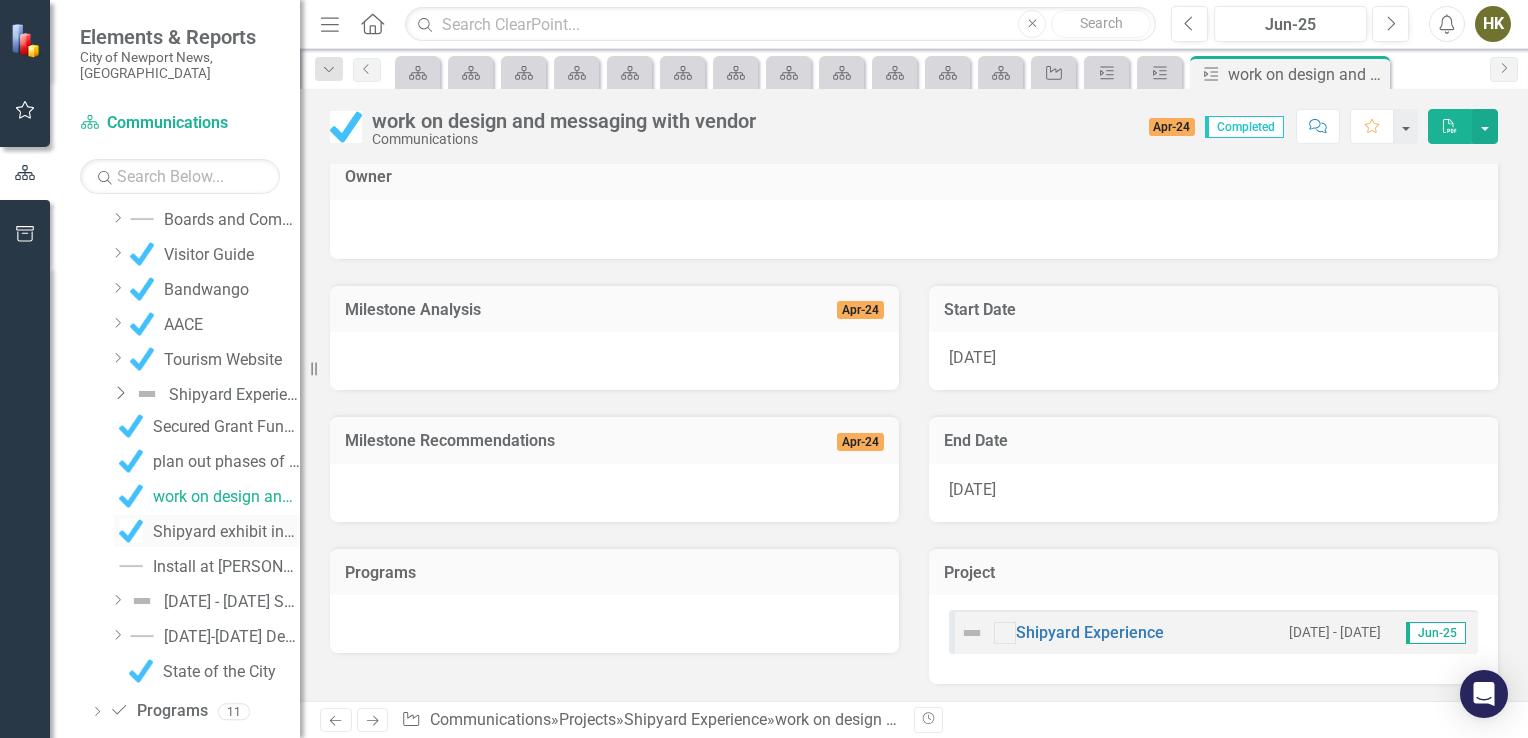 click on "Shipyard exhibit installed at [GEOGRAPHIC_DATA]" at bounding box center (207, 531) 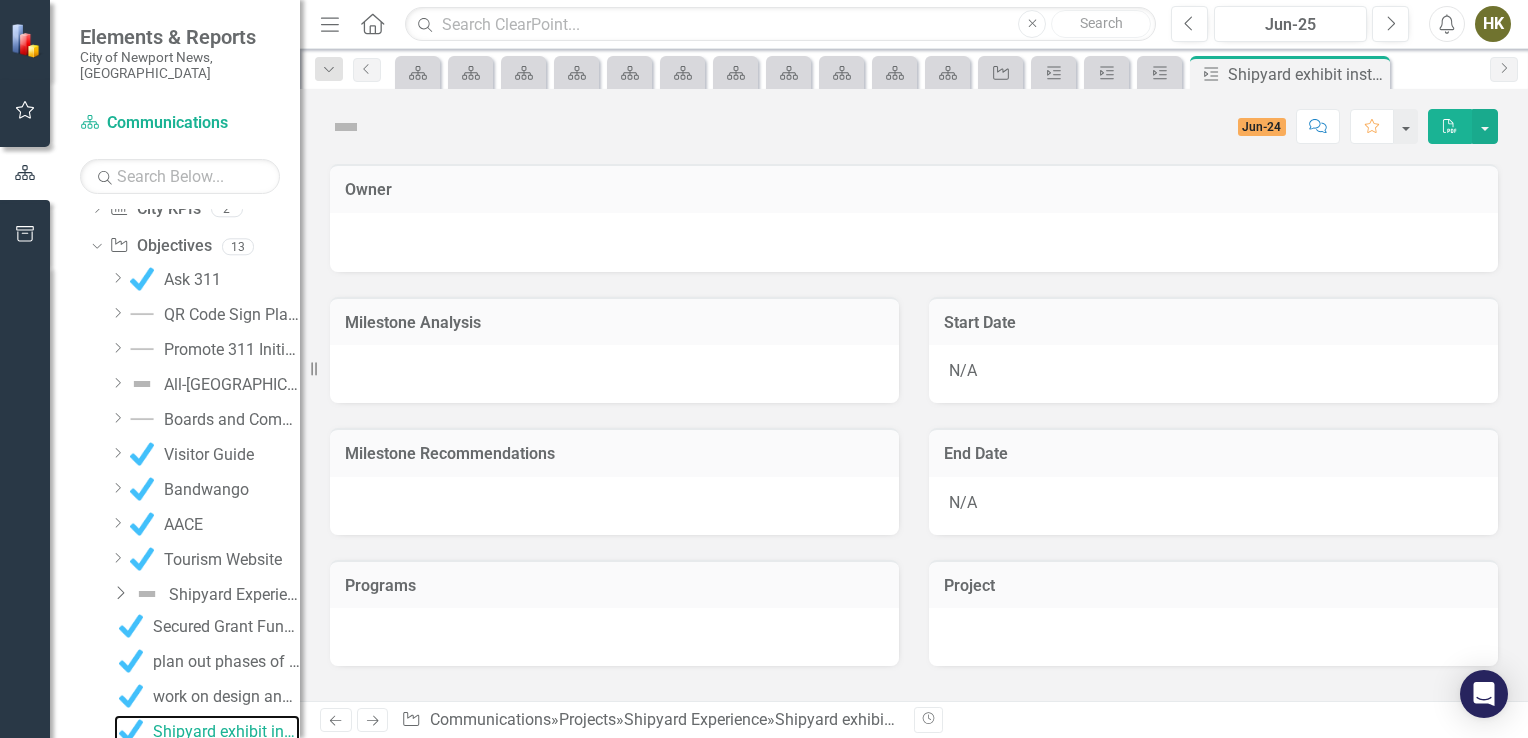 scroll, scrollTop: 1146, scrollLeft: 0, axis: vertical 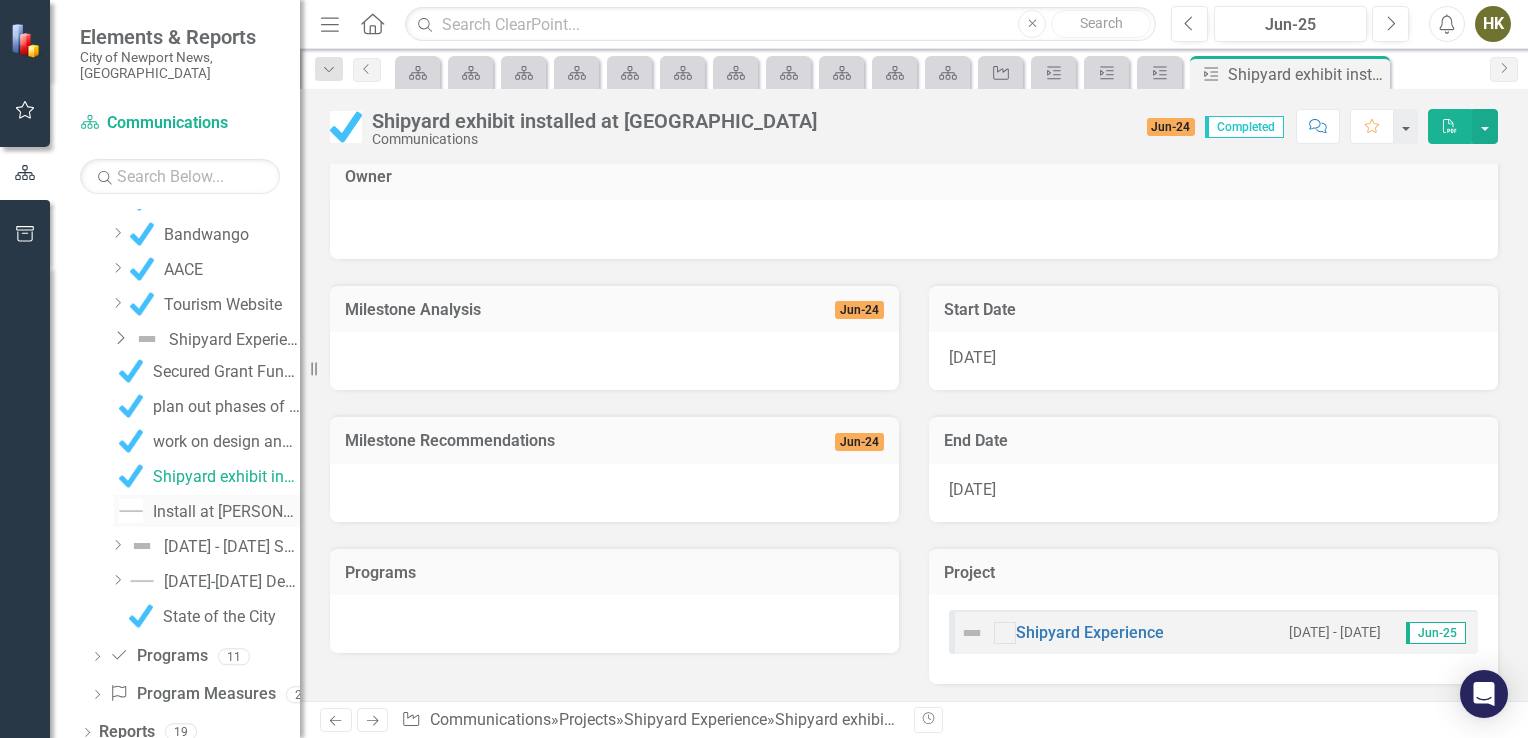click on "Install at [PERSON_NAME][GEOGRAPHIC_DATA] completion" at bounding box center [226, 512] 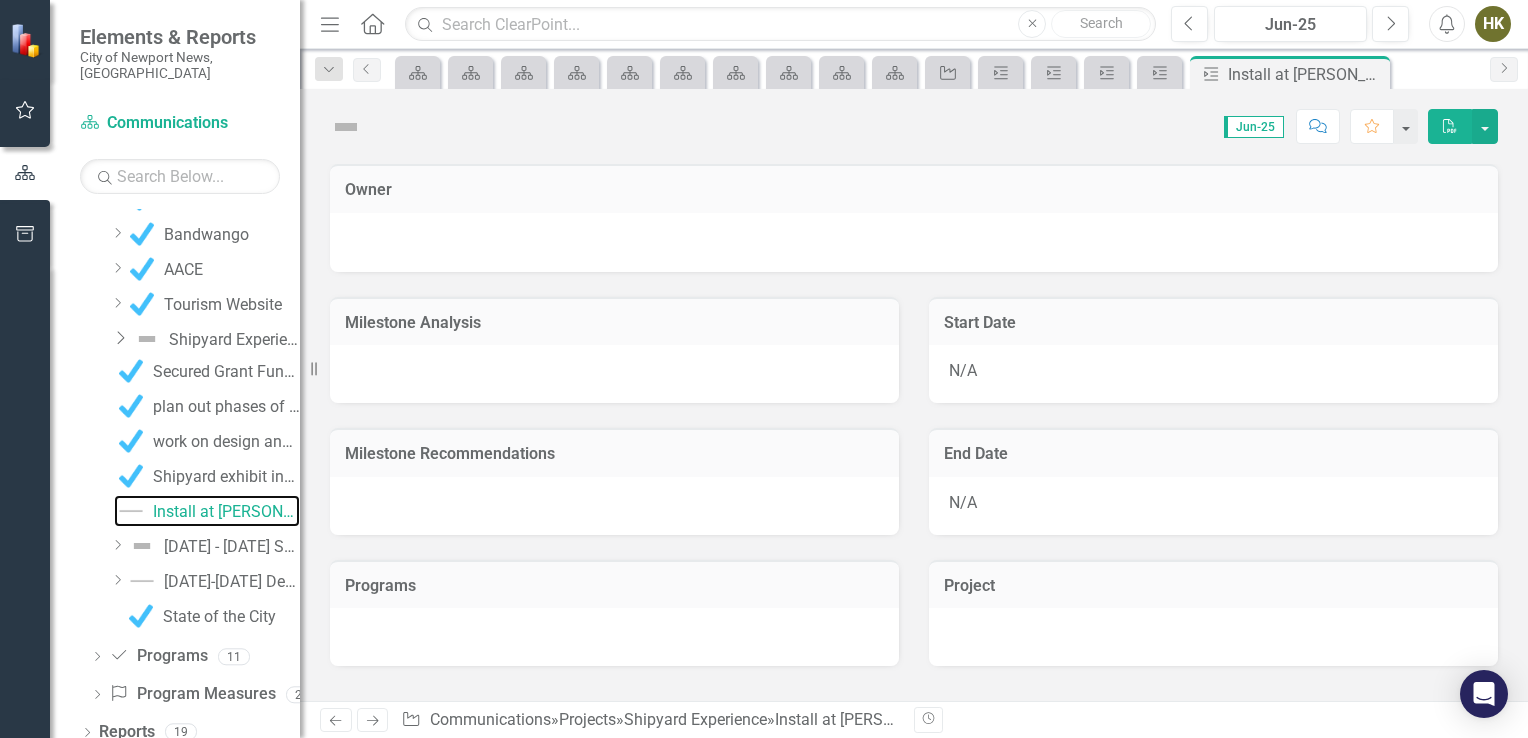 scroll, scrollTop: 1181, scrollLeft: 0, axis: vertical 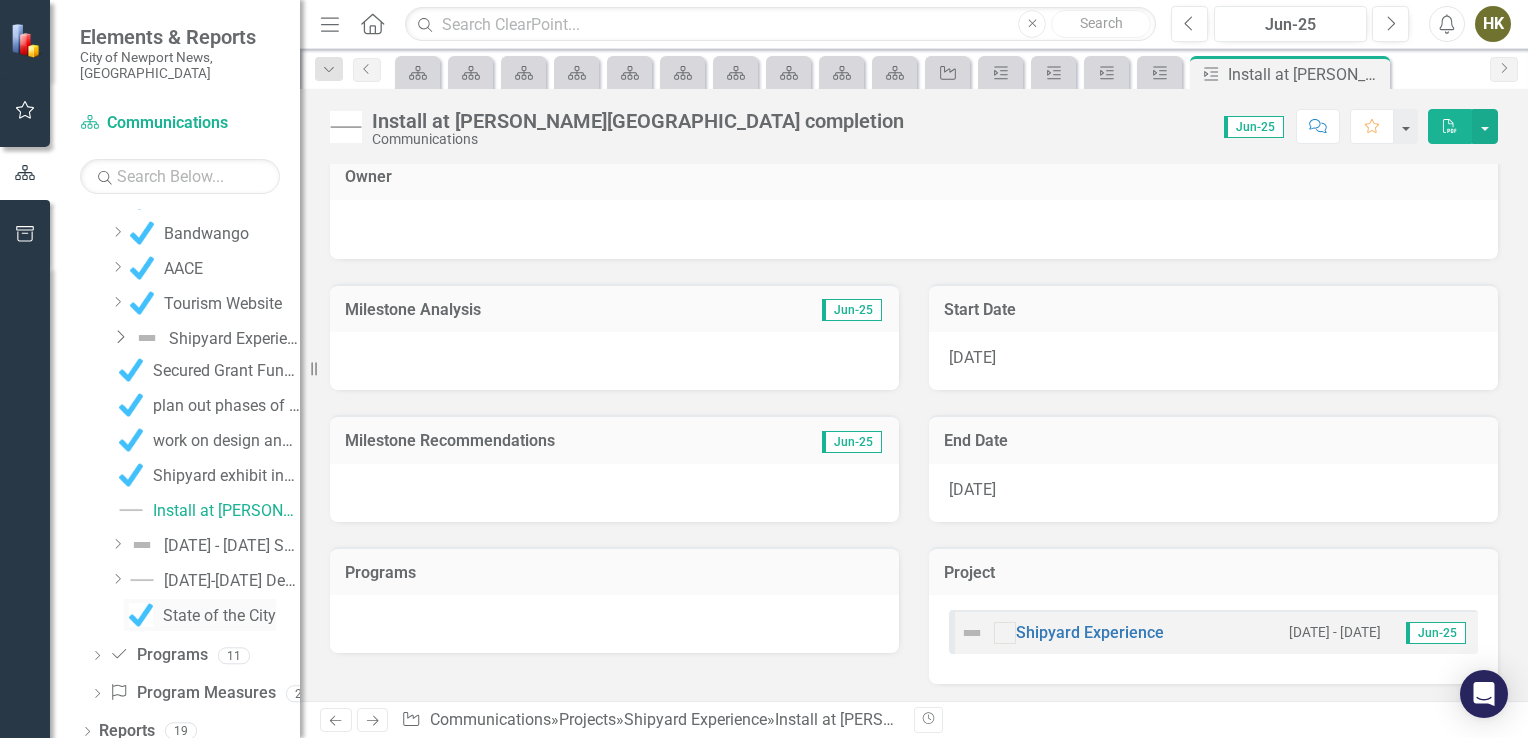 click on "State of the City" at bounding box center (219, 616) 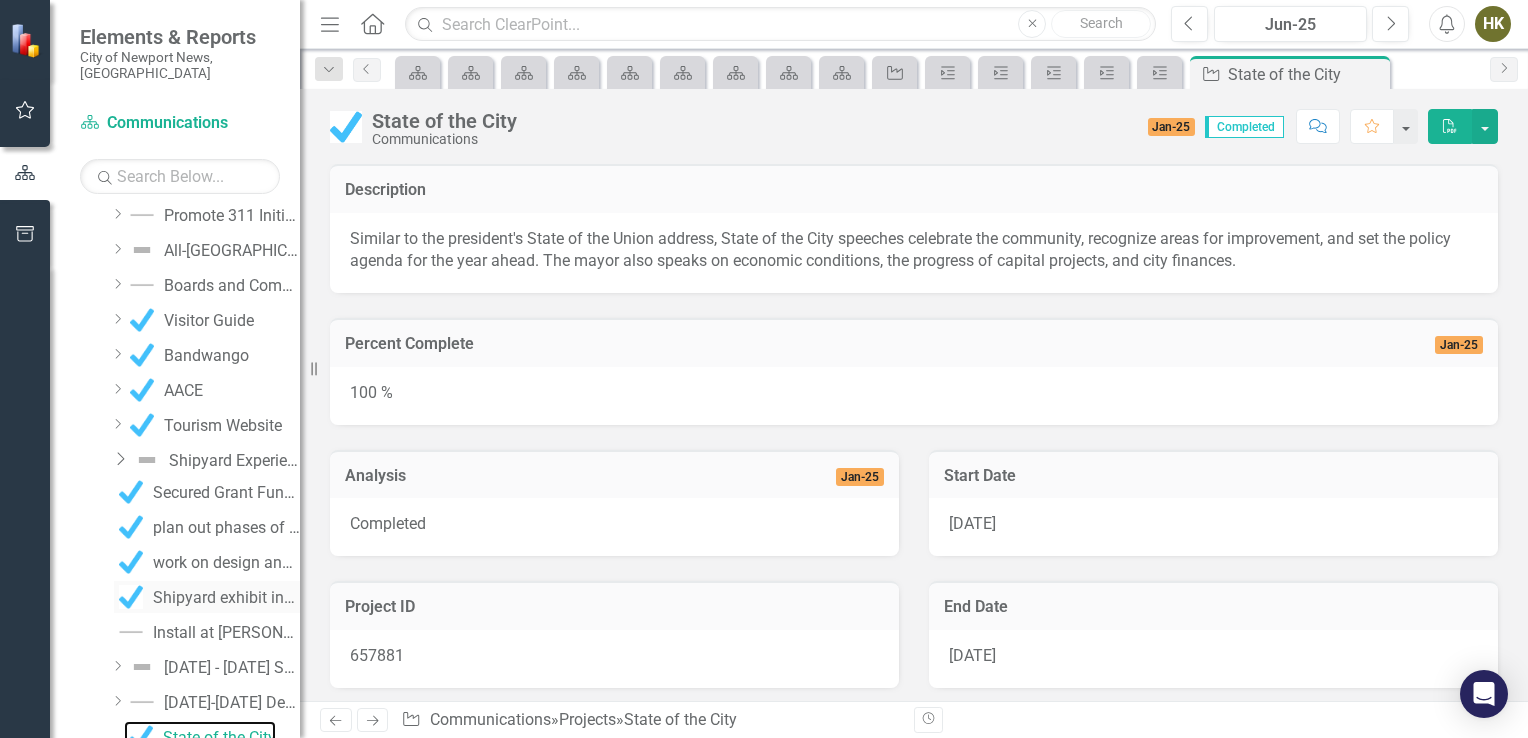 scroll, scrollTop: 1408, scrollLeft: 0, axis: vertical 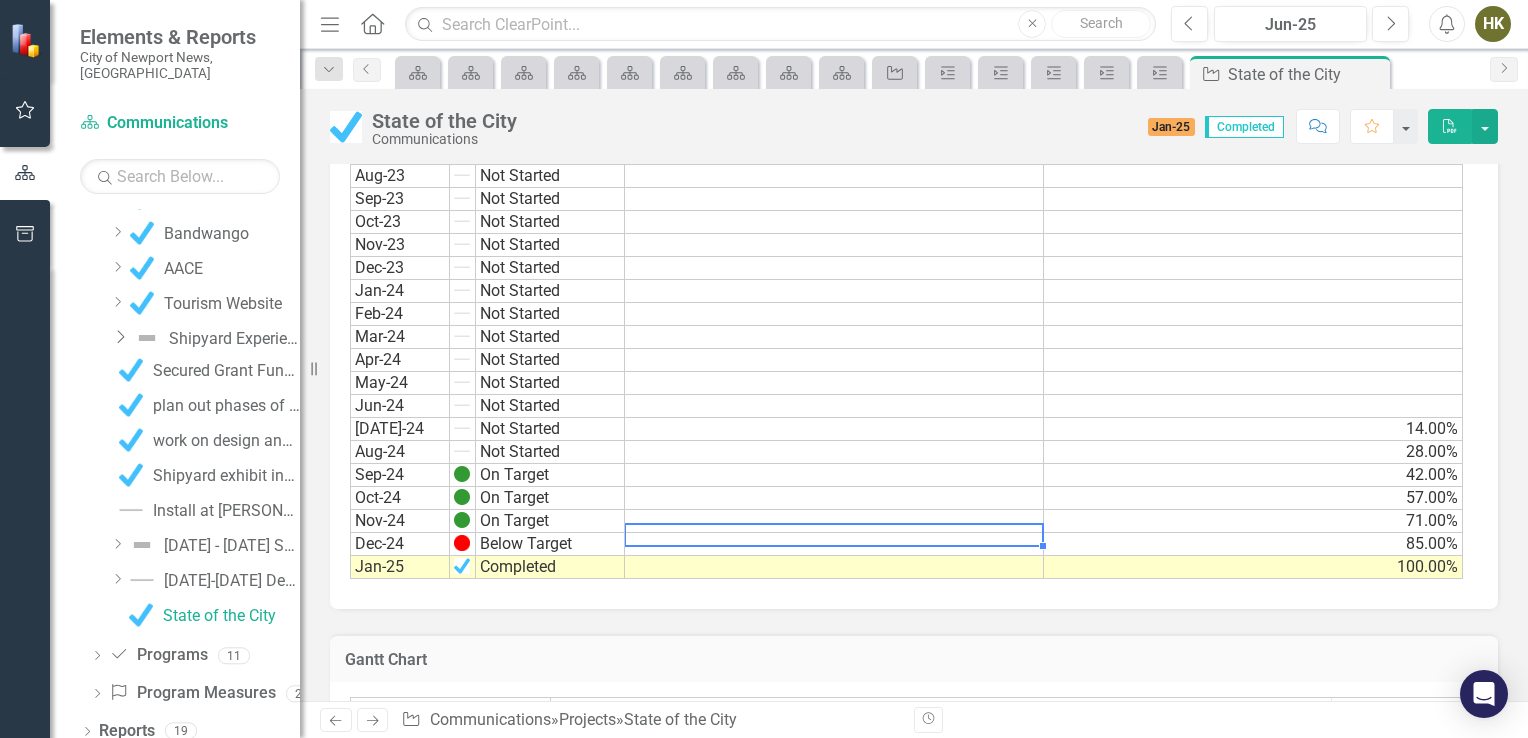 click at bounding box center [834, 544] 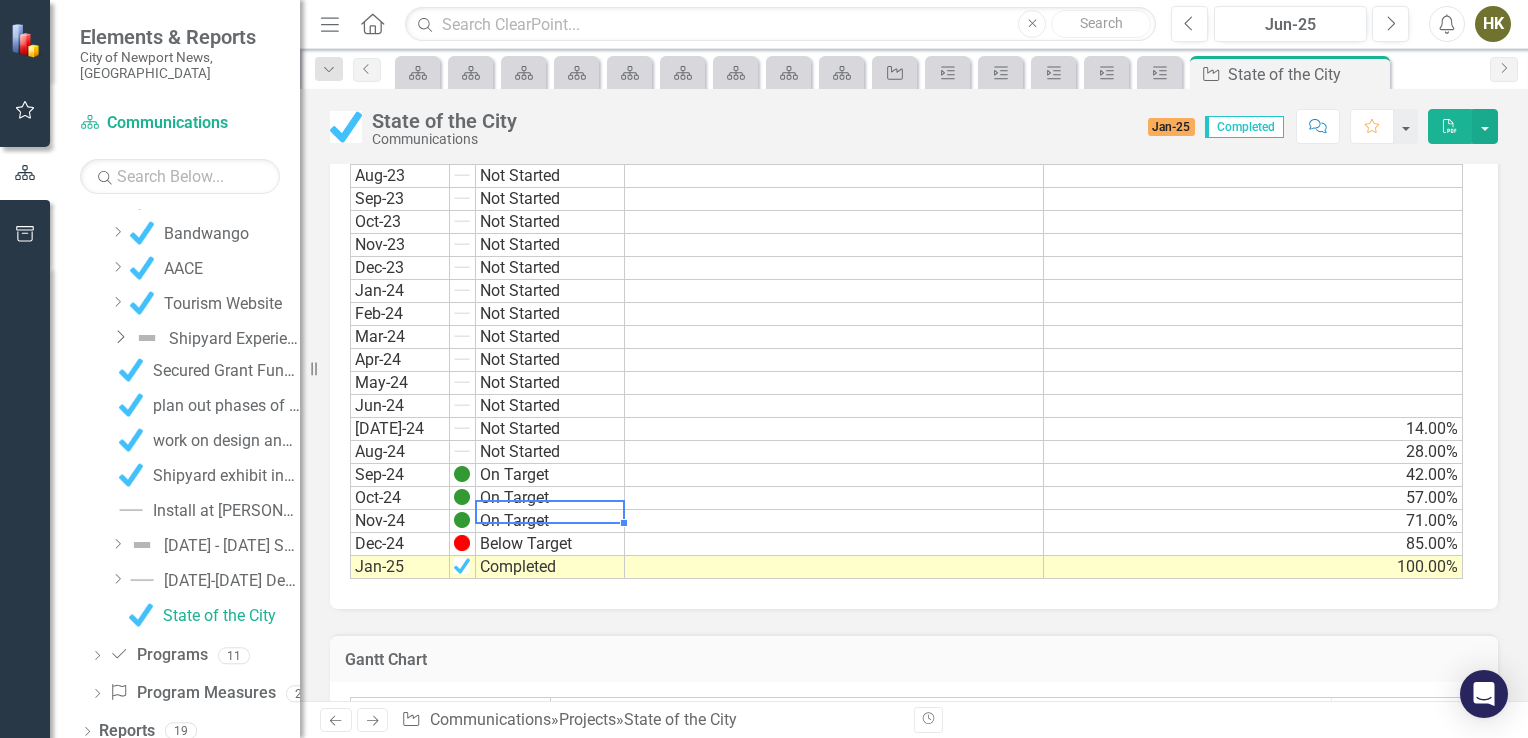 click on "On Target" at bounding box center [550, 521] 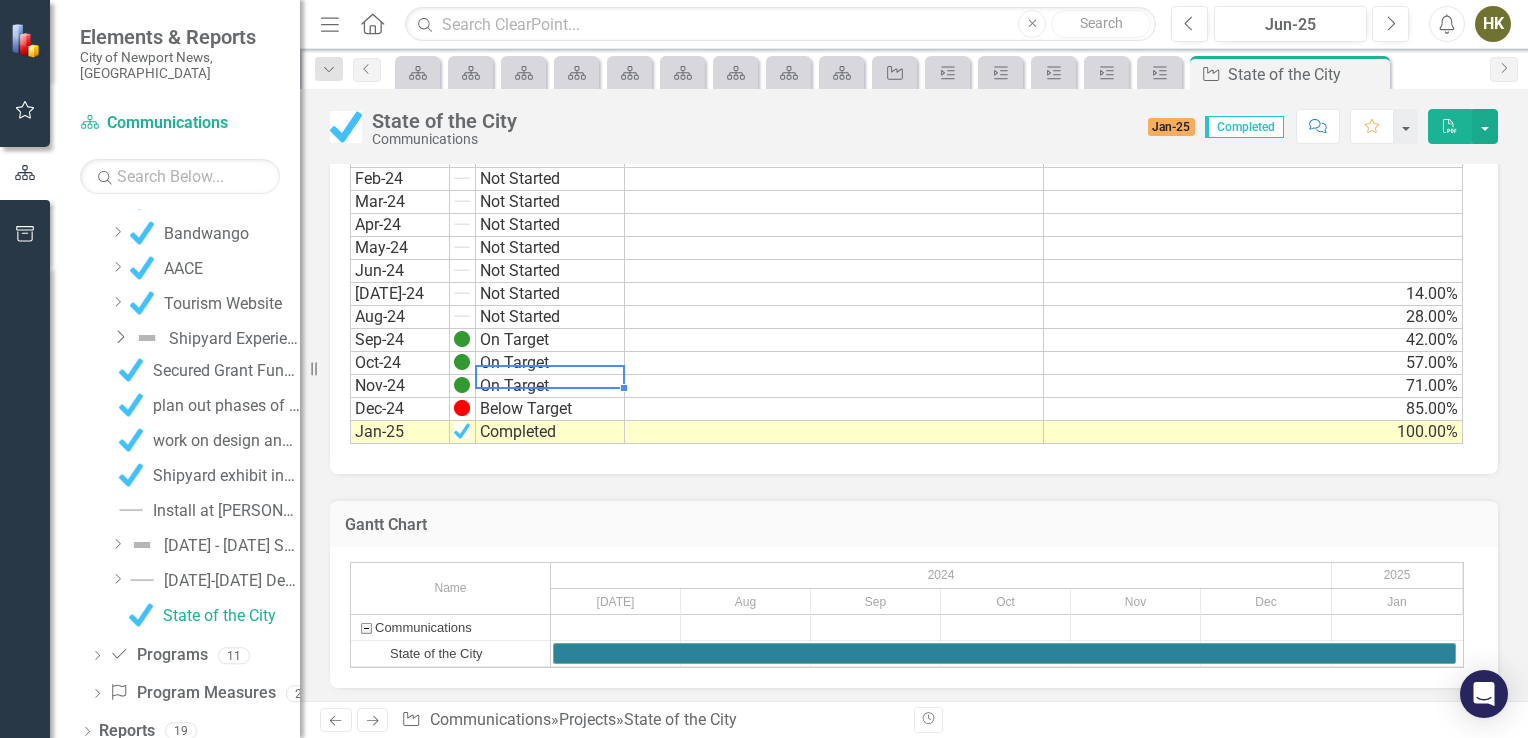 scroll, scrollTop: 1508, scrollLeft: 0, axis: vertical 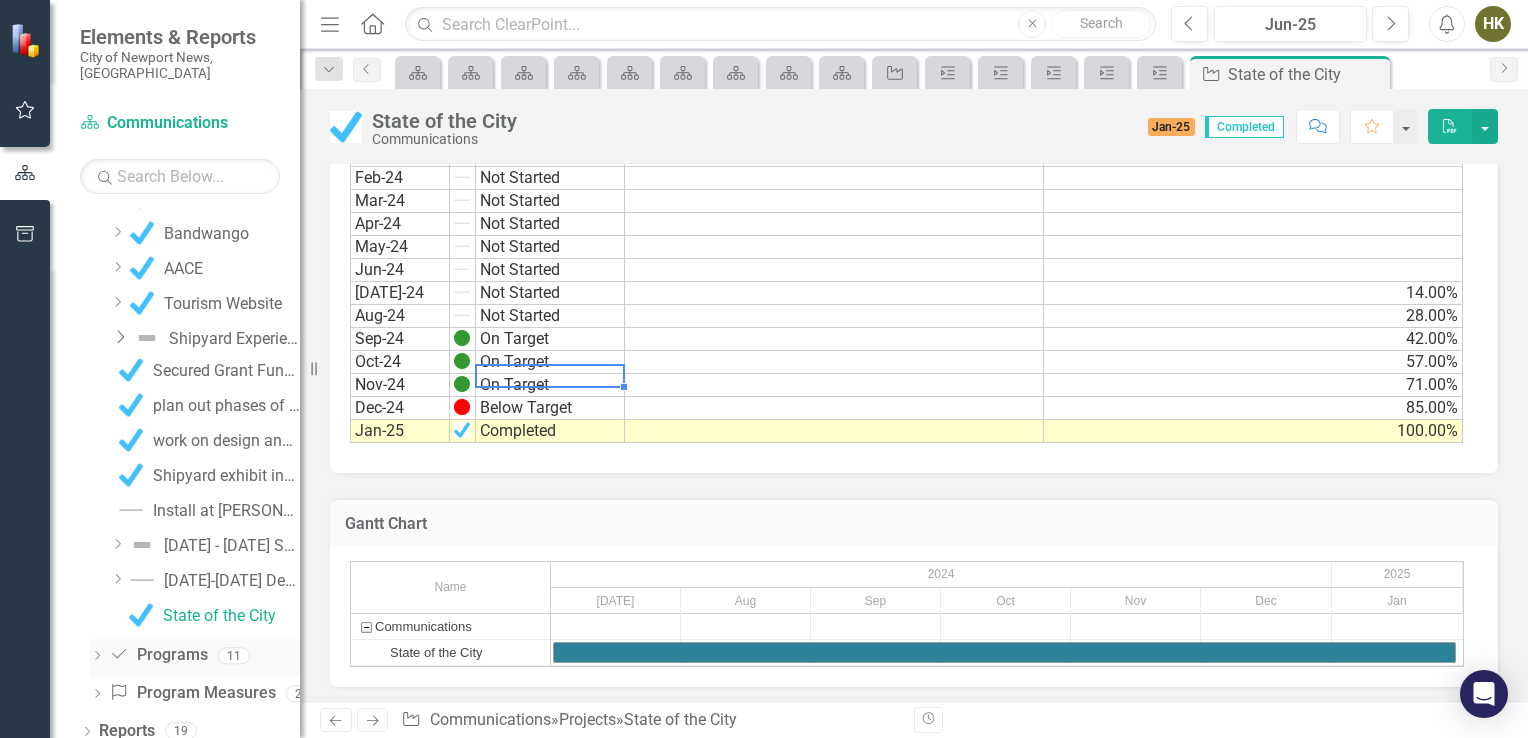 click on "Dropdown" 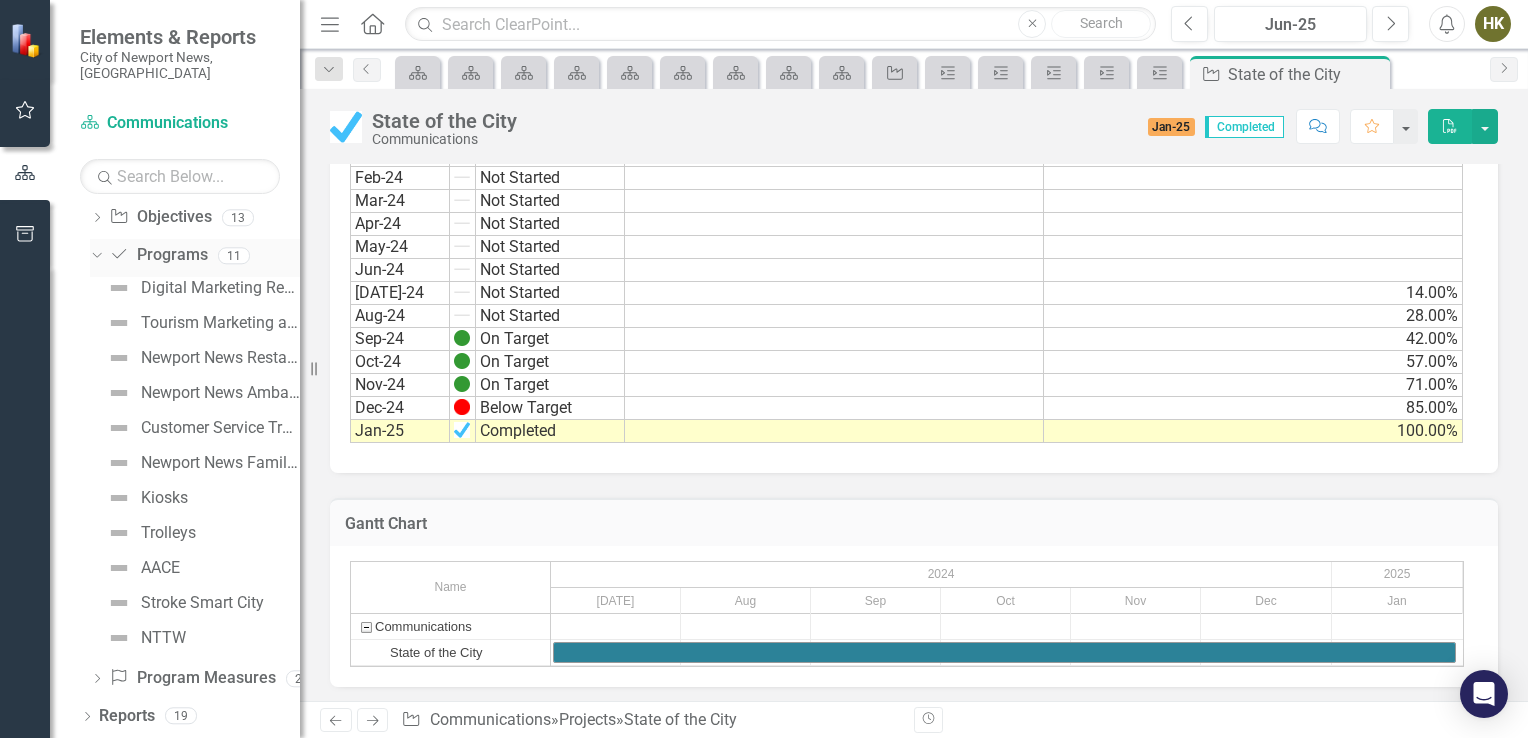 scroll, scrollTop: 1164, scrollLeft: 0, axis: vertical 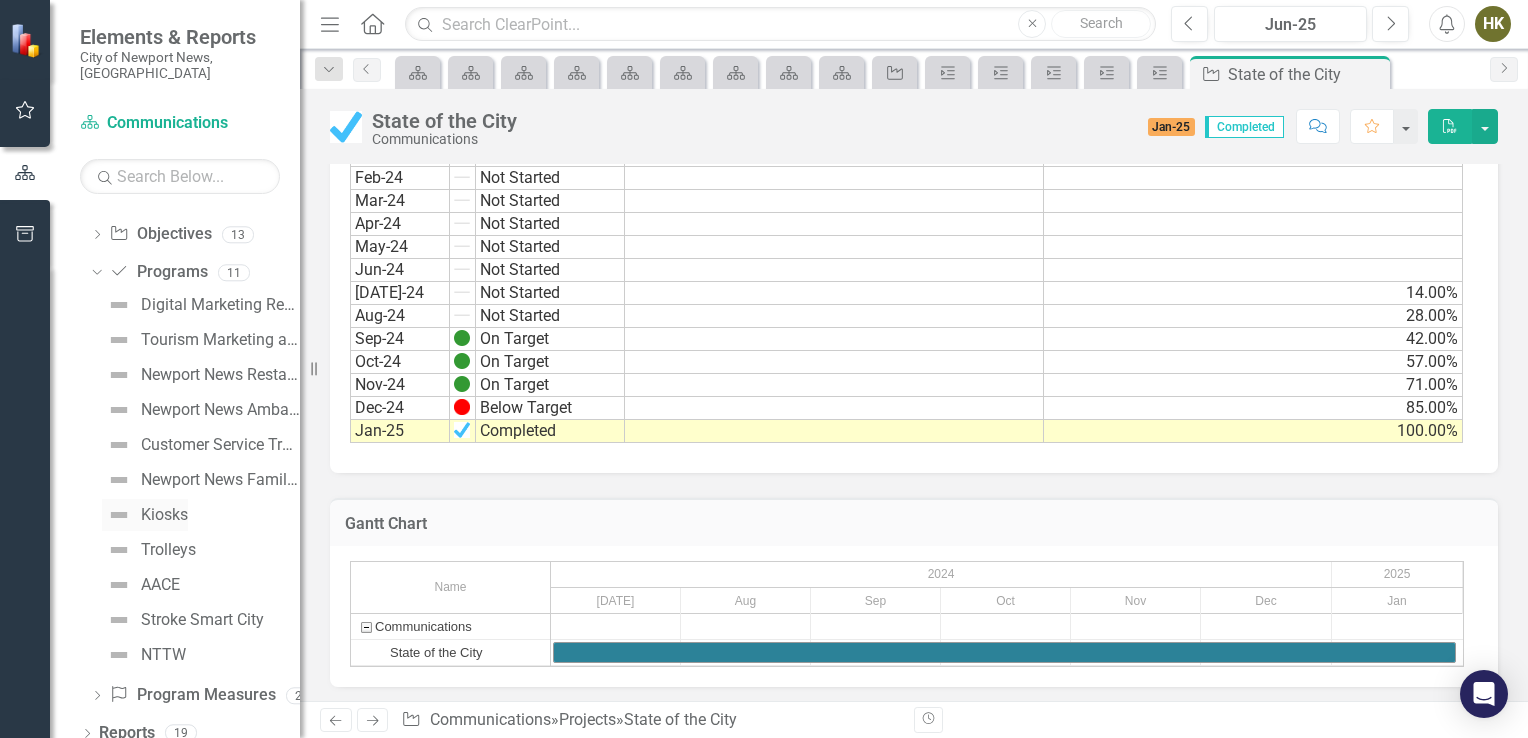 click on "Kiosks" at bounding box center [145, 515] 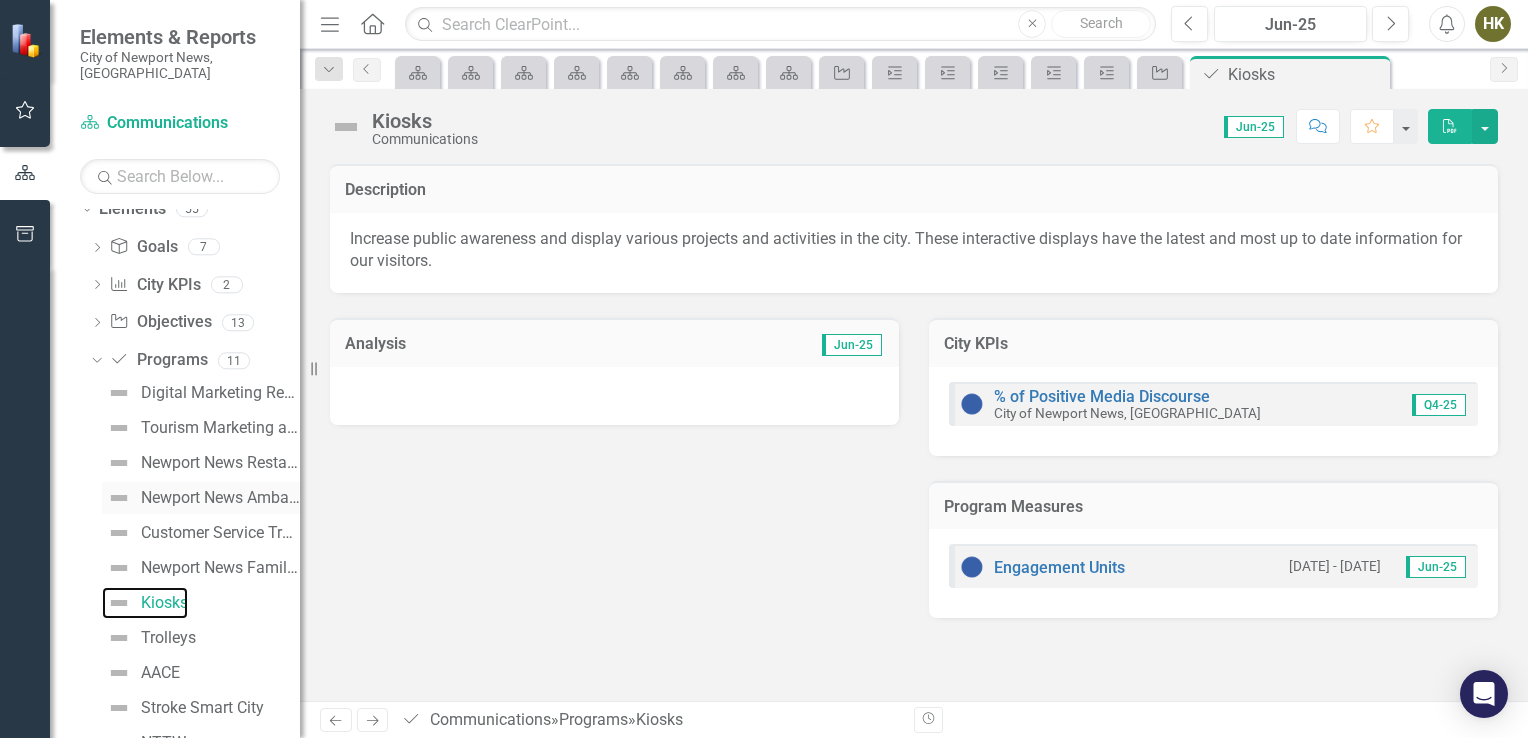 scroll, scrollTop: 1075, scrollLeft: 0, axis: vertical 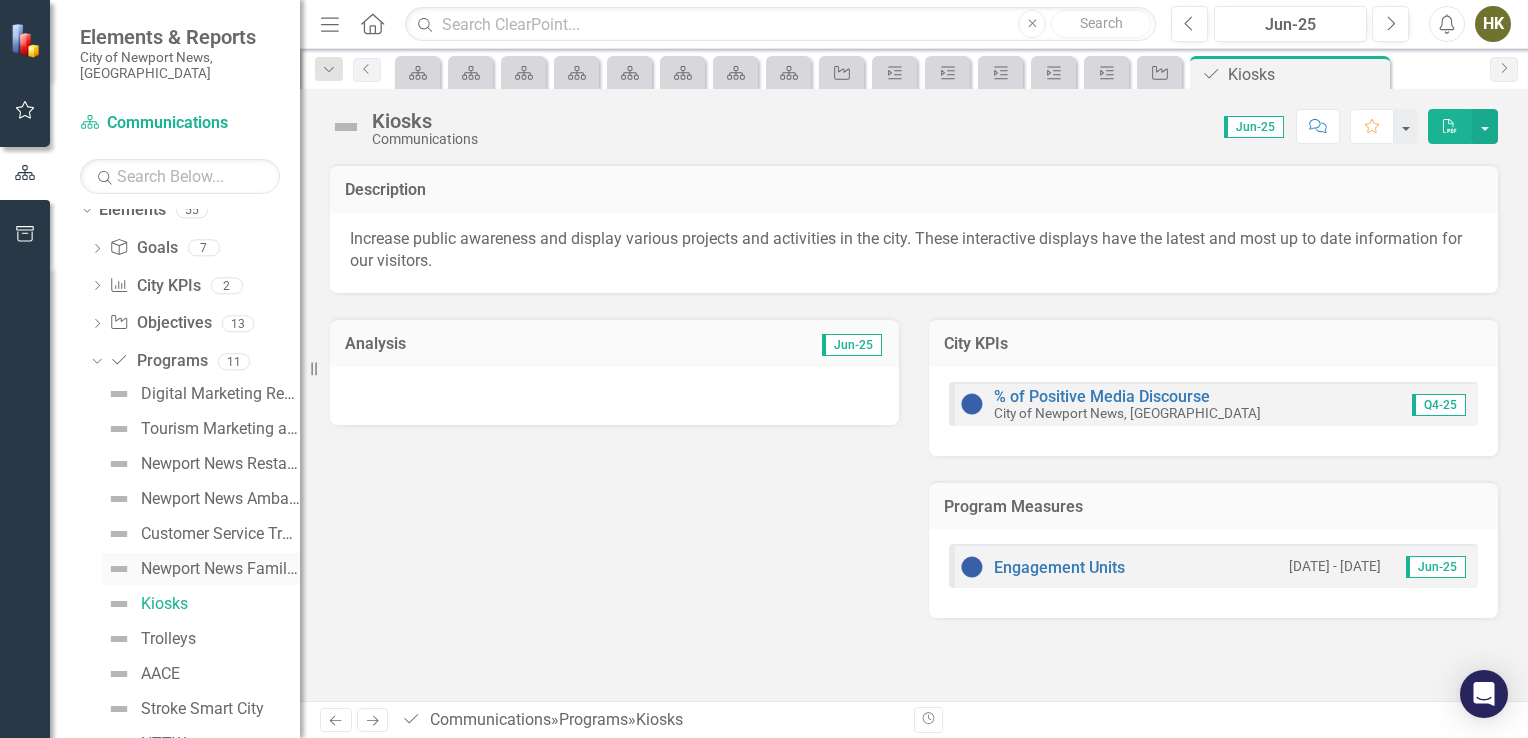 click on "Newport News Familiarization Tour" at bounding box center (201, 569) 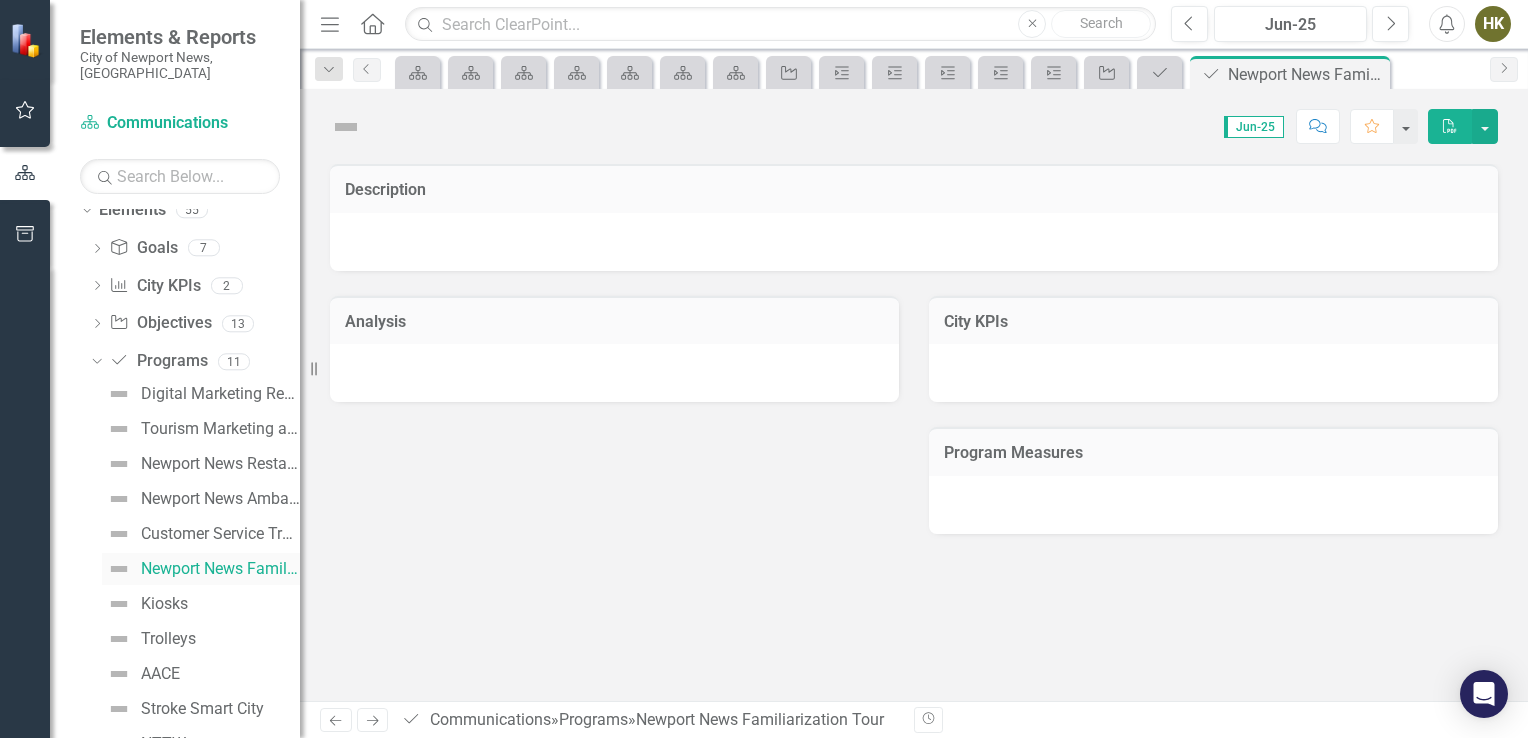 scroll, scrollTop: 905, scrollLeft: 0, axis: vertical 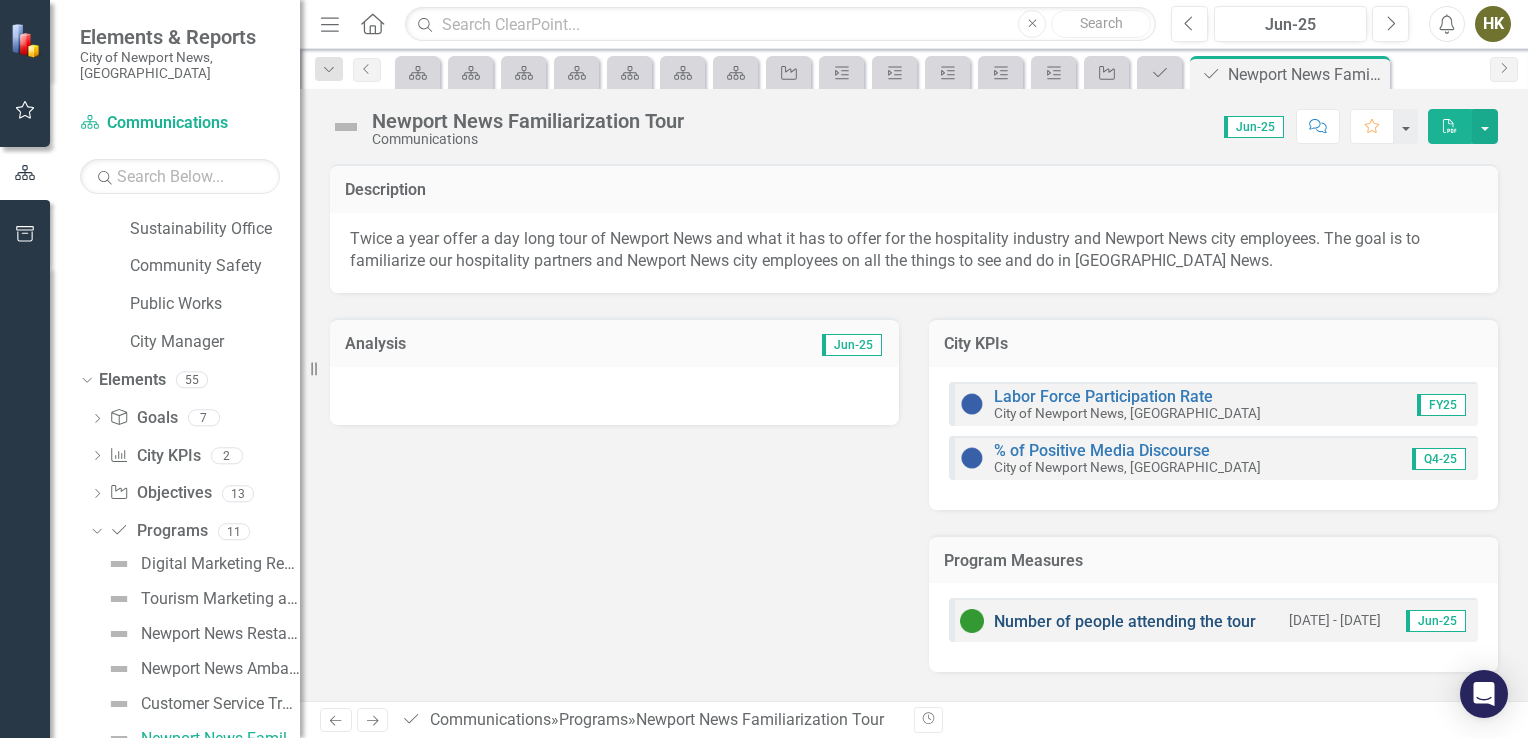 click on "Number of people attending the tour" at bounding box center (1125, 621) 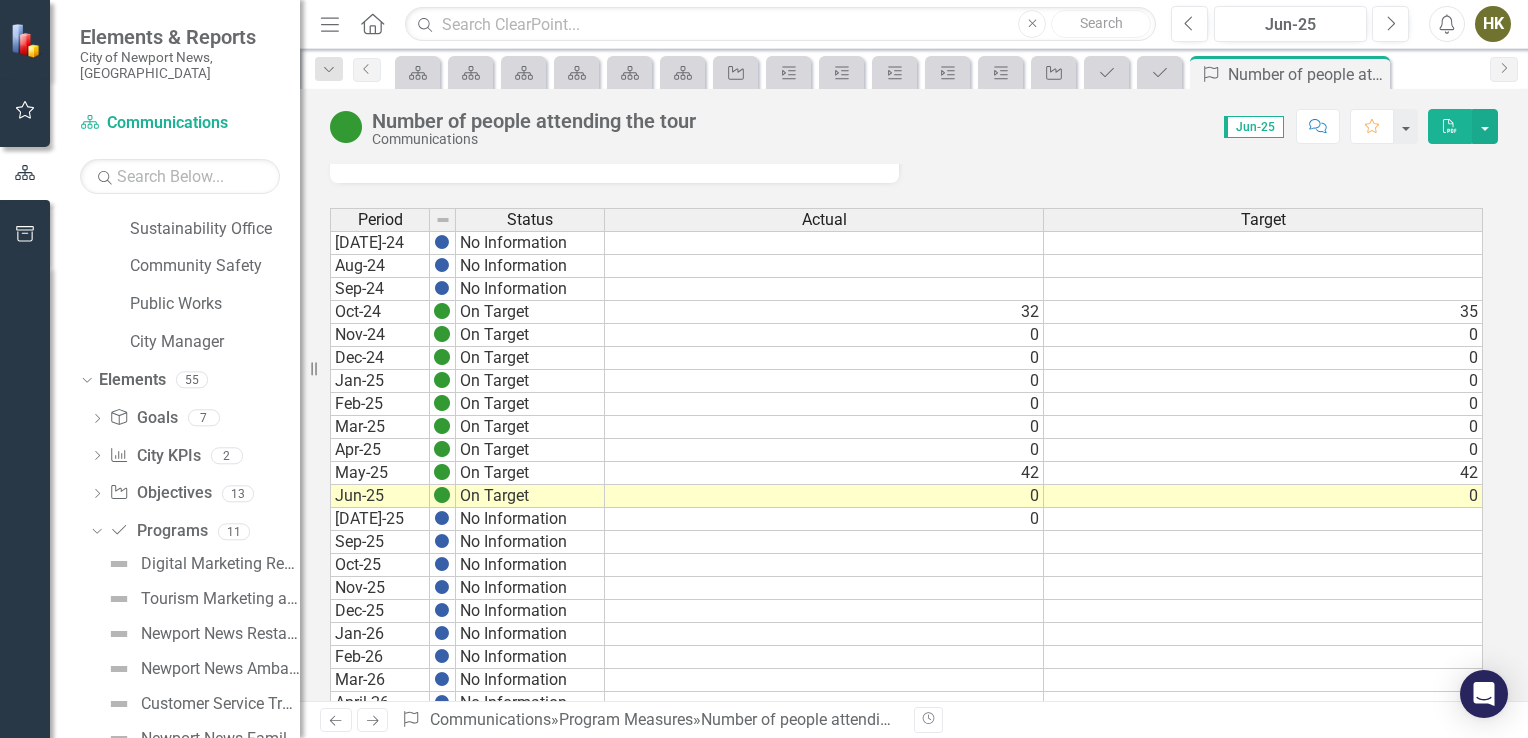 scroll, scrollTop: 59, scrollLeft: 0, axis: vertical 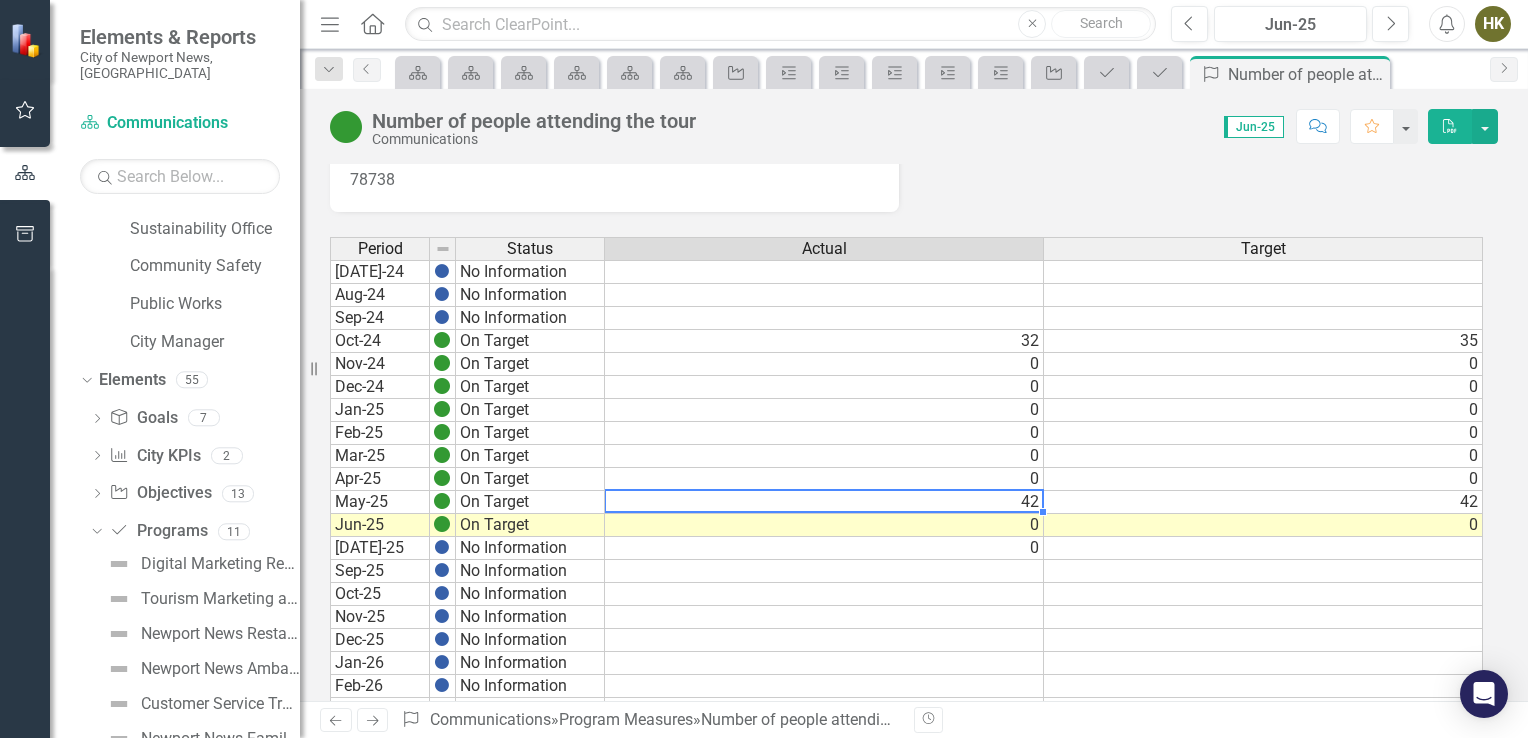 click on "42" at bounding box center (824, 502) 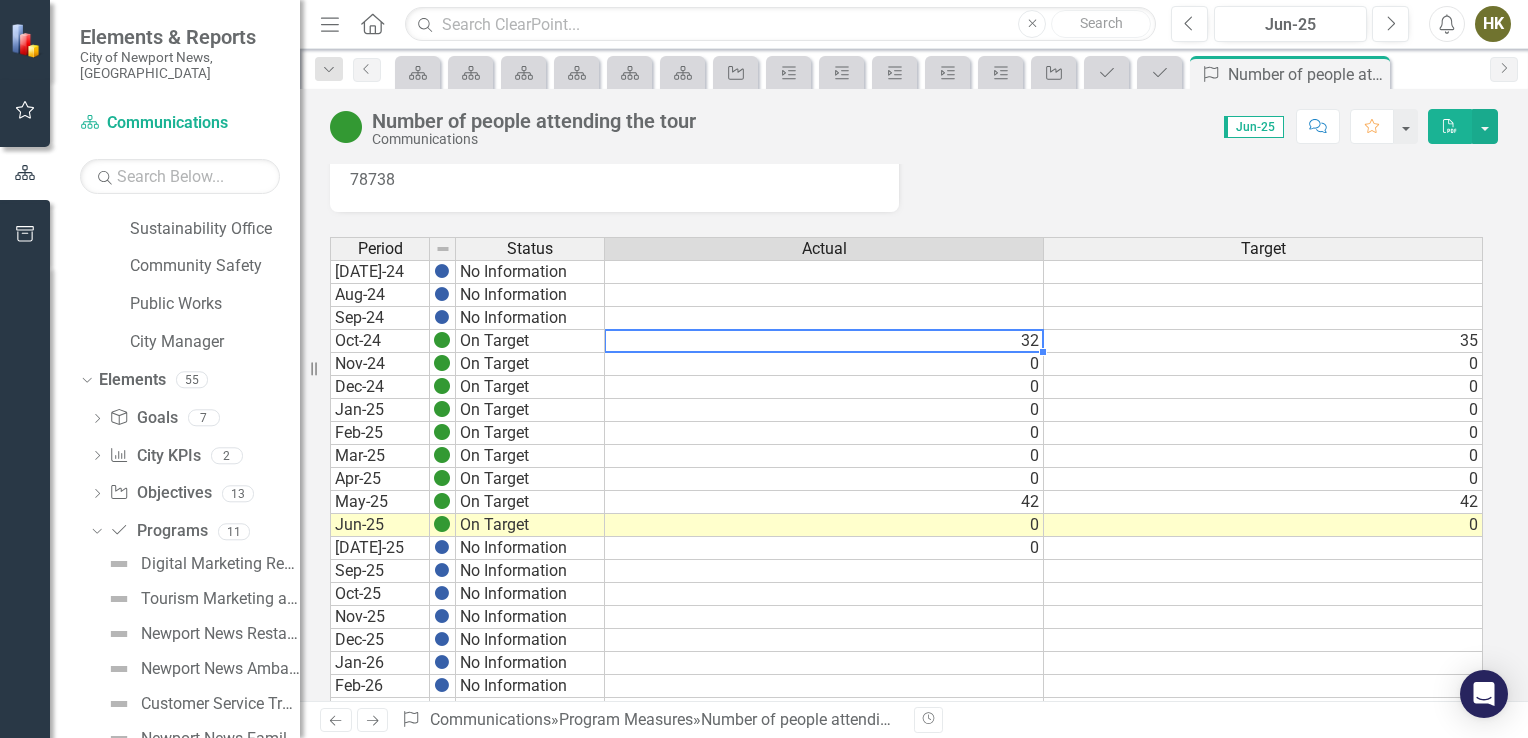 click on "32" at bounding box center (824, 341) 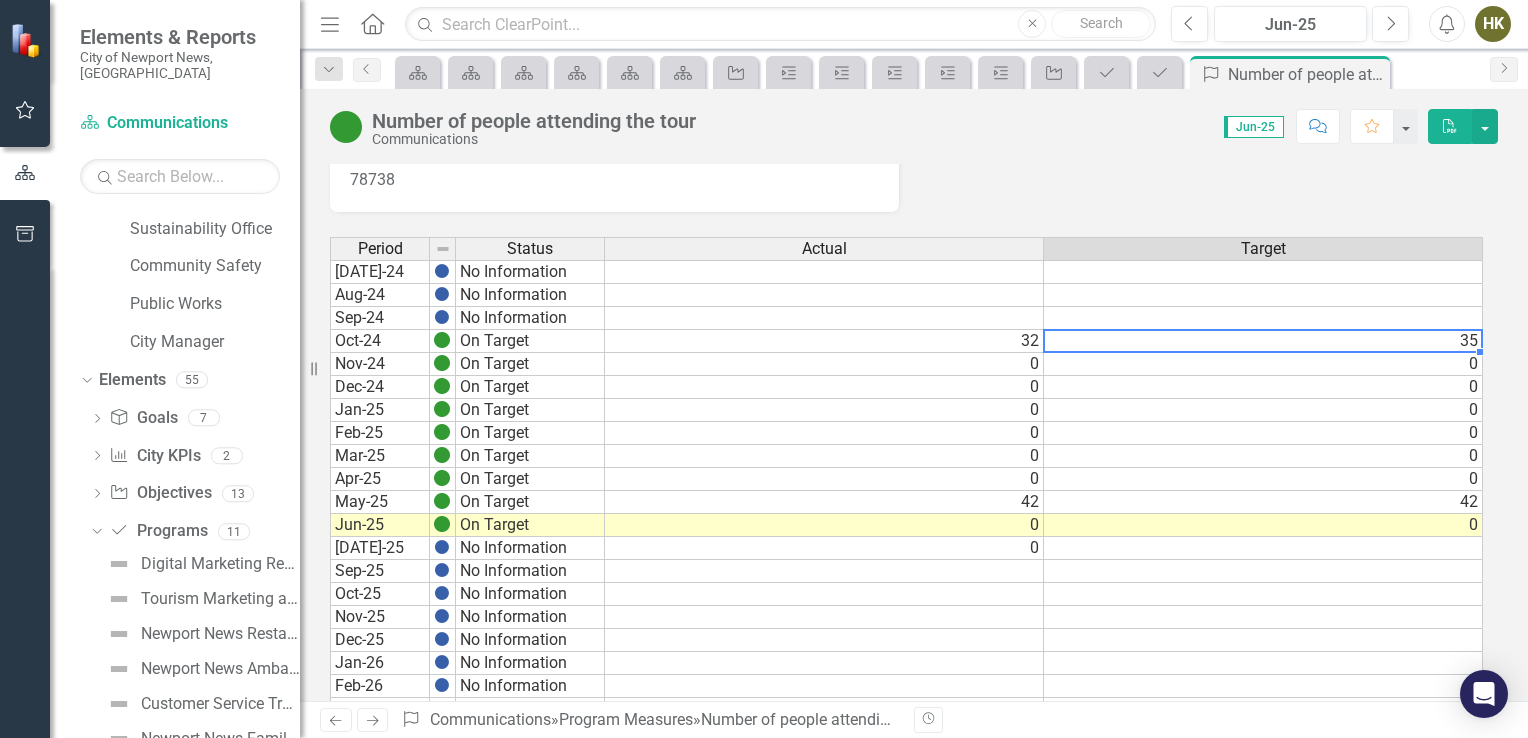 click on "35" at bounding box center [1263, 341] 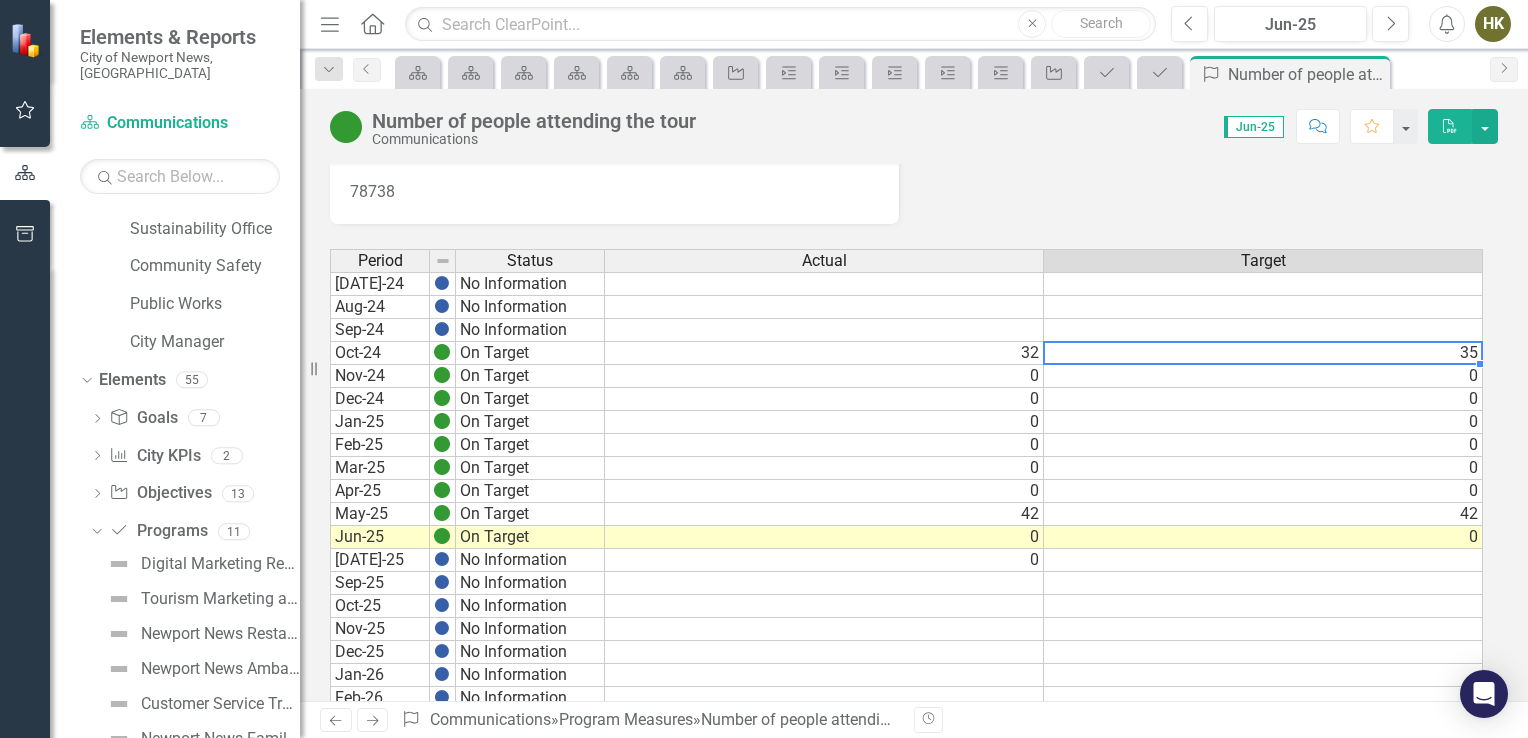 scroll, scrollTop: 0, scrollLeft: 0, axis: both 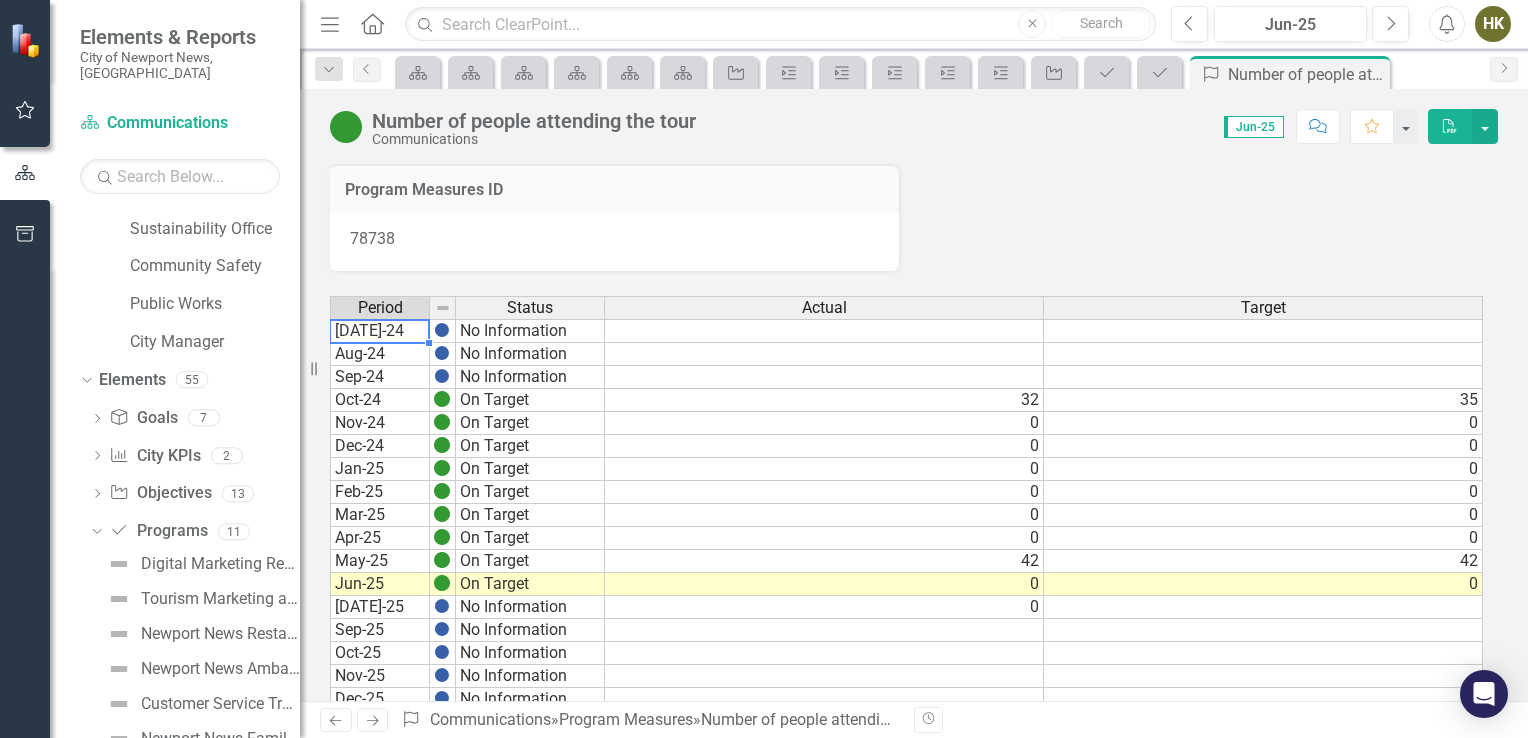 click on "[DATE]-24" at bounding box center (380, 331) 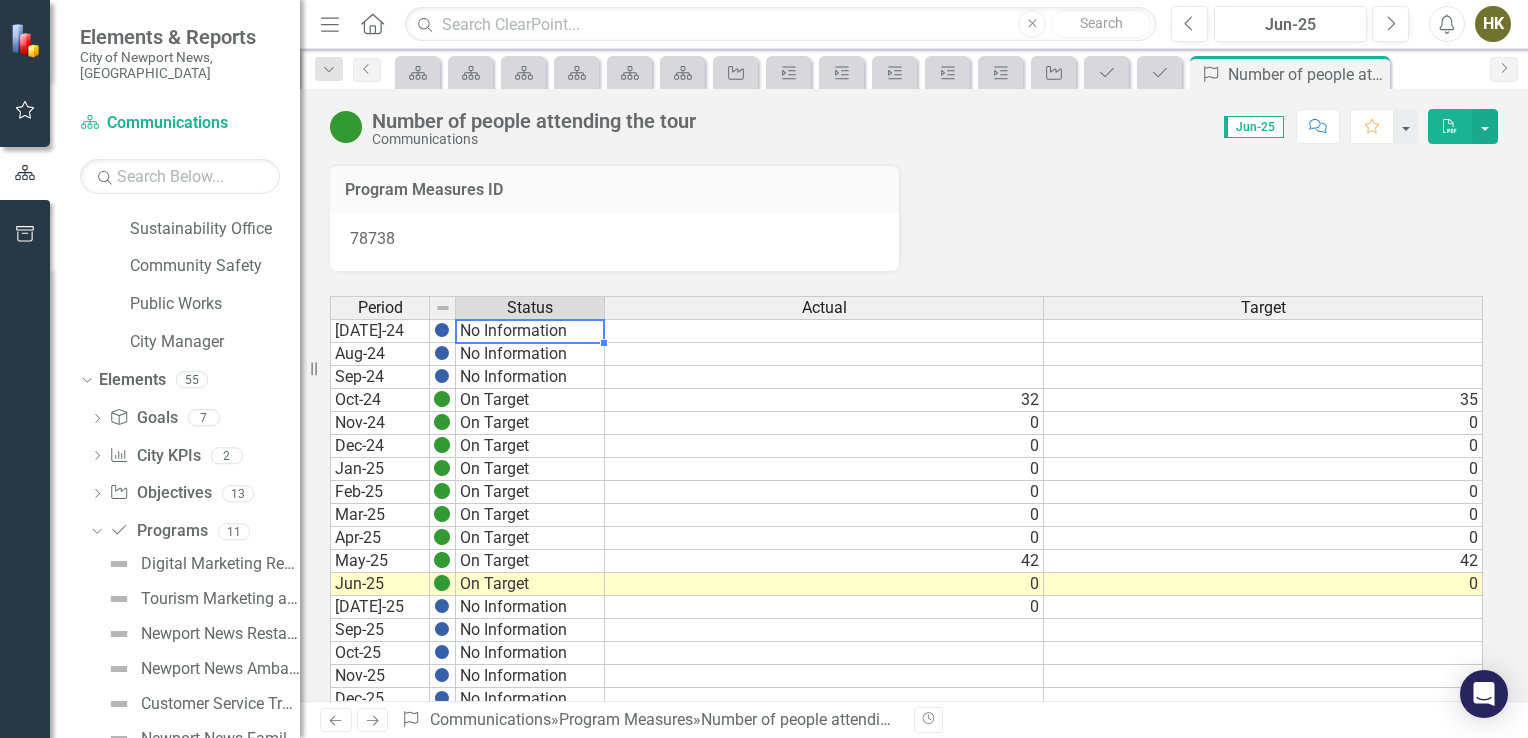 click on "No Information" at bounding box center [530, 331] 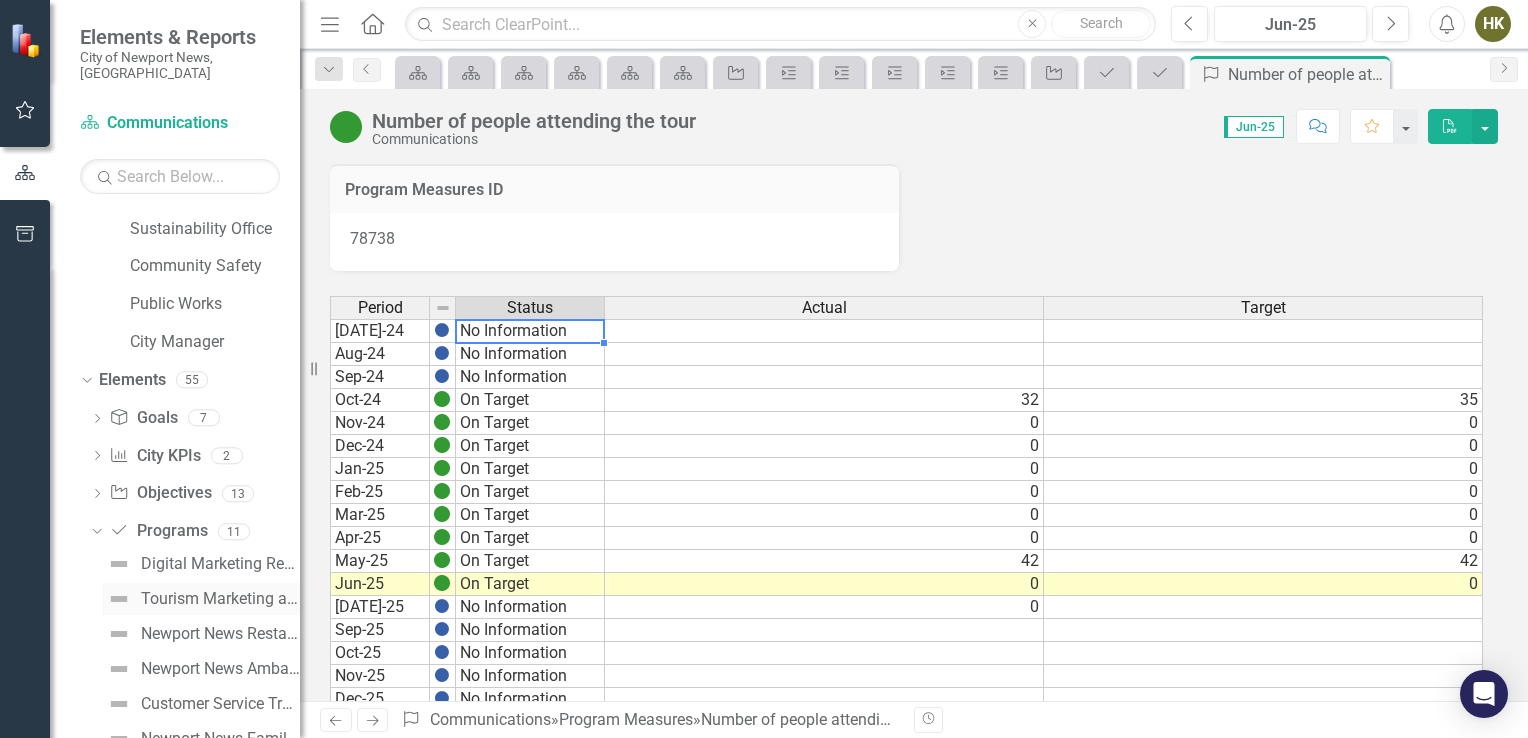 scroll, scrollTop: 1164, scrollLeft: 0, axis: vertical 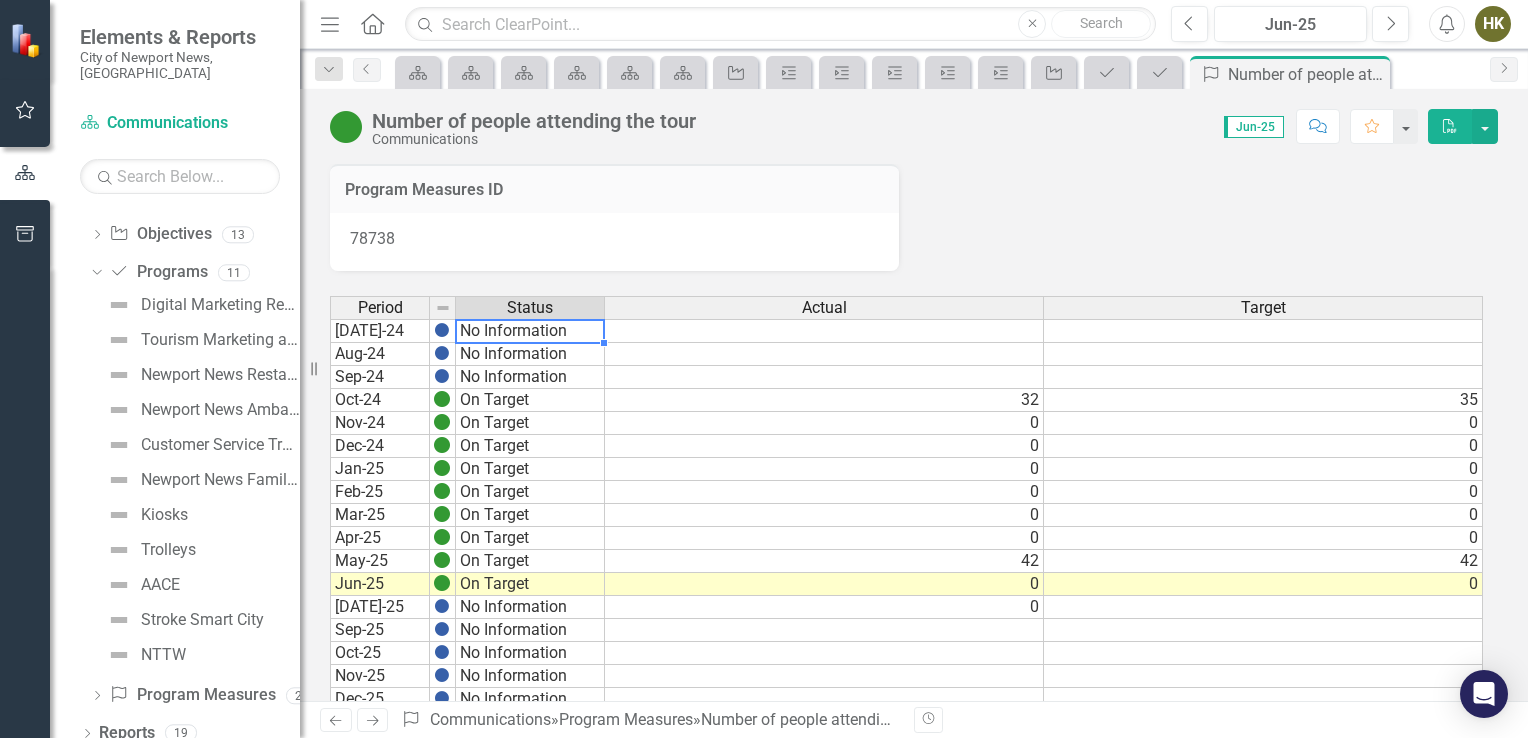 click on "AACE" at bounding box center [201, 585] 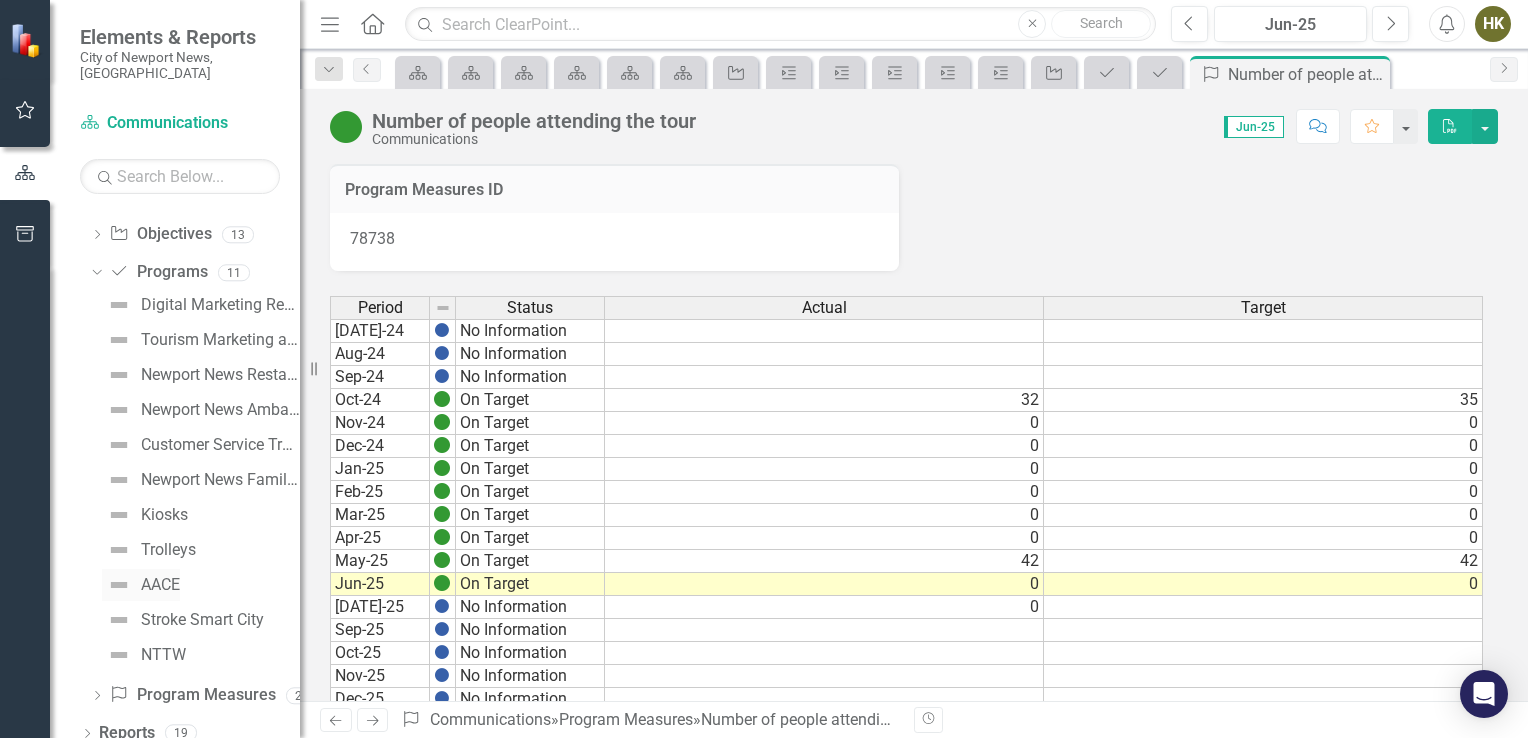 click on "AACE" at bounding box center (160, 585) 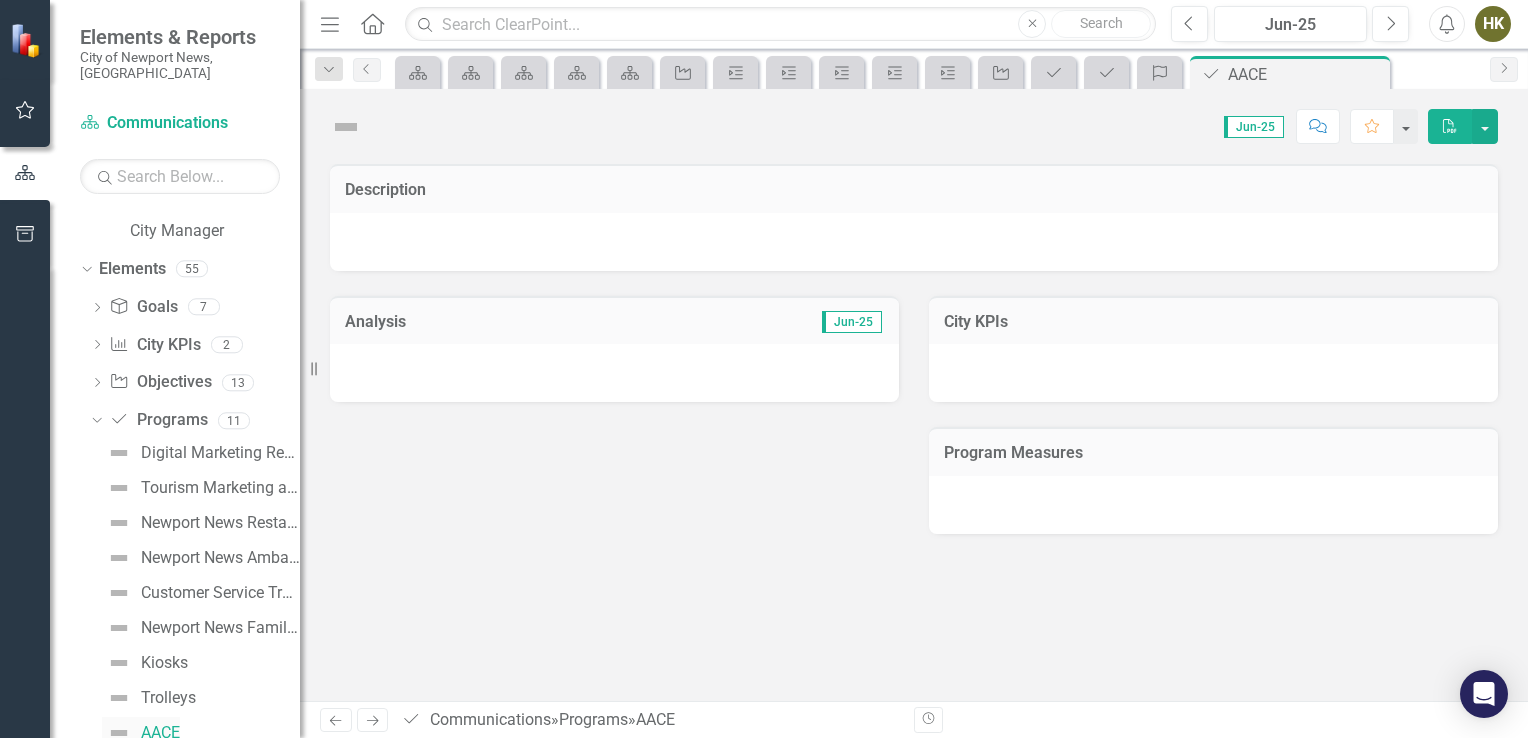 scroll, scrollTop: 1010, scrollLeft: 0, axis: vertical 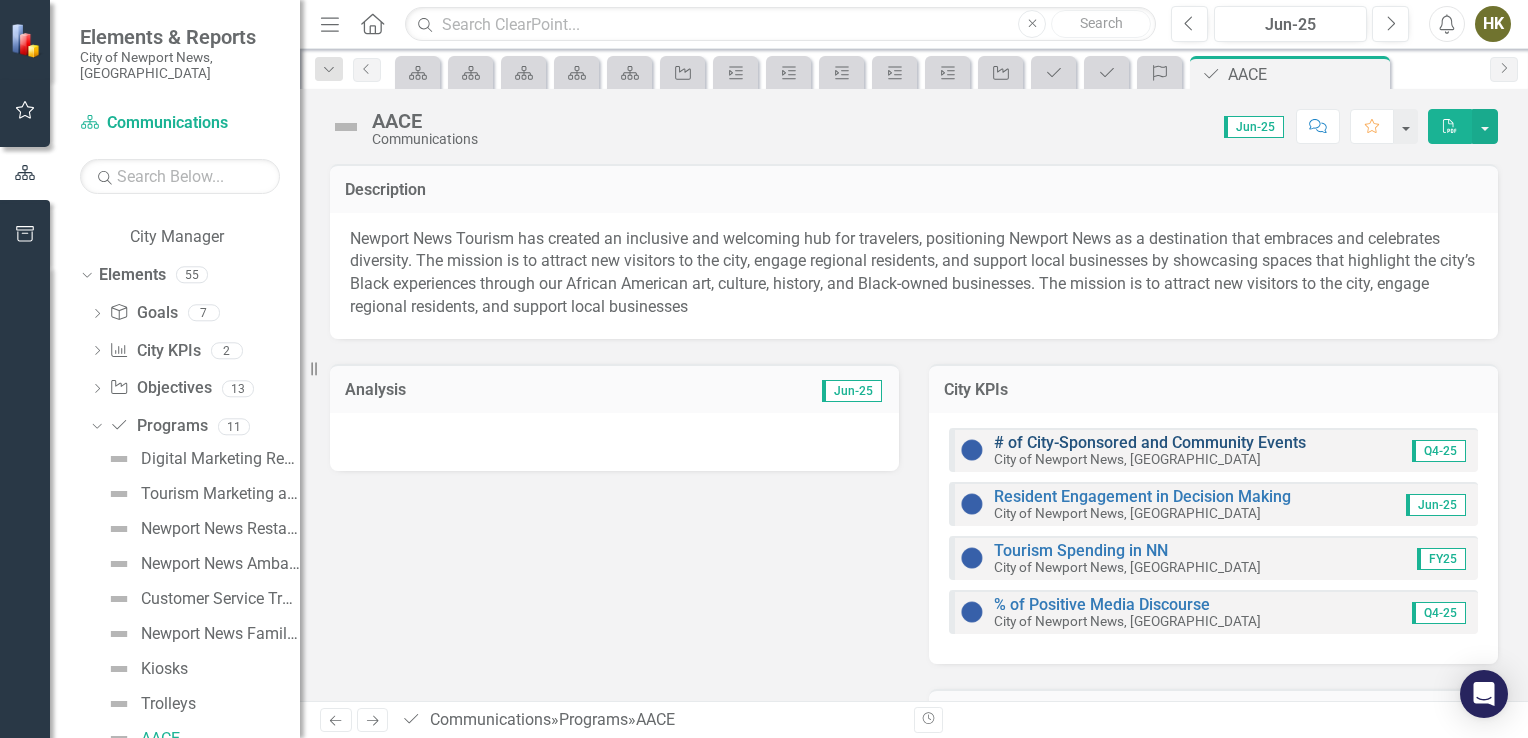 click on "# of City-Sponsored and Community Events" at bounding box center [1150, 442] 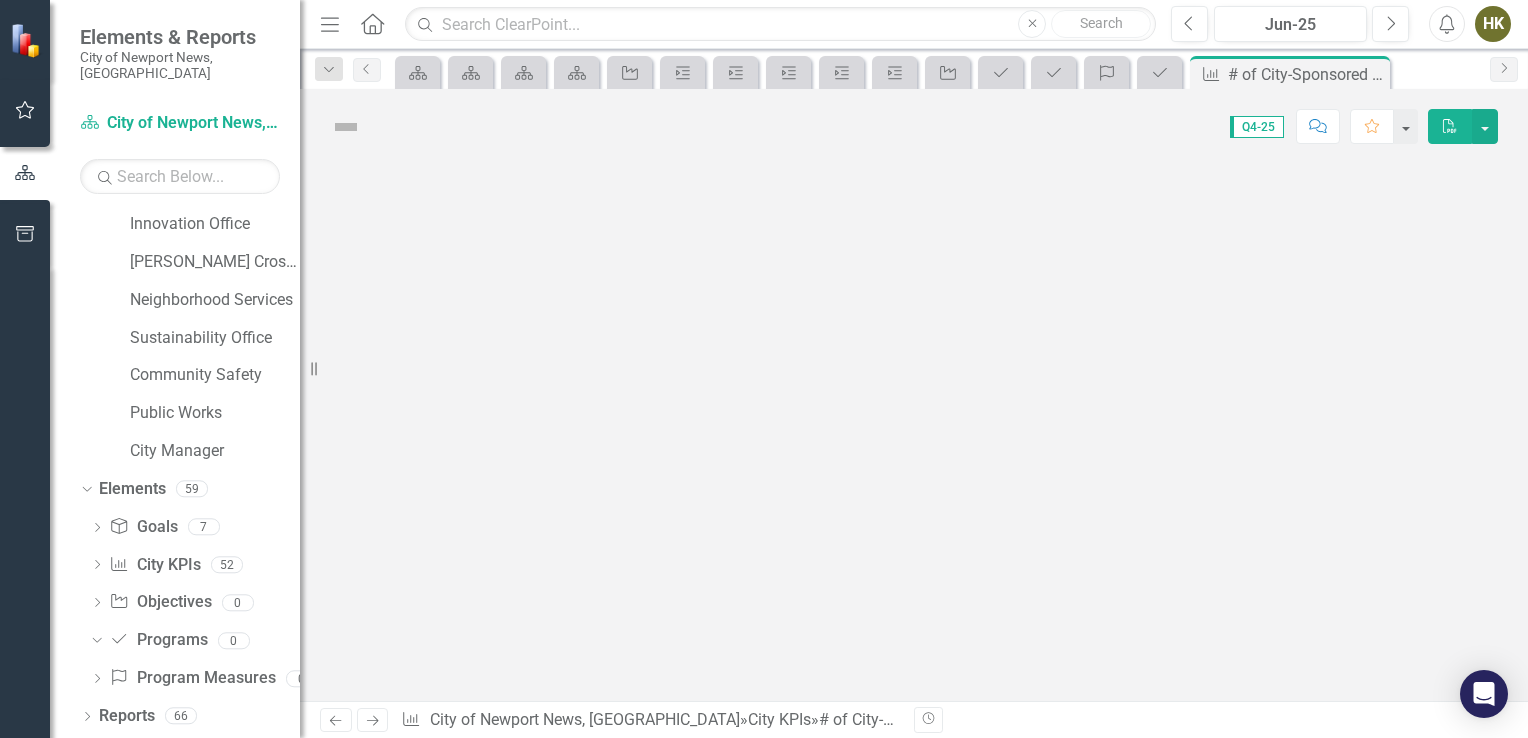 scroll, scrollTop: 779, scrollLeft: 0, axis: vertical 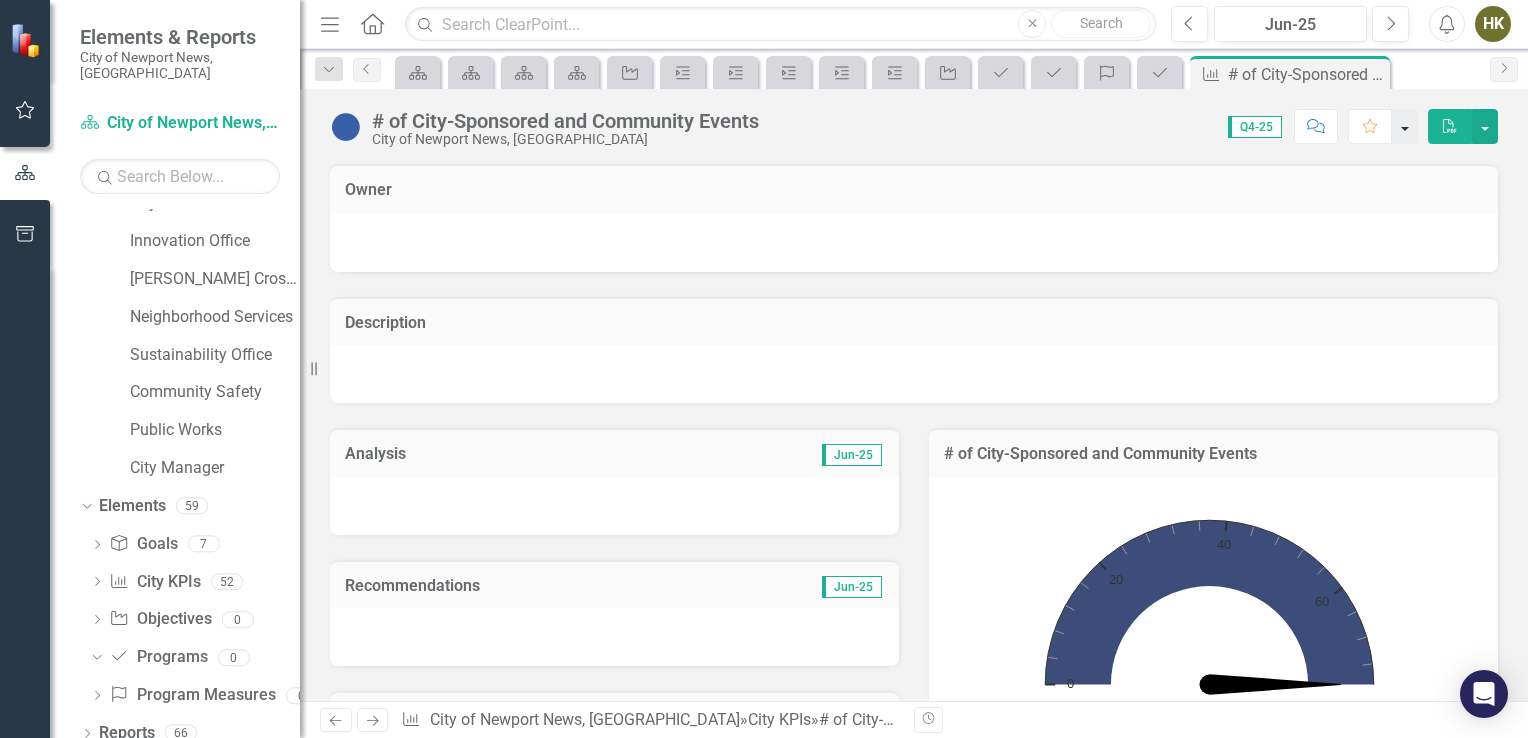 click at bounding box center [1405, 126] 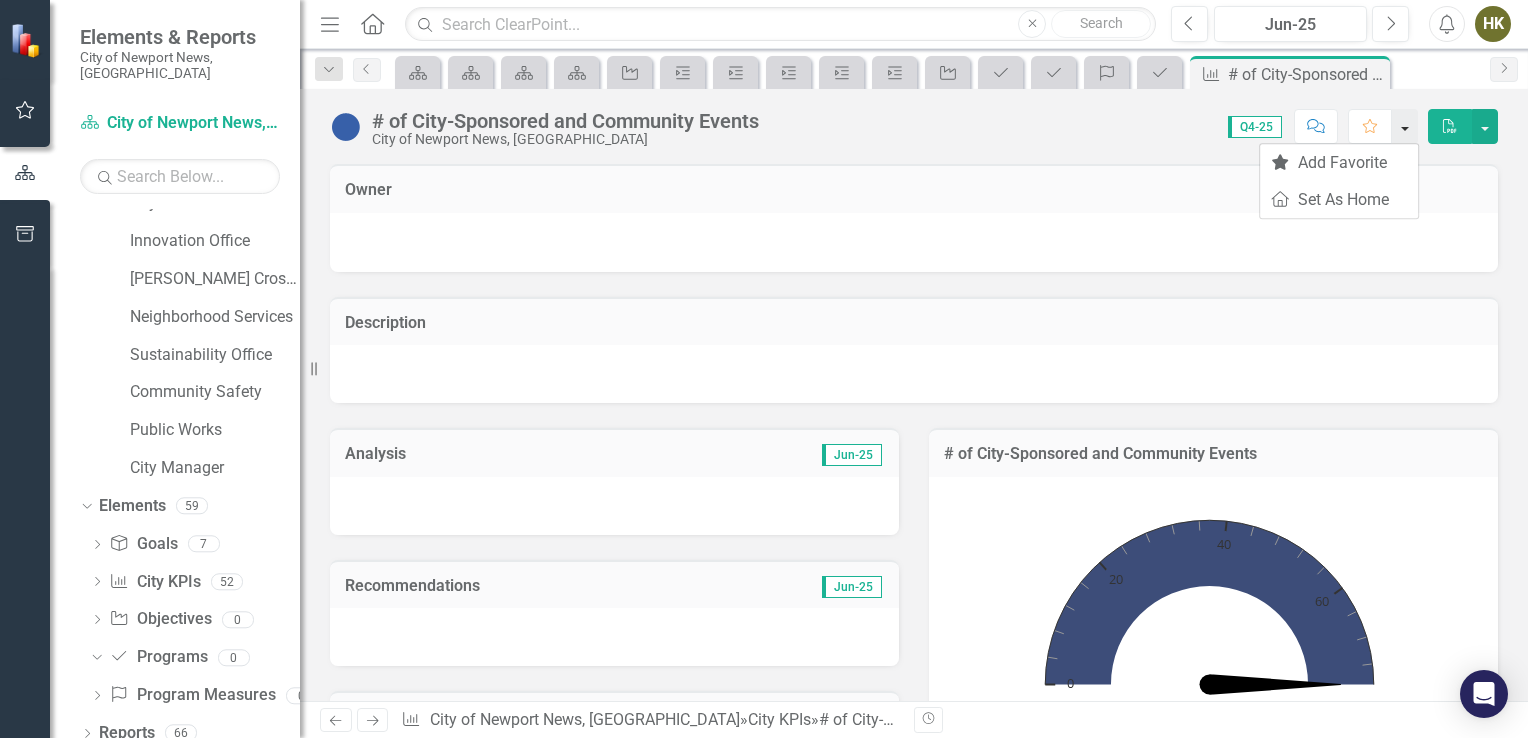 click at bounding box center (1405, 126) 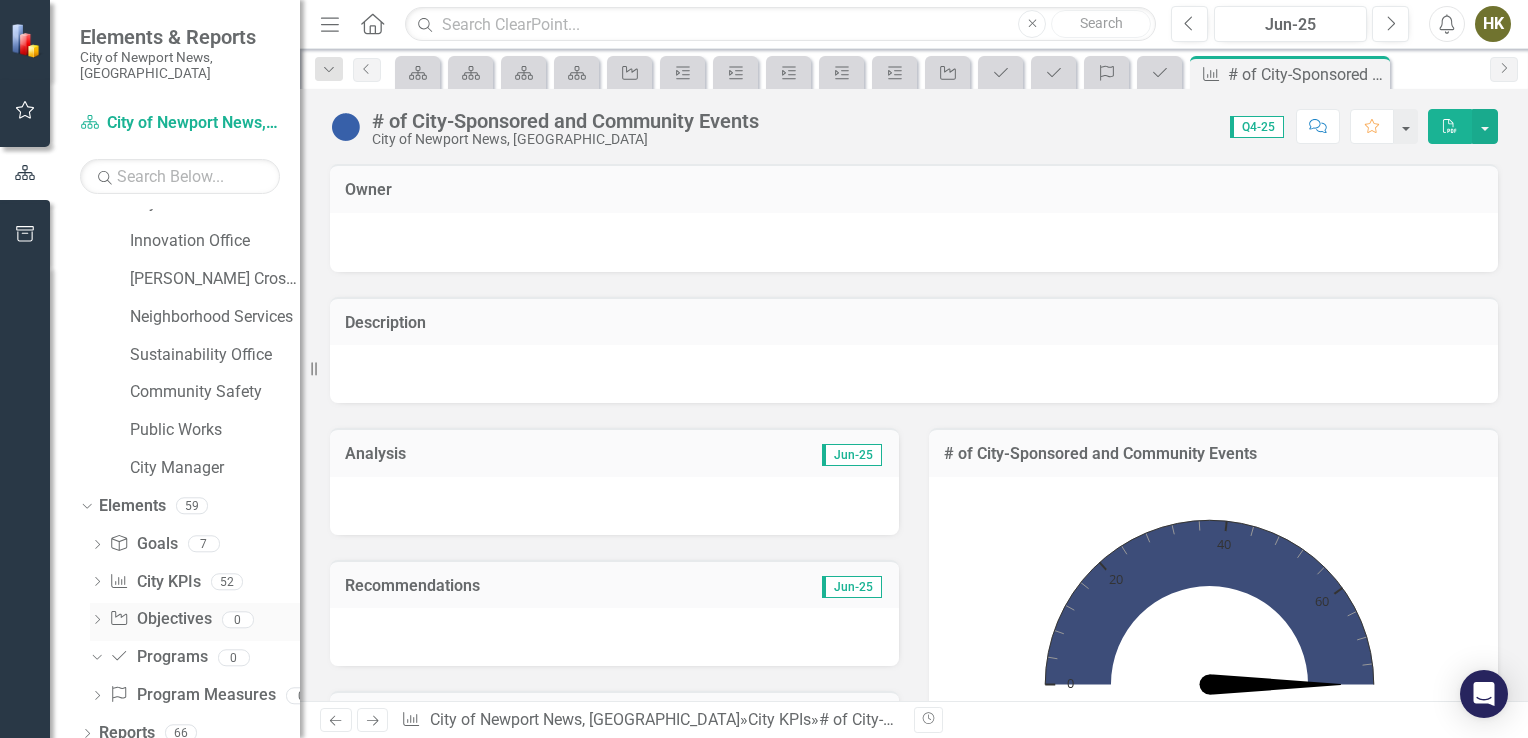 click on "Dropdown Project Objectives 0" at bounding box center (195, 622) 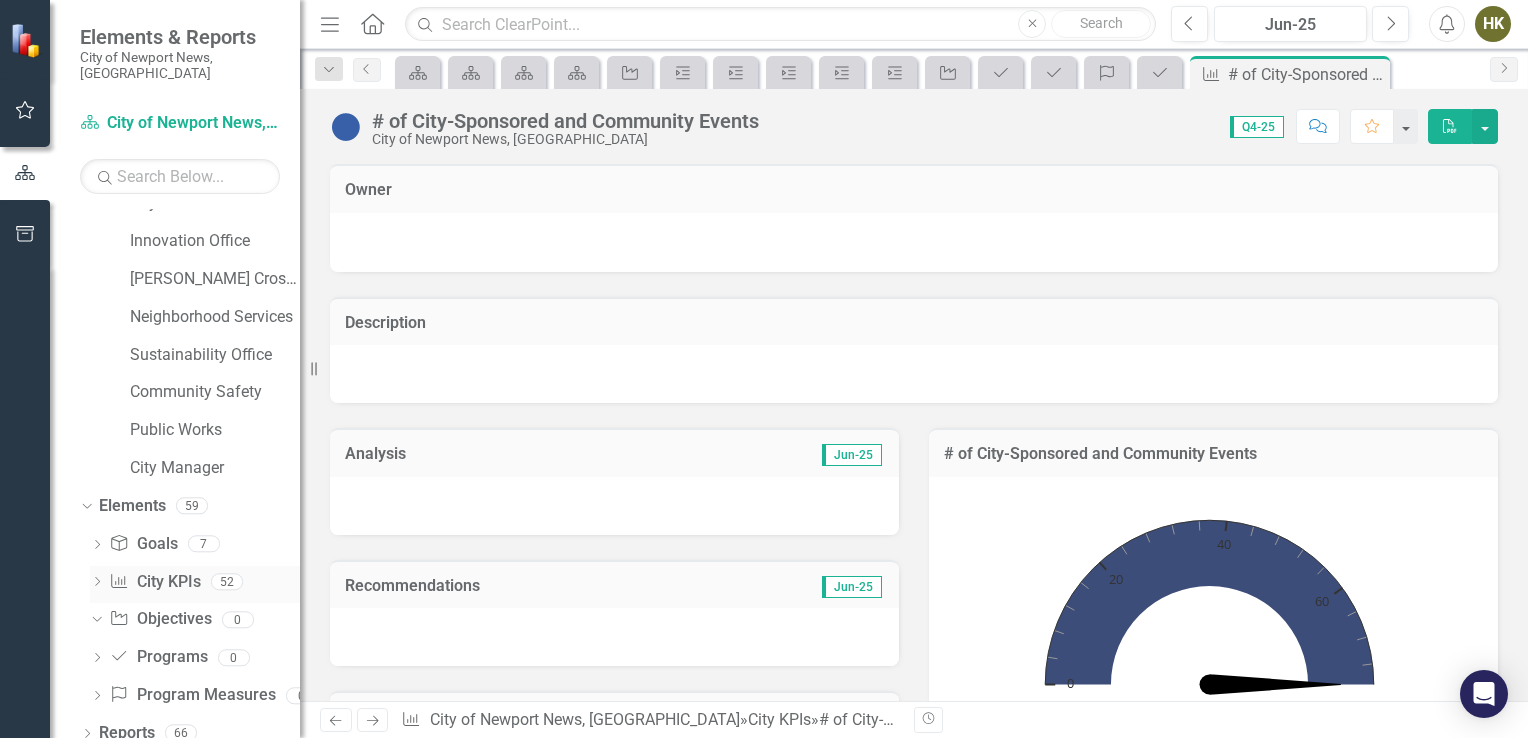 click on "Dropdown" 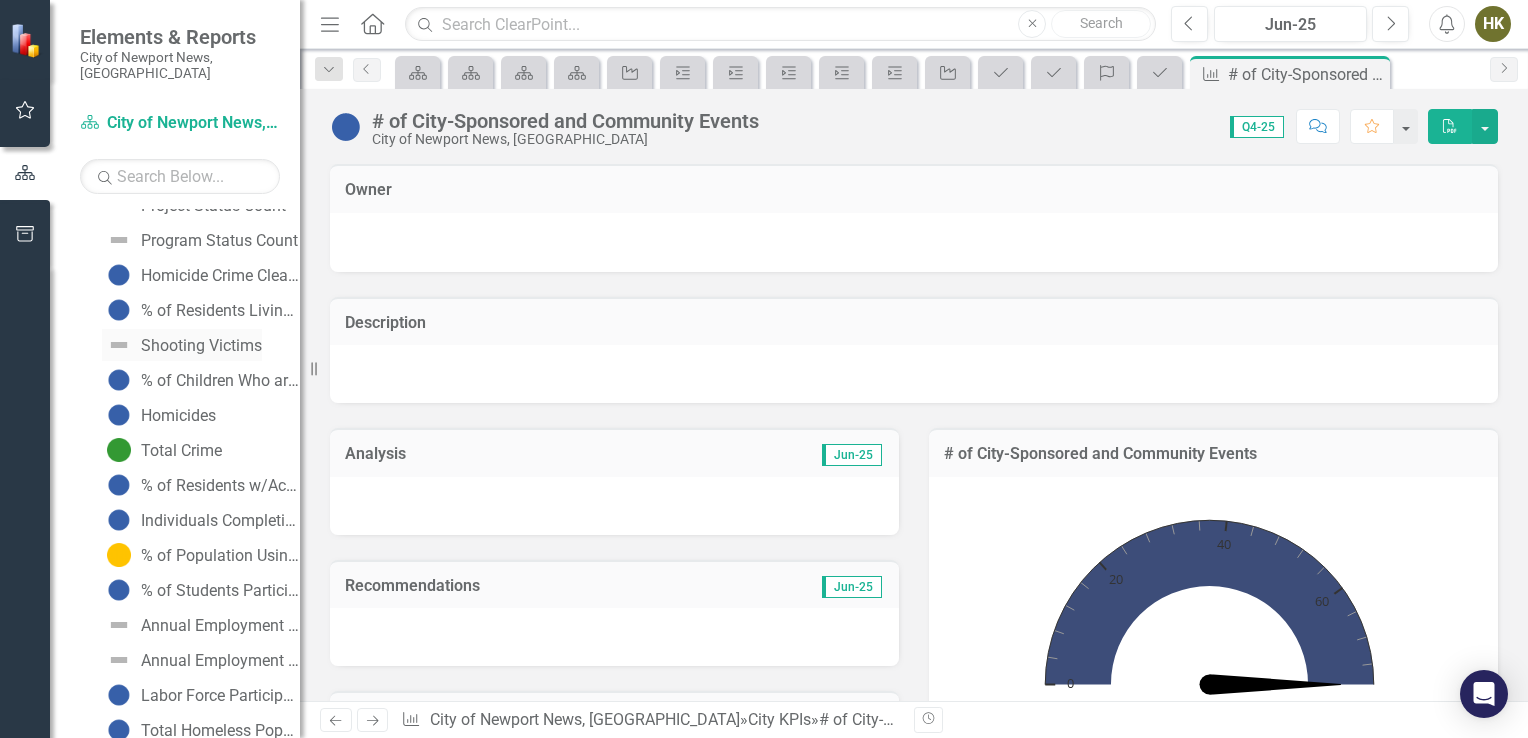 scroll, scrollTop: 1190, scrollLeft: 0, axis: vertical 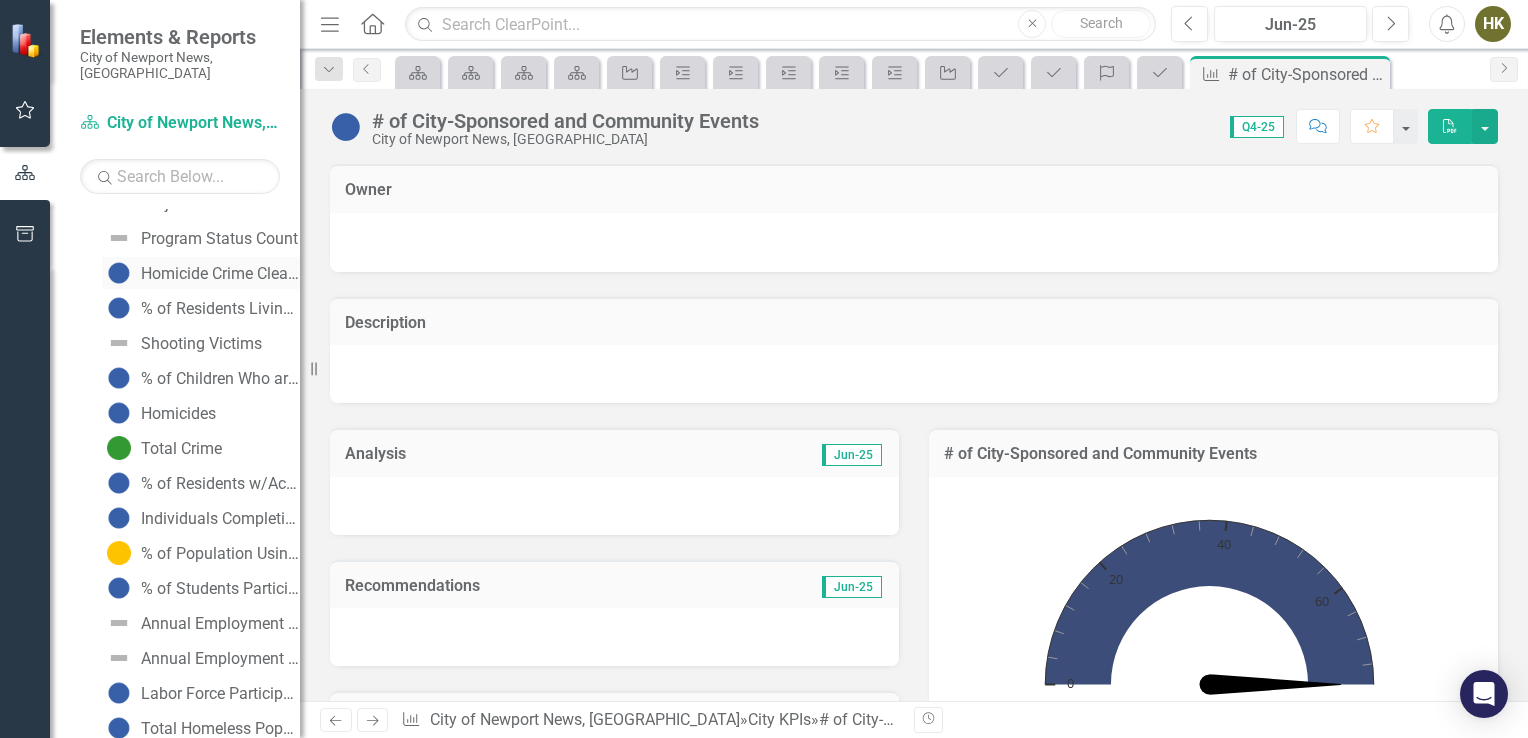 click on "Homicide Crime Clearance Rates" at bounding box center [201, 273] 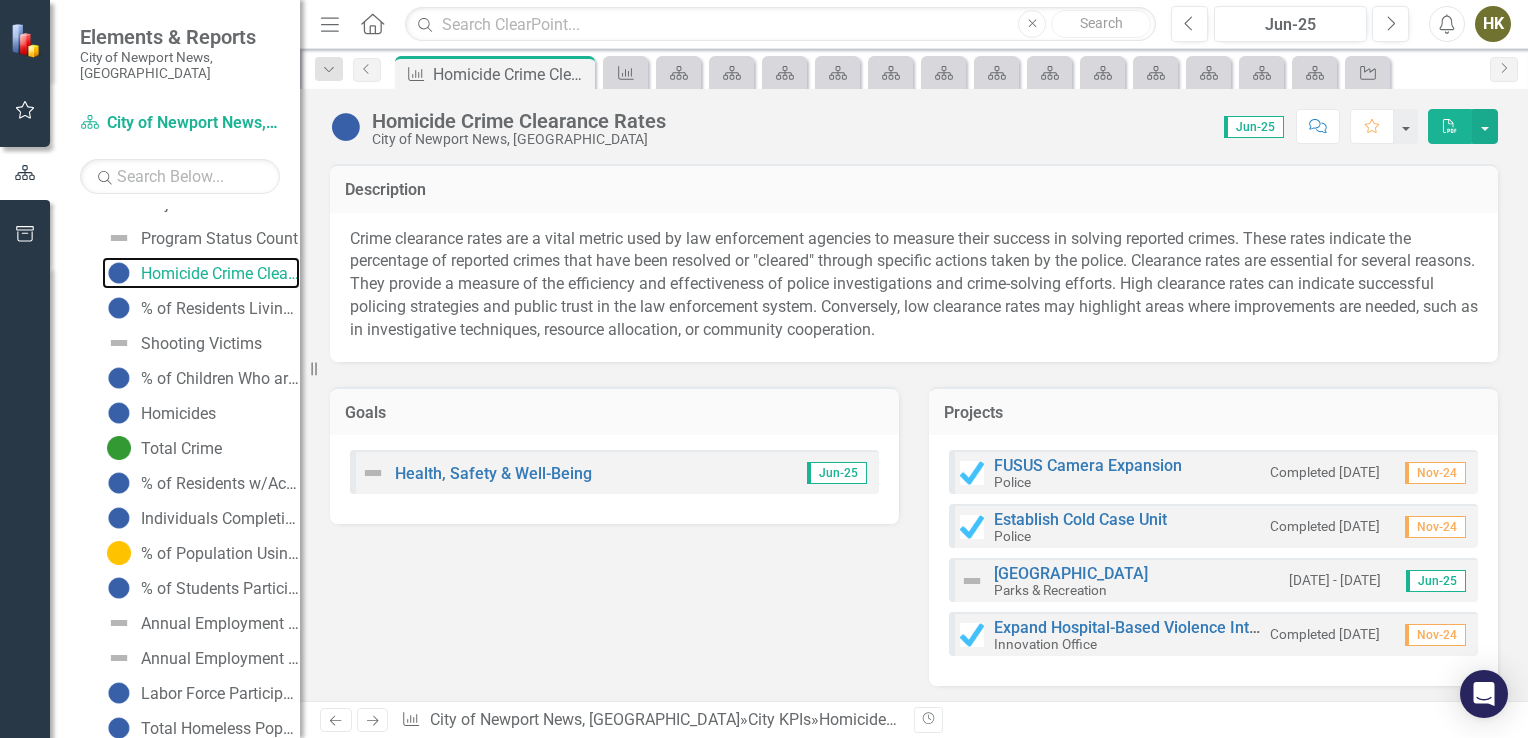 scroll, scrollTop: 724, scrollLeft: 0, axis: vertical 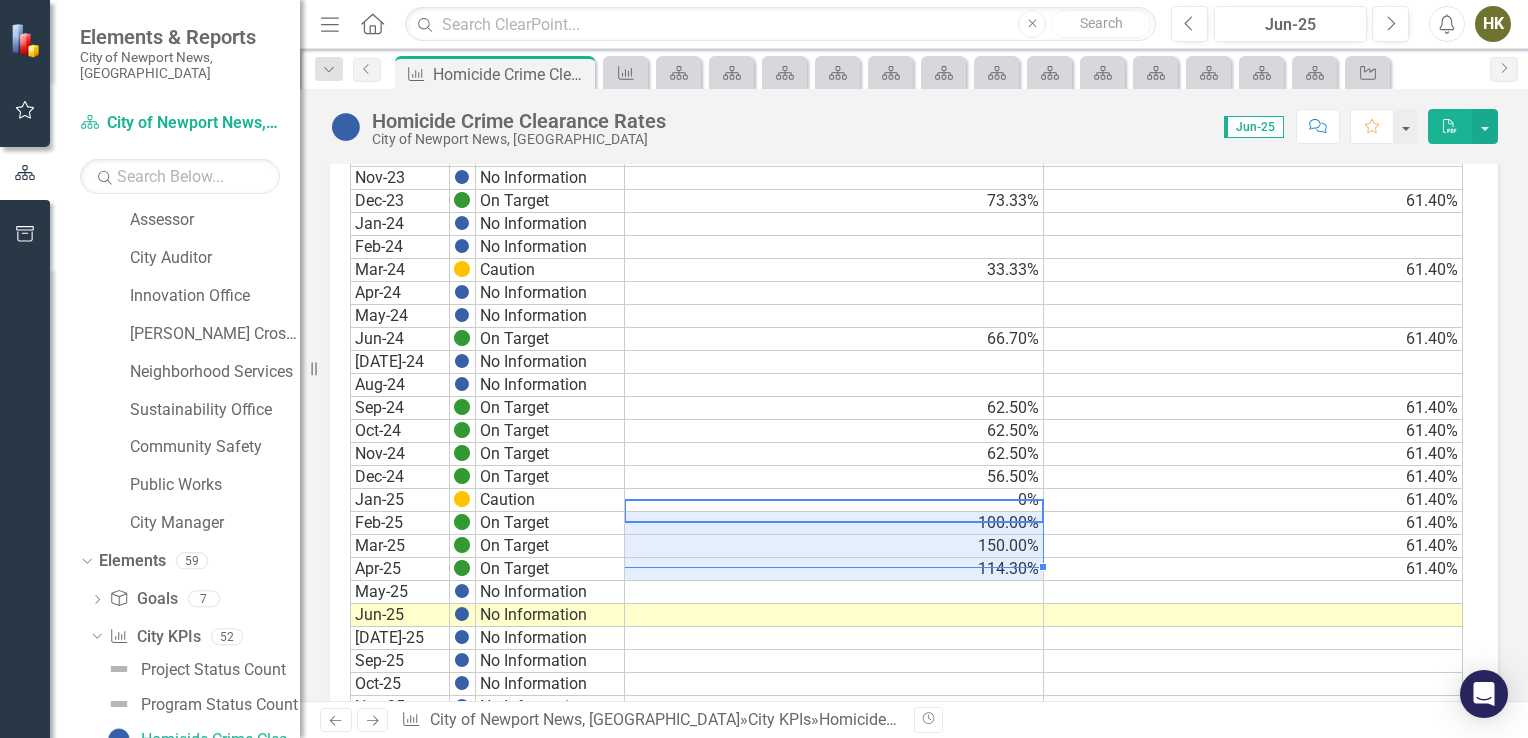 drag, startPoint x: 865, startPoint y: 511, endPoint x: 866, endPoint y: 554, distance: 43.011627 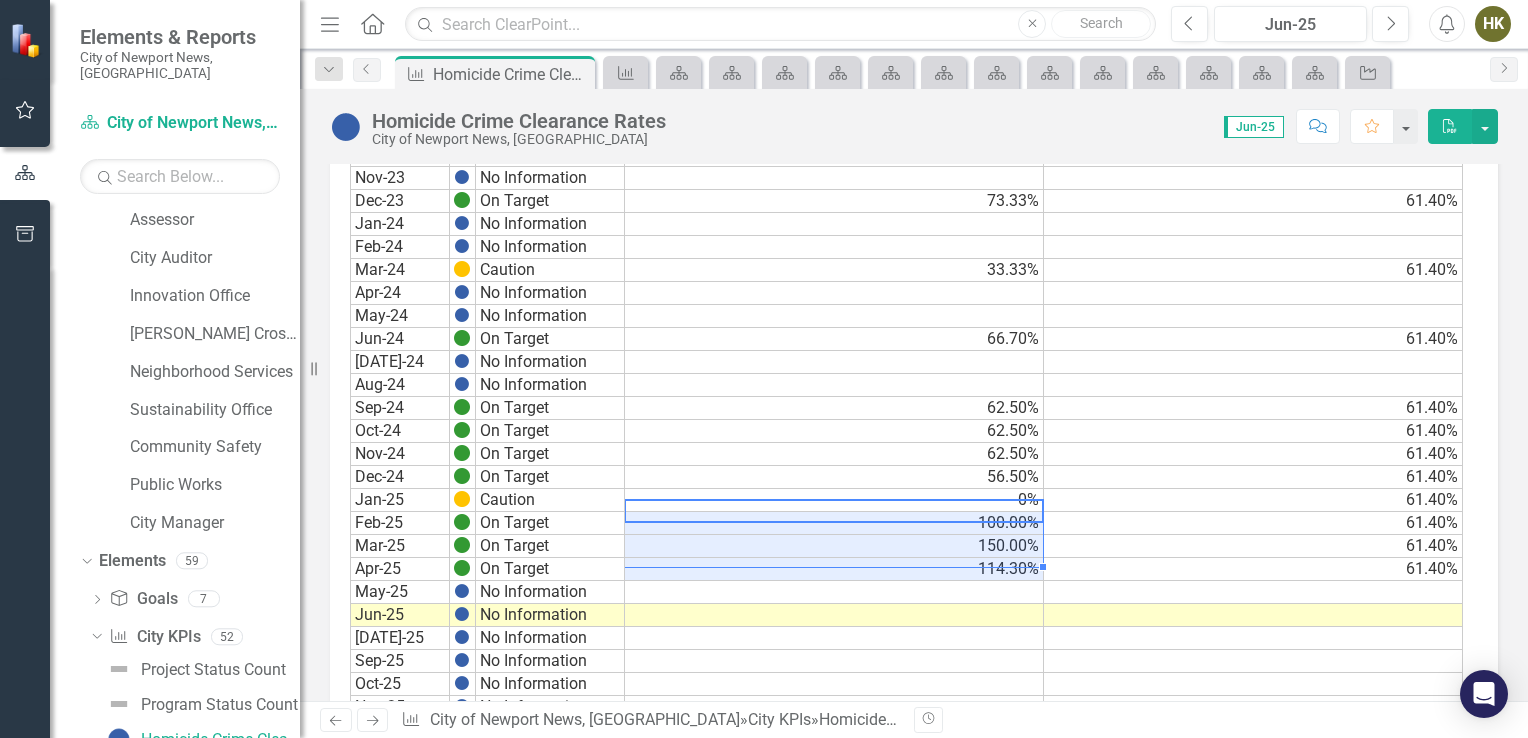 click on "Sept-19 No Information Oct-19 No Information Nov-19 No Information Dec-19 No Information Jan-20 No Information Feb-20 No Information Mar-20 No Information Apr-20 No Information May-20 No Information Jun-20 Caution 29.33% 65.00% Jul-20 No Information Aug-20 No Information Sept-20 No Information Oct-20 No Information Nov-20 No Information Dec-20 No Information Jan-21 No Information Feb-21 No Information Mar-21 No Information Apr-21 No Information May-21 No Information Jun-21 On Target 84.42% 65.00% Jul-21 No Information Aug-21 No Information Sep-21 No Information Oct-21 No Information Nov-21 No Information Dec-21 No Information Jan-22 No Information Feb-22 No Information Mar-22 No Information Apr-22 No Information May-22 No Information Jun-22 On Target 68.67% 65.00% Jul-22 No Information Aug-22 No Information Sep-22 No Information Oct-22 No Information Nov-22 No Information Dec-22 No Information Jan-23 No Information Feb-23 No Information Mar-23 No Information Apr-23 No Information May-23 No Information Jun-23" at bounding box center [906, 155] 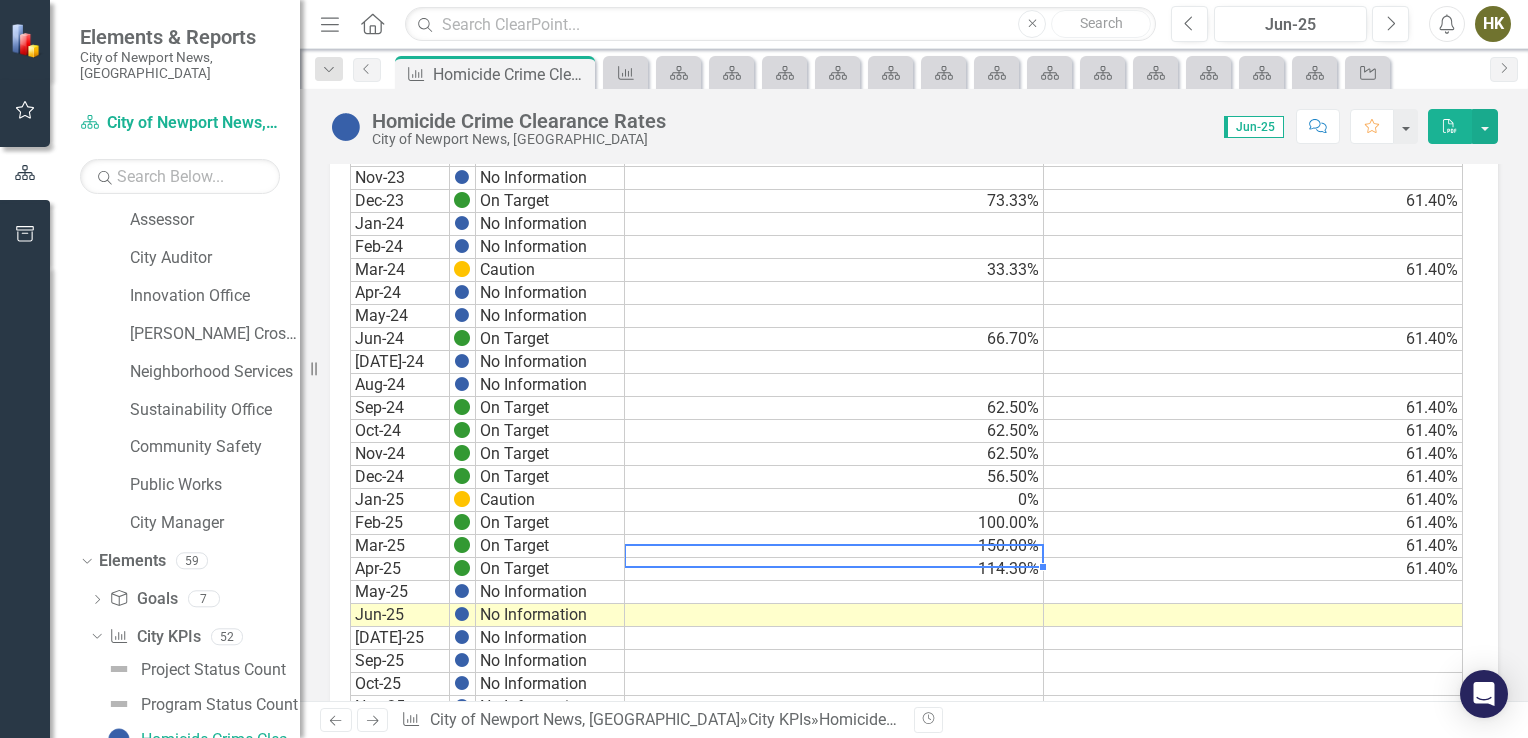 click on "114.30%" at bounding box center [834, 569] 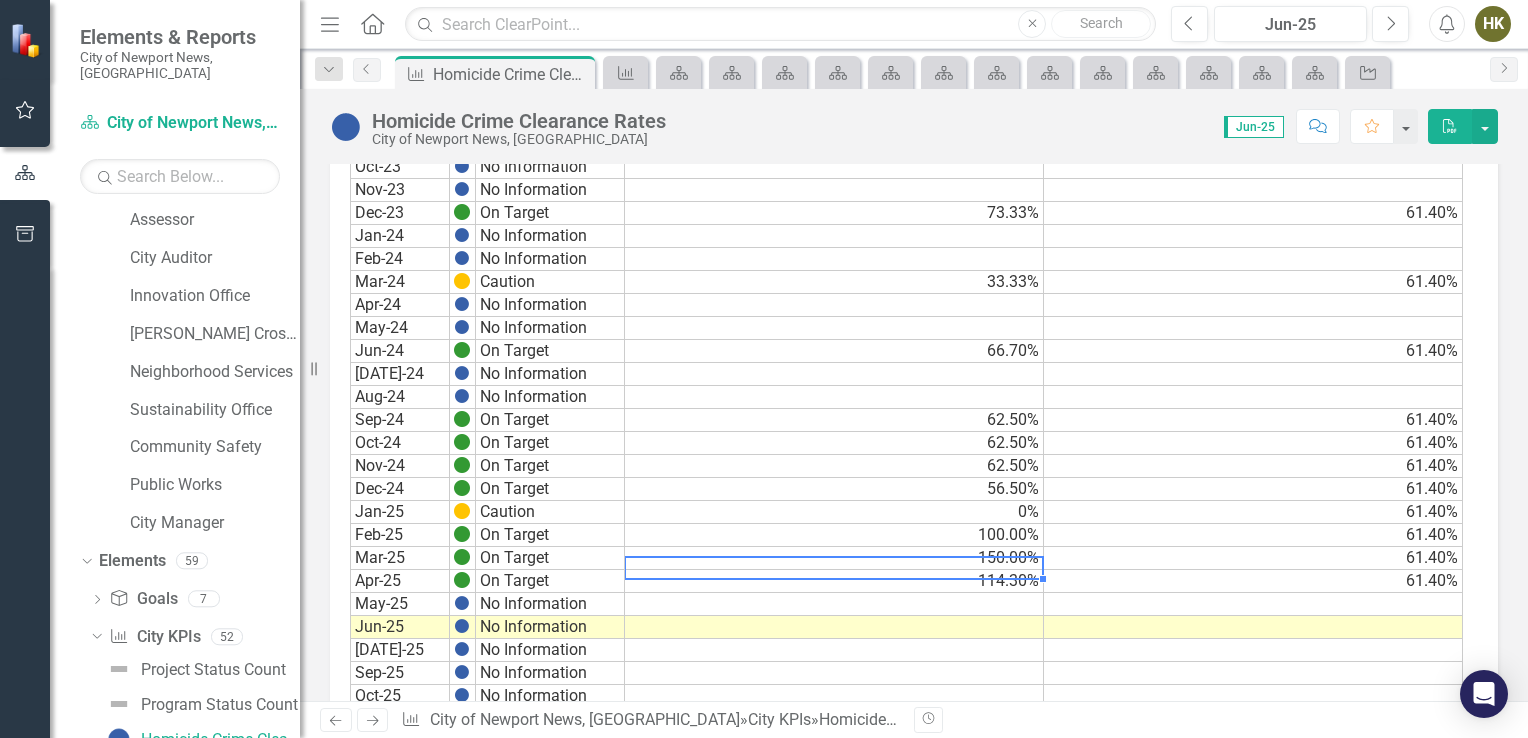 scroll, scrollTop: 2033, scrollLeft: 0, axis: vertical 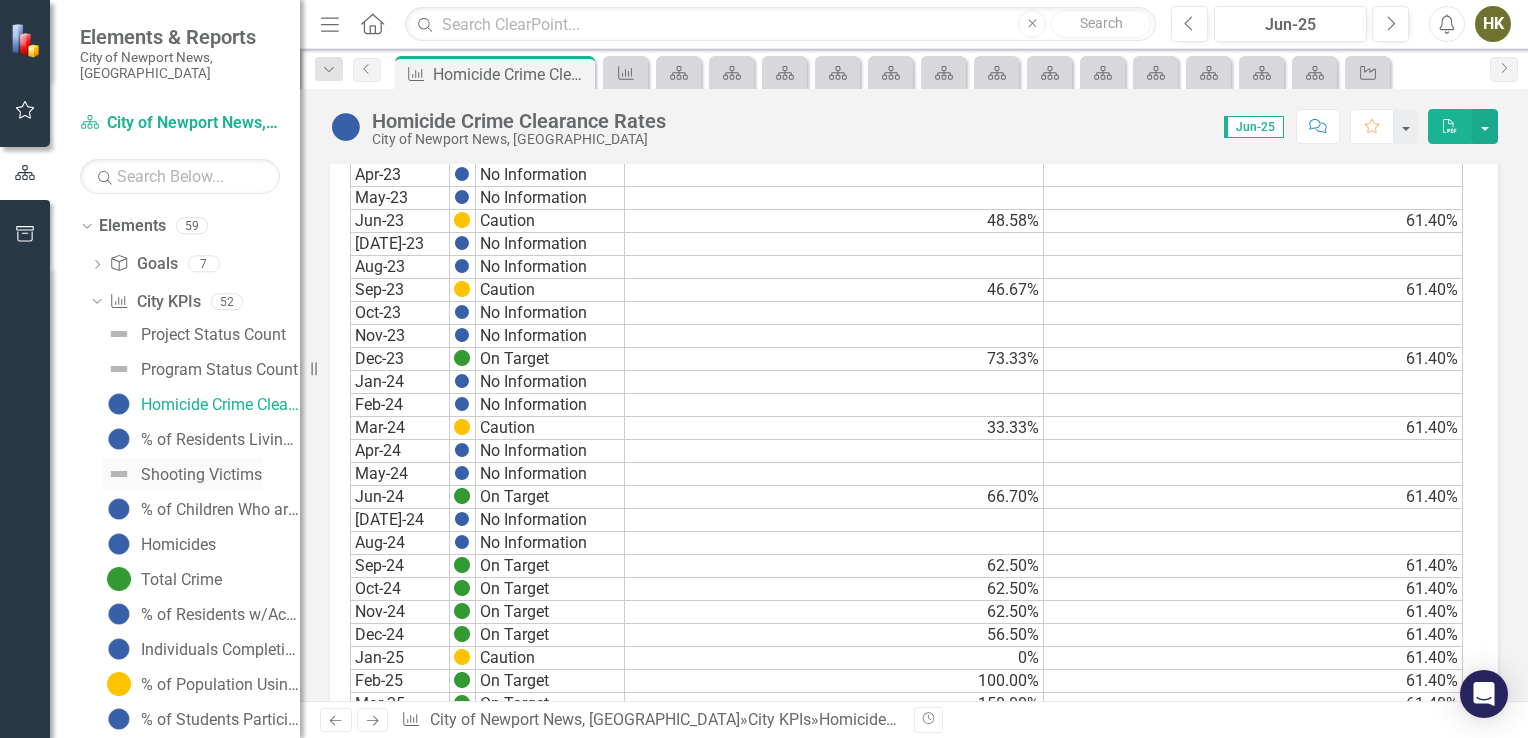 click on "Shooting Victims" at bounding box center [201, 475] 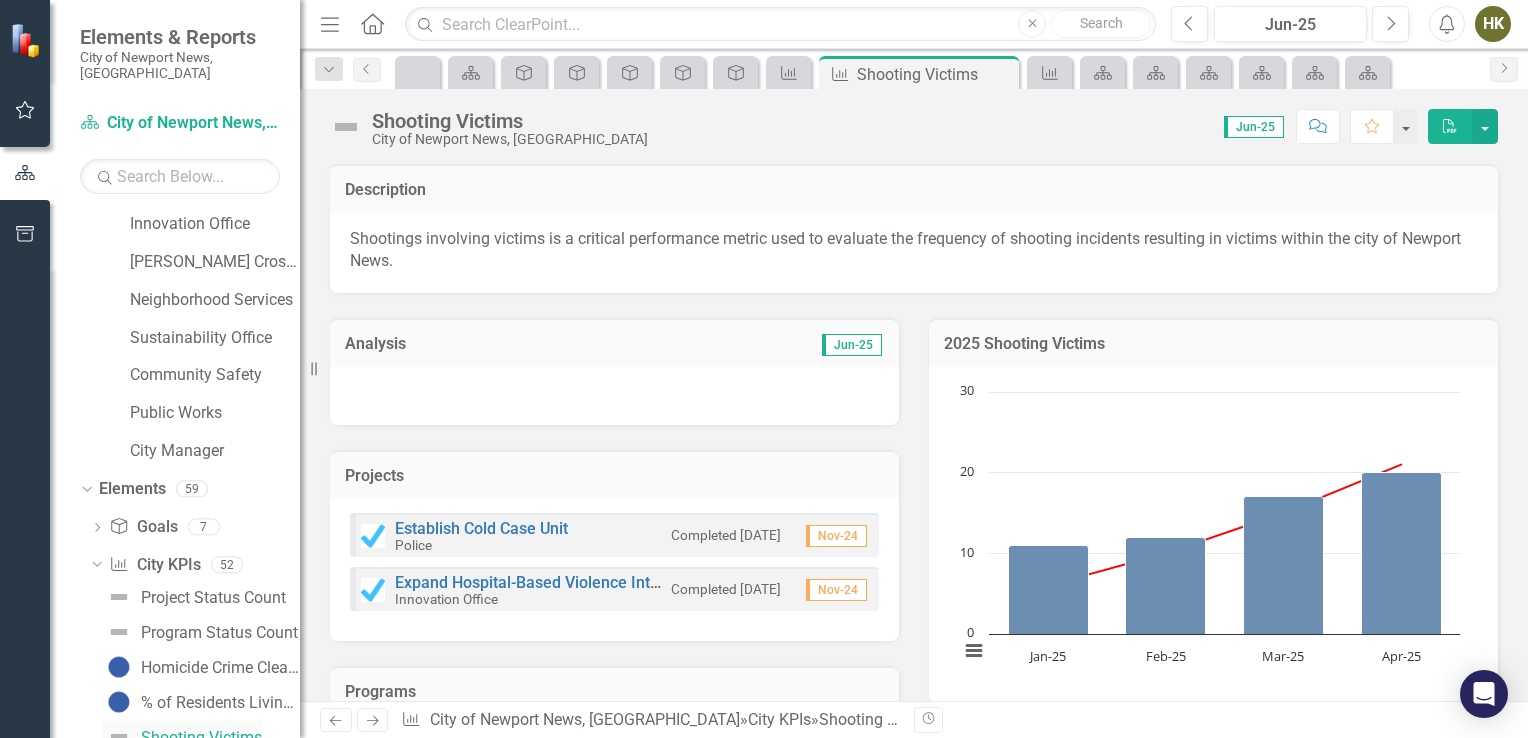scroll, scrollTop: 794, scrollLeft: 0, axis: vertical 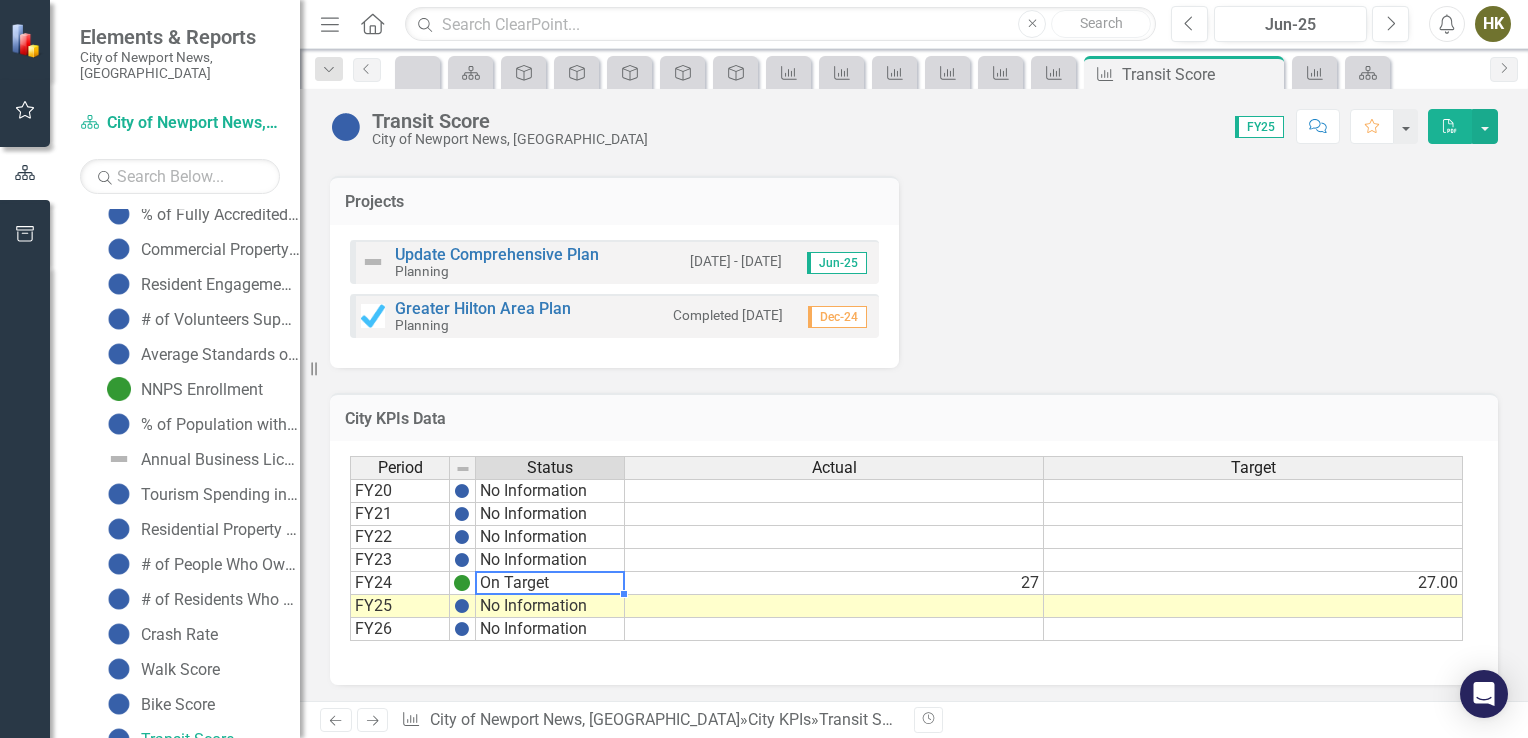 click on "Period Status FY20 No Information FY21 No Information FY22 No Information FY23 No Information FY24 On Target FY25 No Information FY26 No Information" at bounding box center (350, 548) 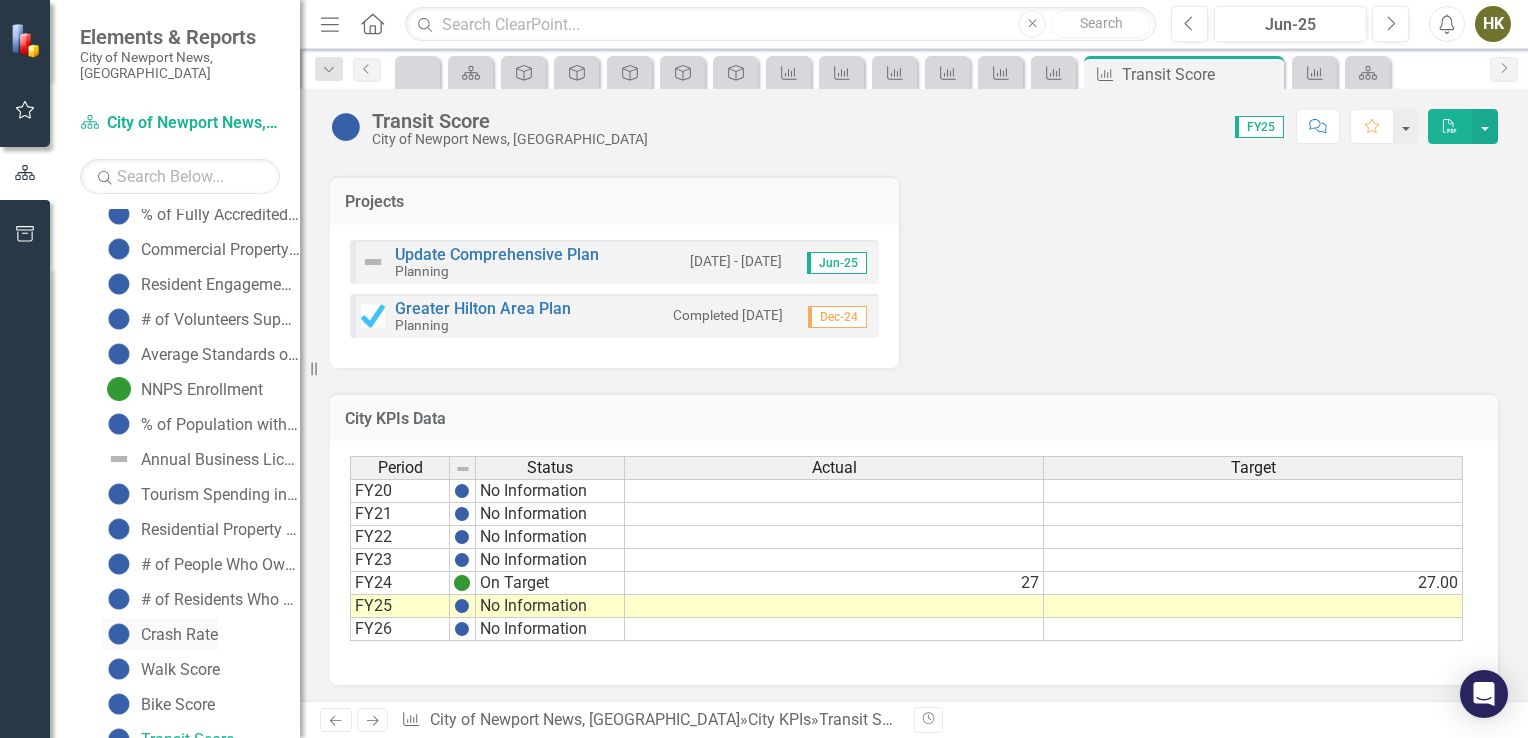 click on "Crash Rate" at bounding box center (179, 635) 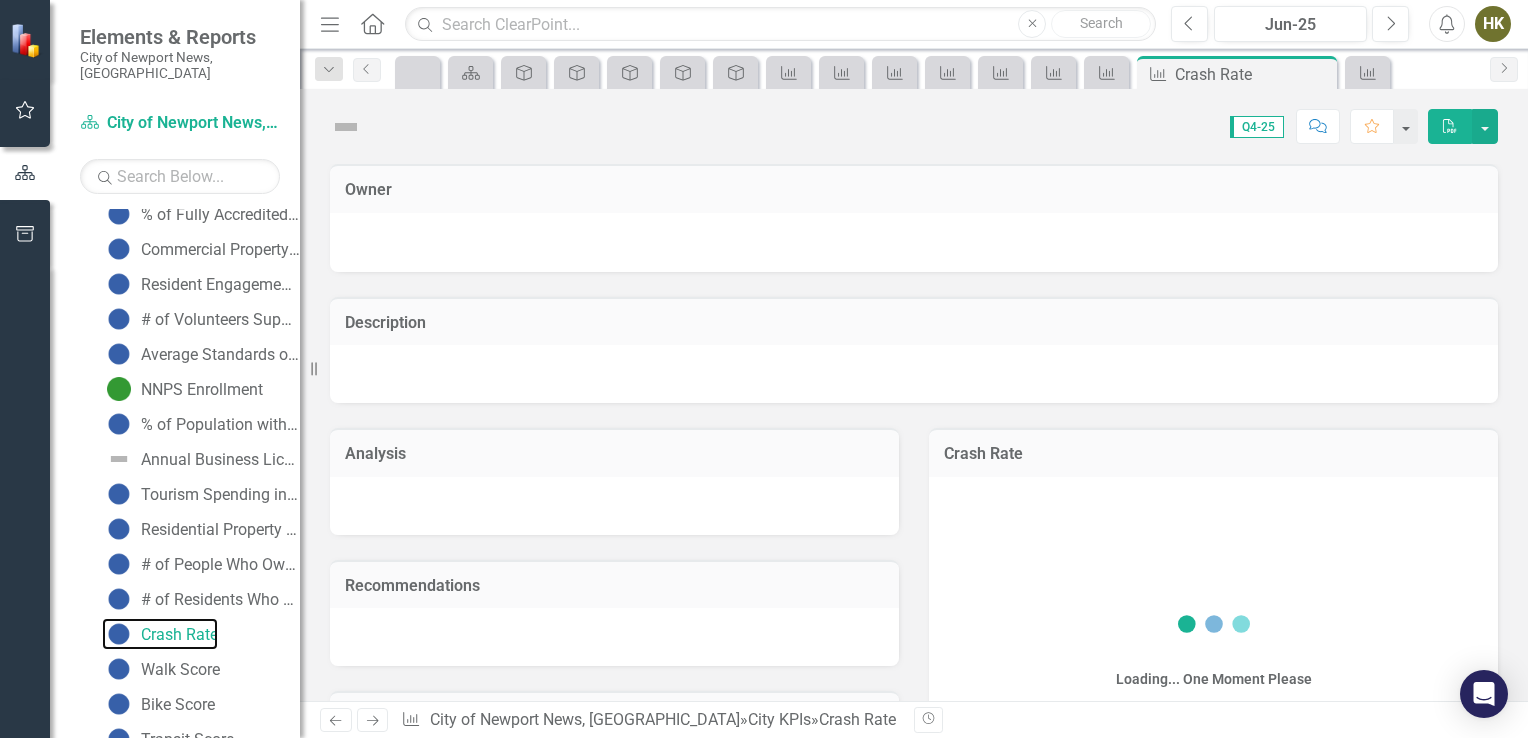 scroll, scrollTop: 1774, scrollLeft: 0, axis: vertical 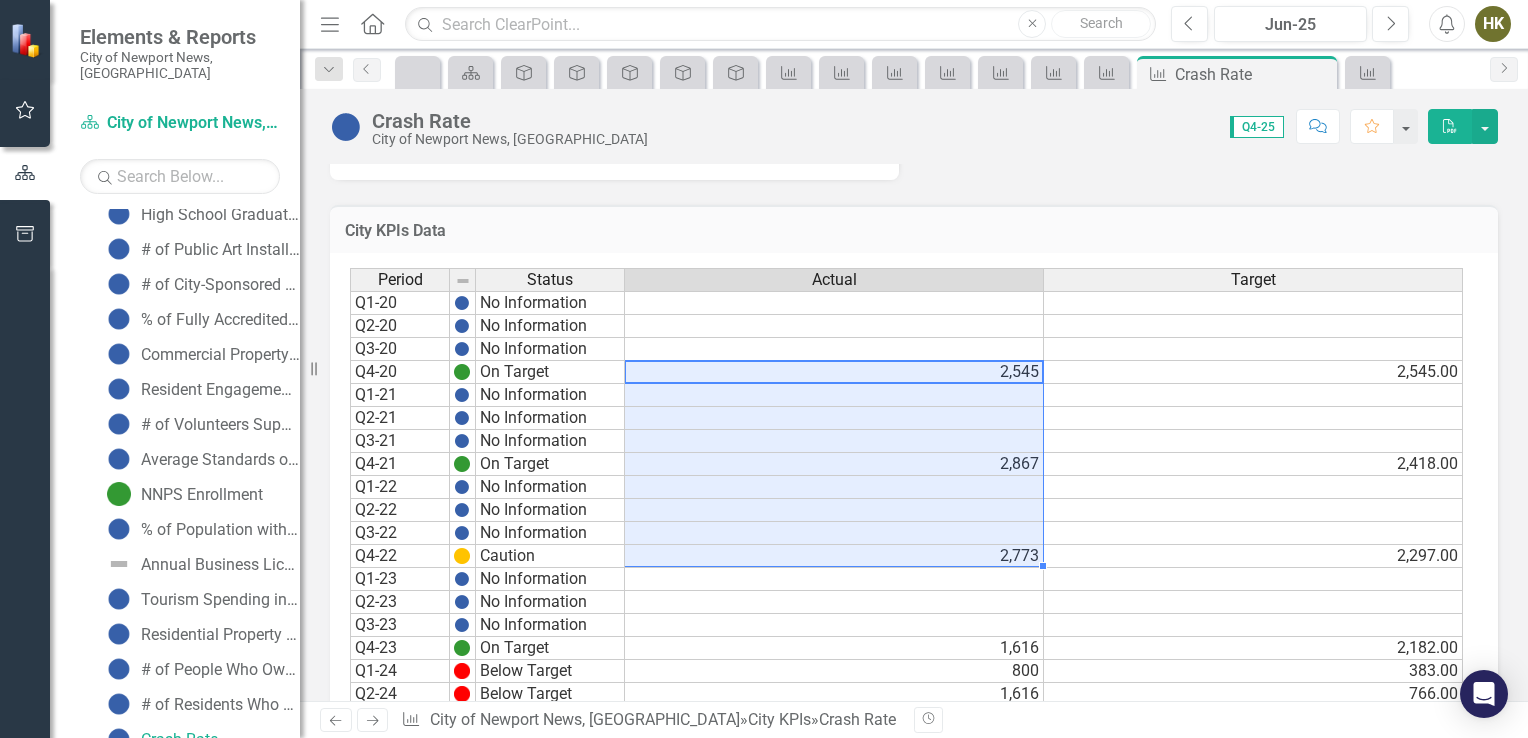 drag, startPoint x: 1036, startPoint y: 364, endPoint x: 1023, endPoint y: 555, distance: 191.4419 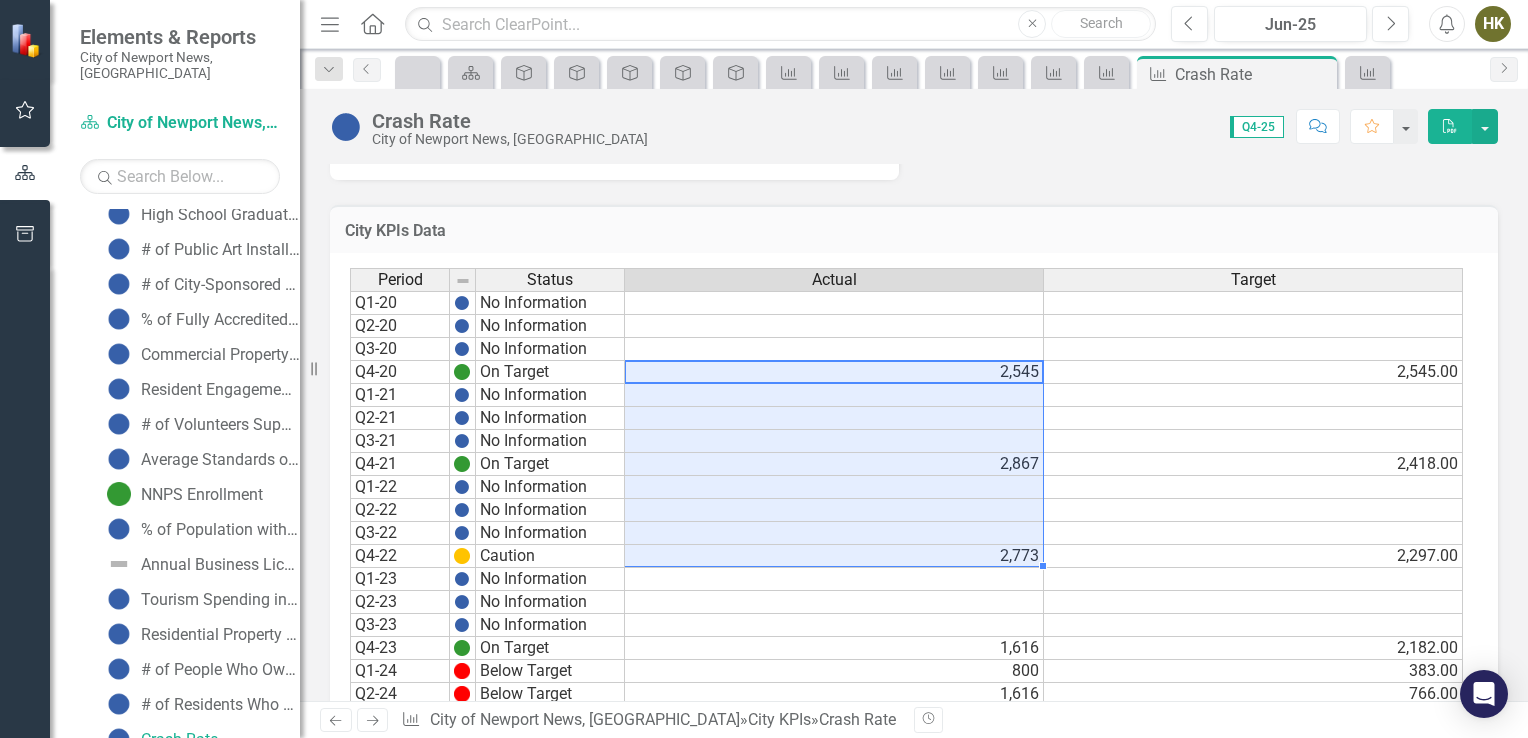 click on "Q1-20 No Information Q2-20 No Information Q3-20 No Information Q4-20 On Target 2,545 2,545.00 Q1-21 No Information Q2-21 No Information Q3-21 No Information Q4-21 On Target 2,867 2,418.00 Q1-22 No Information Q2-22 No Information Q3-22 No Information Q4-22 Caution 2,773 2,297.00 Q1-23 No Information Q2-23 No Information Q3-23 No Information Q4-23 On Target 1,616 2,182.00 Q1-24 Below Target 800 383.00 Q2-24 Below Target 1,616 766.00 Q3-24 Below Target 2,369 1,149.00 Q4-24 Below Target 3,047 1,532.00 Q1-25 On Target 644 800.00 Q2-25 On Target 697 800.00 Q3-25 On Target 647 800.00 Q4-25 No Information Q1-26 No Information Q2-26 No Information Q3-26 No Information Q4-26 No Information" at bounding box center [906, 613] 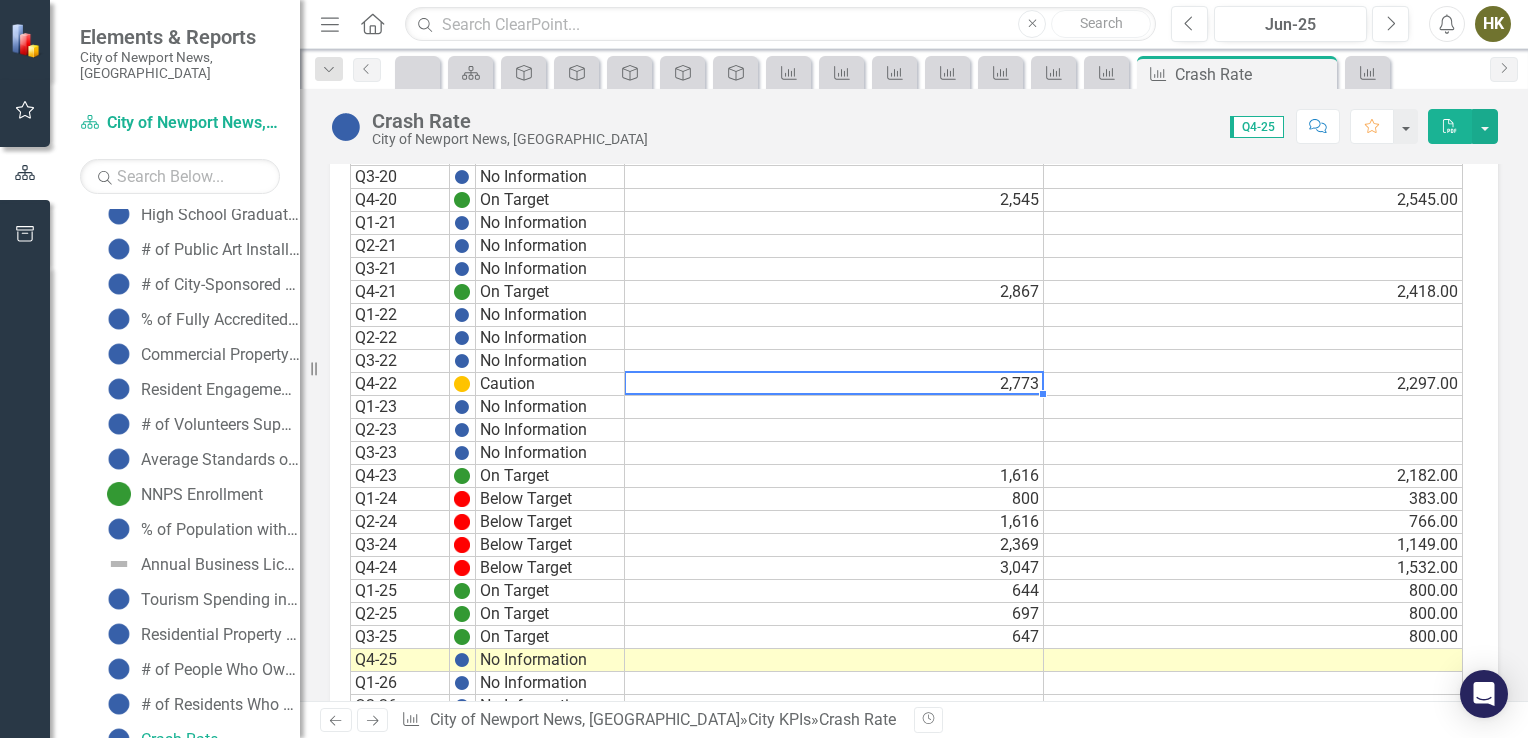 scroll, scrollTop: 1611, scrollLeft: 0, axis: vertical 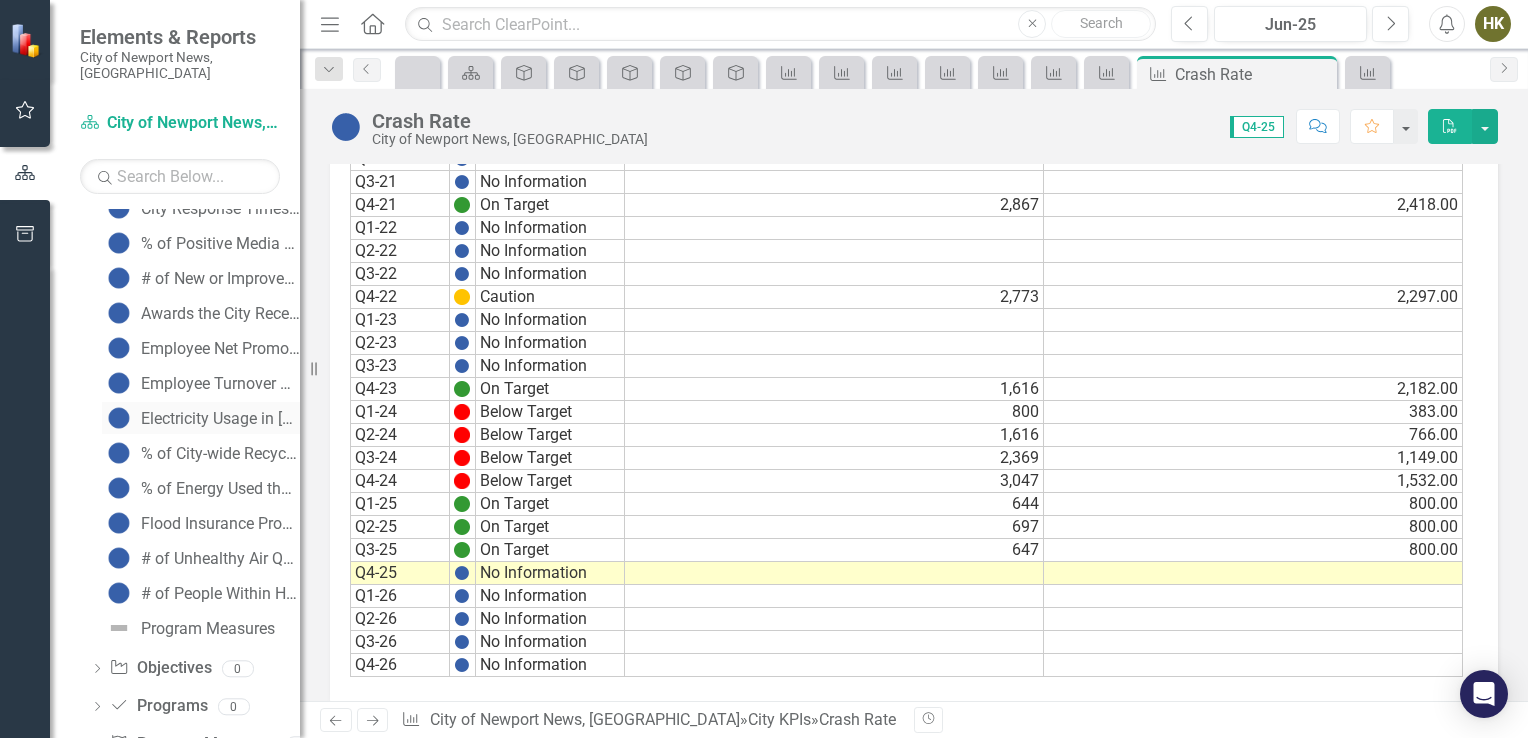 click on "Electricity Usage in [GEOGRAPHIC_DATA] (KW)" at bounding box center [220, 419] 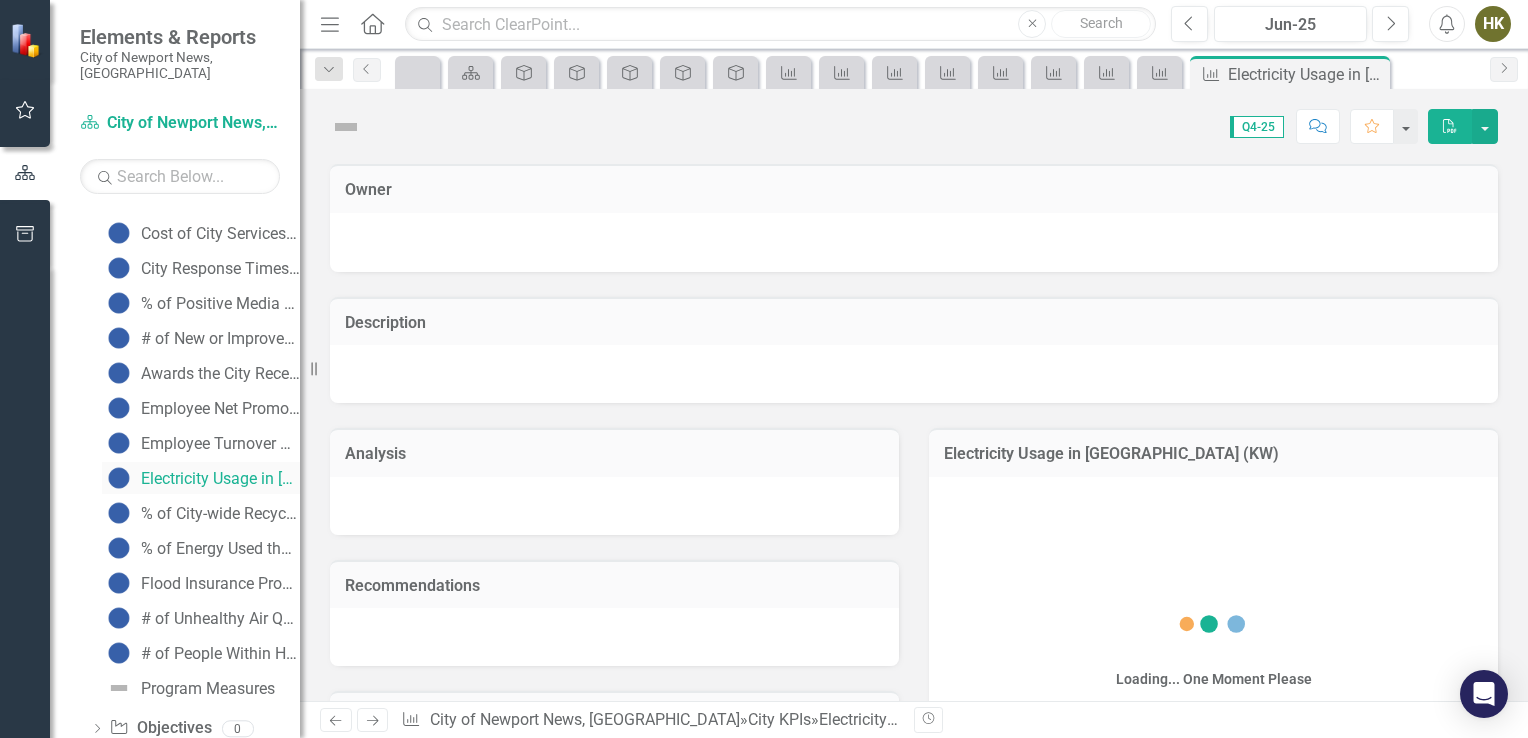scroll, scrollTop: 2229, scrollLeft: 0, axis: vertical 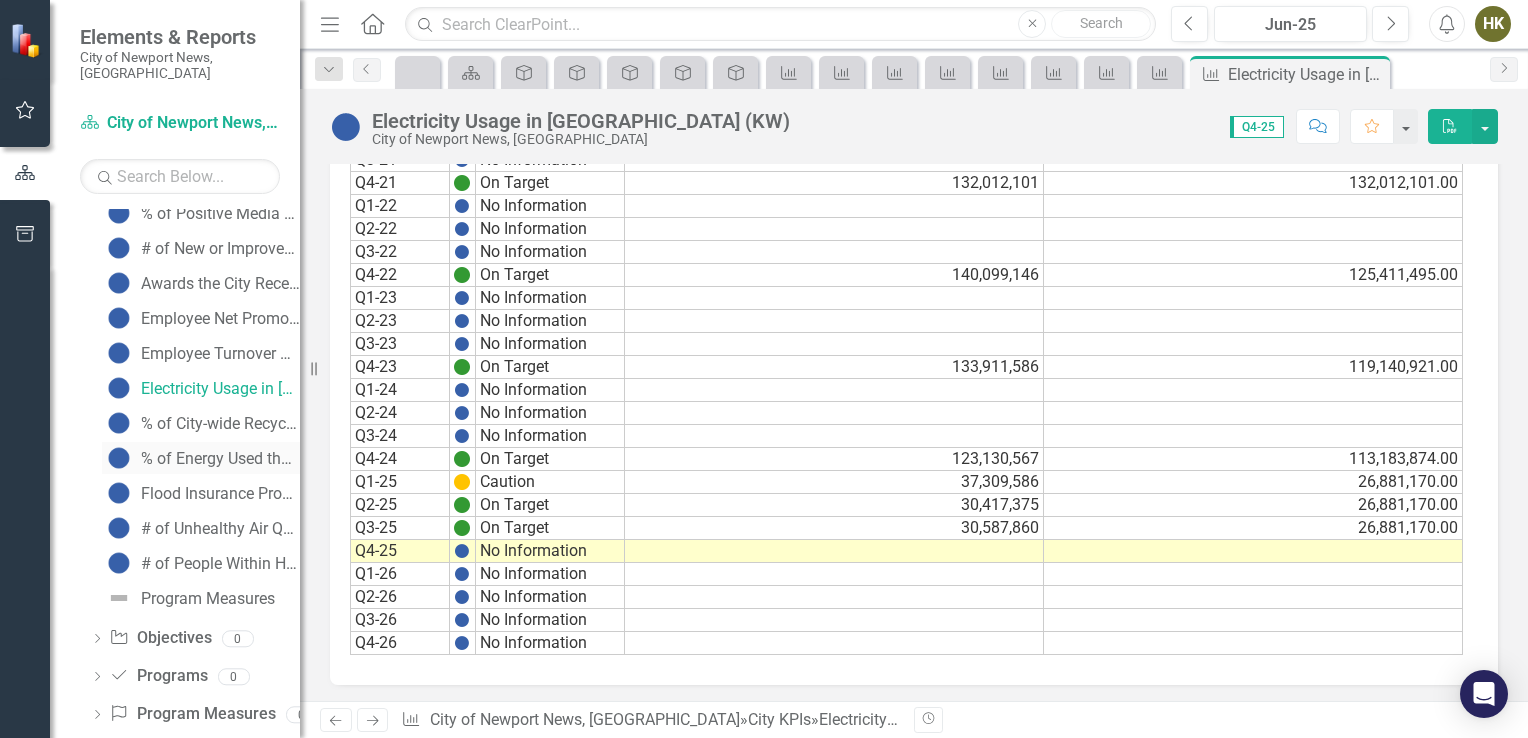 click on "% of Energy Used that Comes from Renewable Resources" at bounding box center (220, 459) 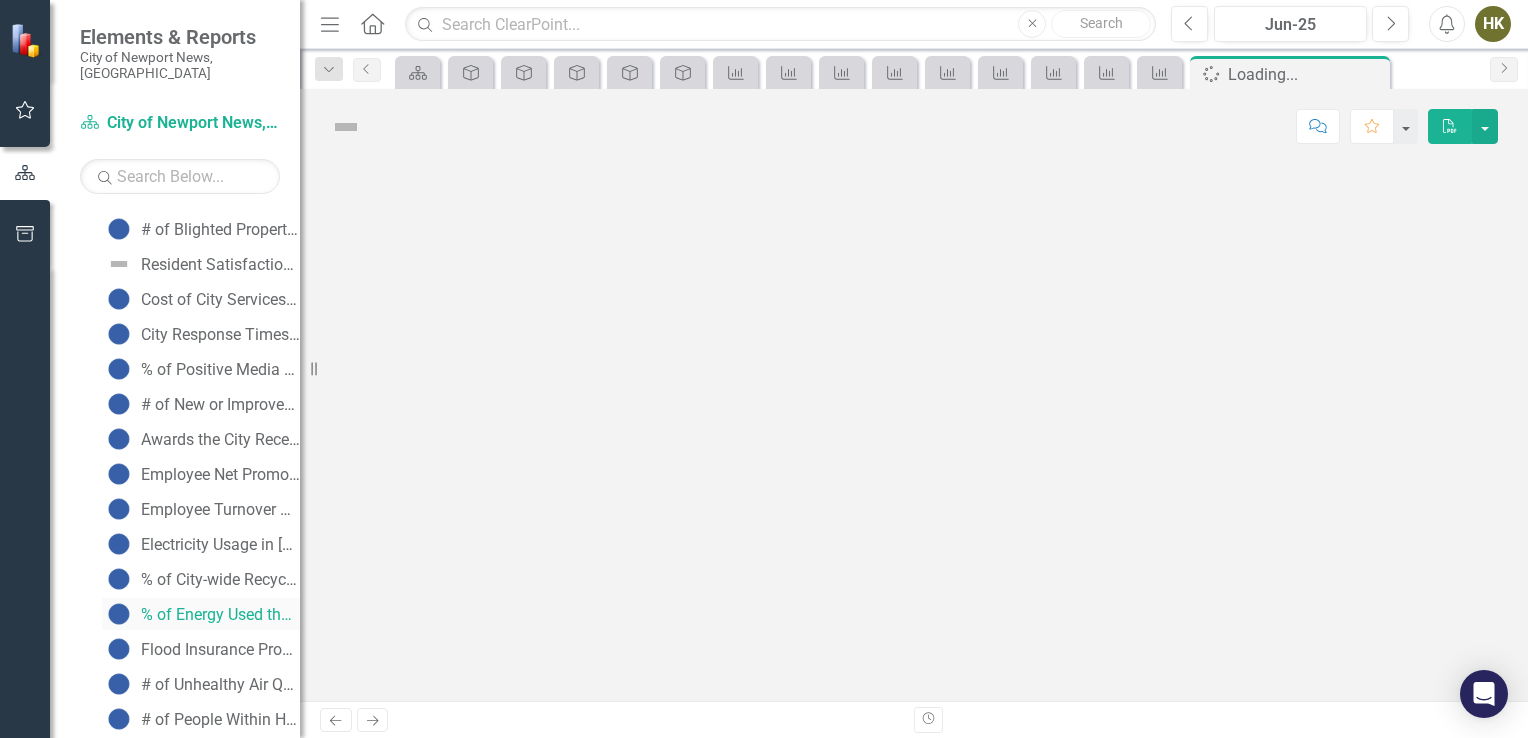 scroll, scrollTop: 2299, scrollLeft: 0, axis: vertical 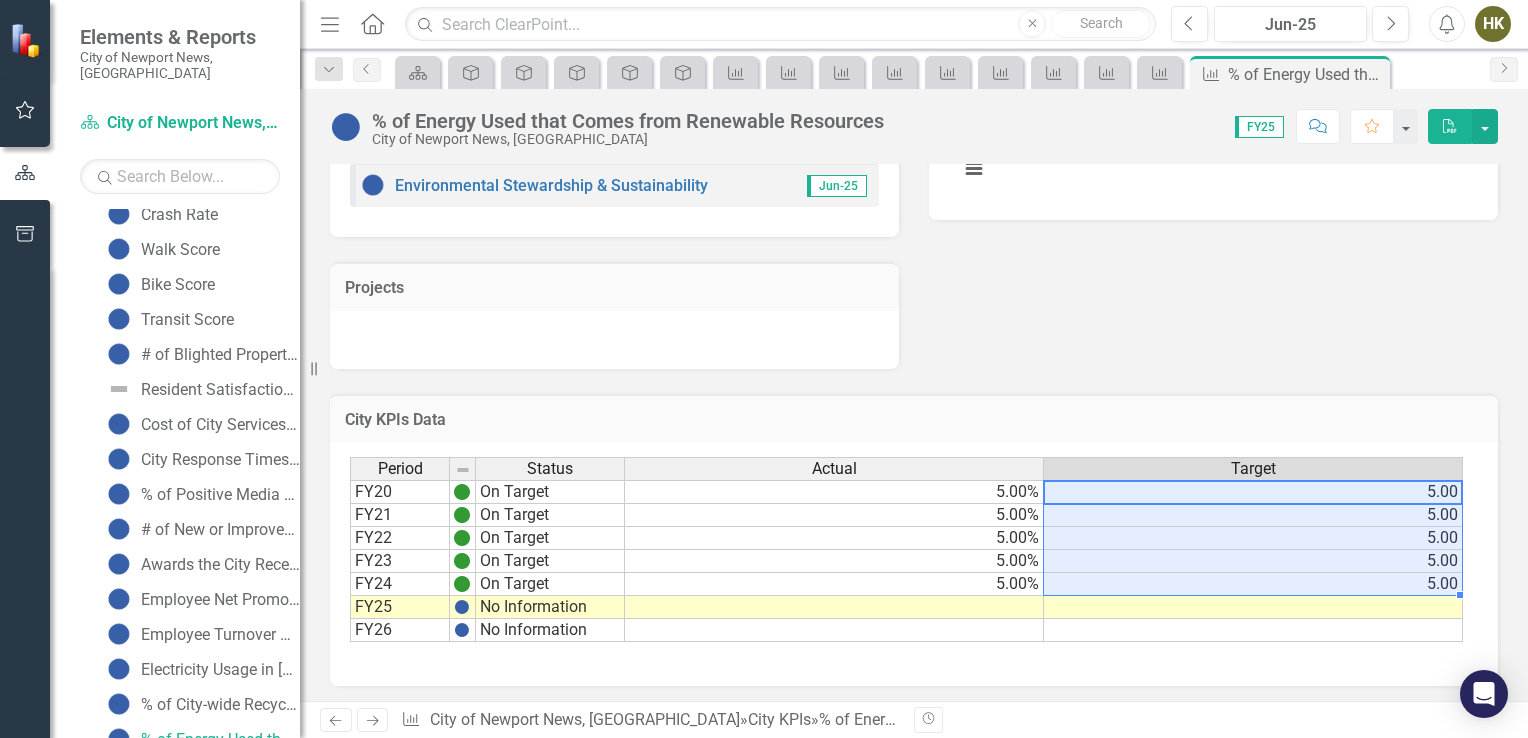 drag, startPoint x: 1099, startPoint y: 490, endPoint x: 1100, endPoint y: 583, distance: 93.00538 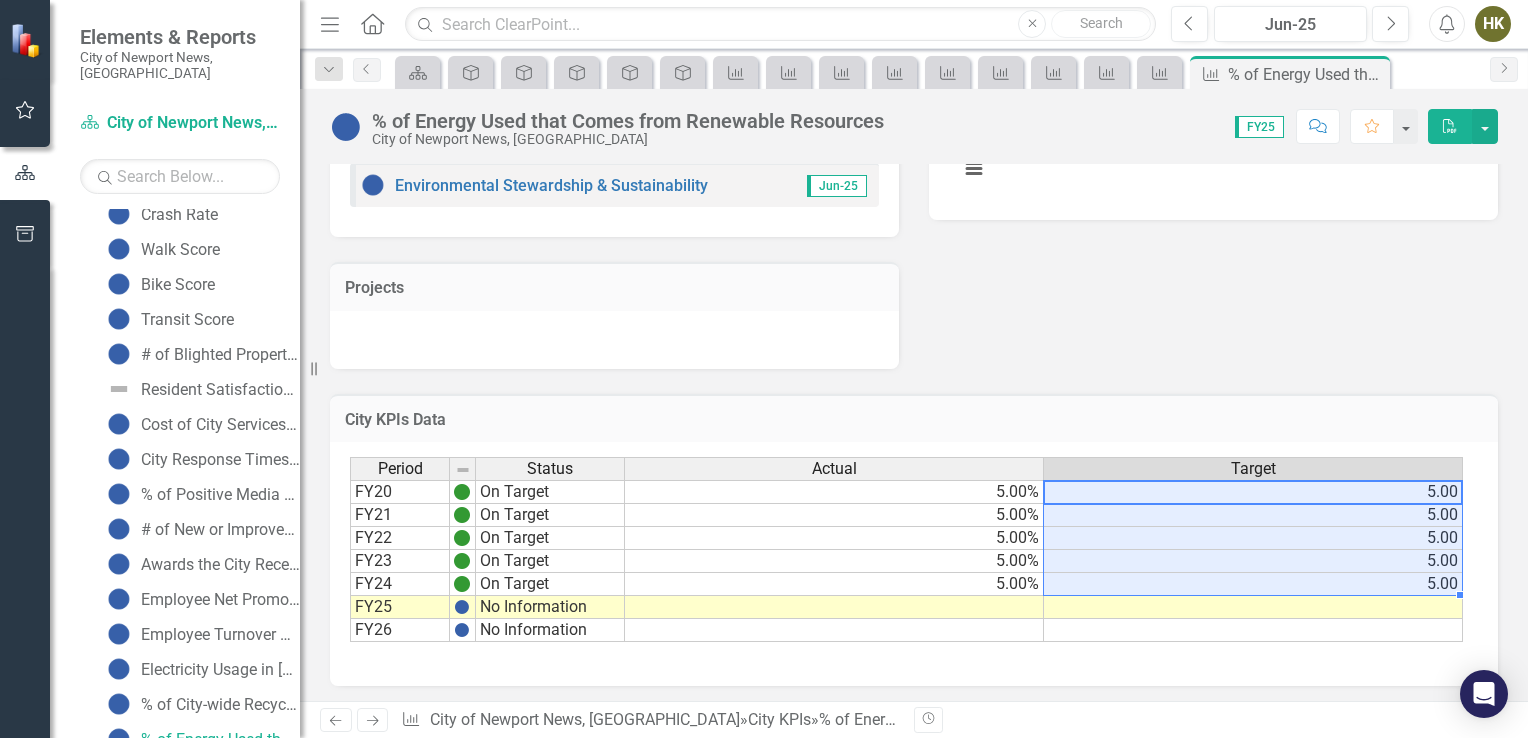 click on "FY20 On Target 5.00% 5.00 FY21 On Target 5.00% 5.00 FY22 On Target 5.00% 5.00 FY23 On Target 5.00% 5.00 FY24 On Target 5.00% 5.00 FY25 No Information FY26 No Information" at bounding box center [906, 561] 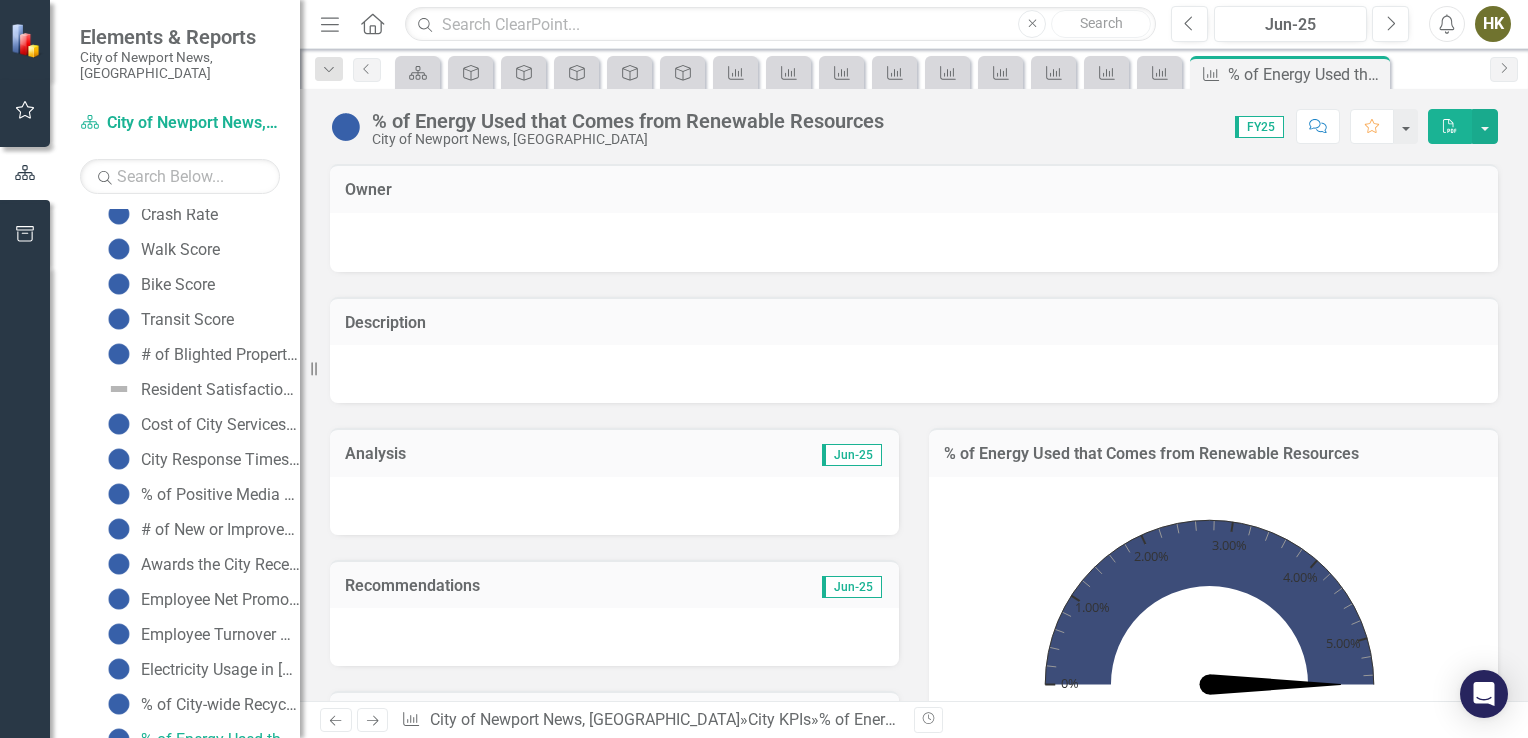 scroll, scrollTop: 0, scrollLeft: 0, axis: both 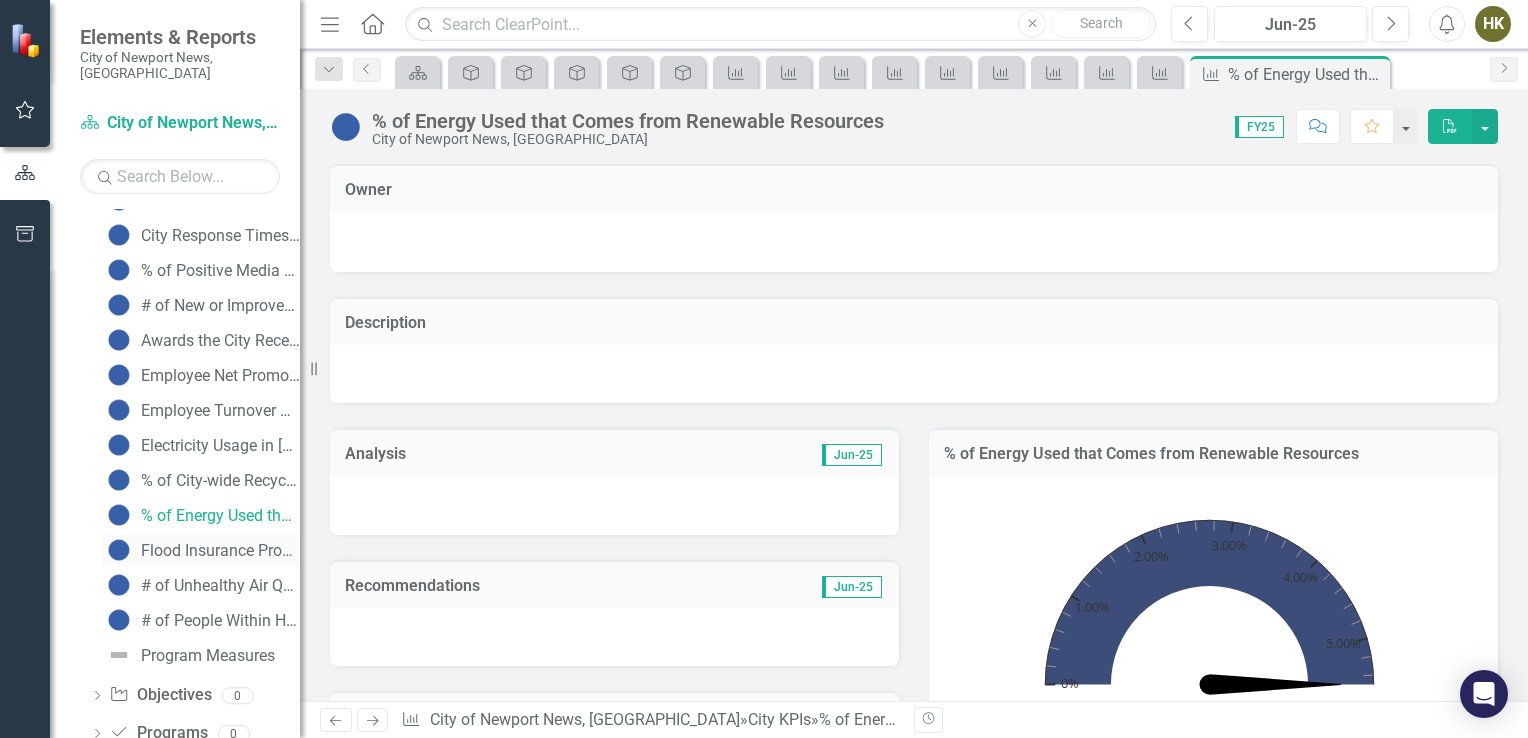 click on "Flood Insurance Program Community Rating System (CRS) Class" at bounding box center (220, 551) 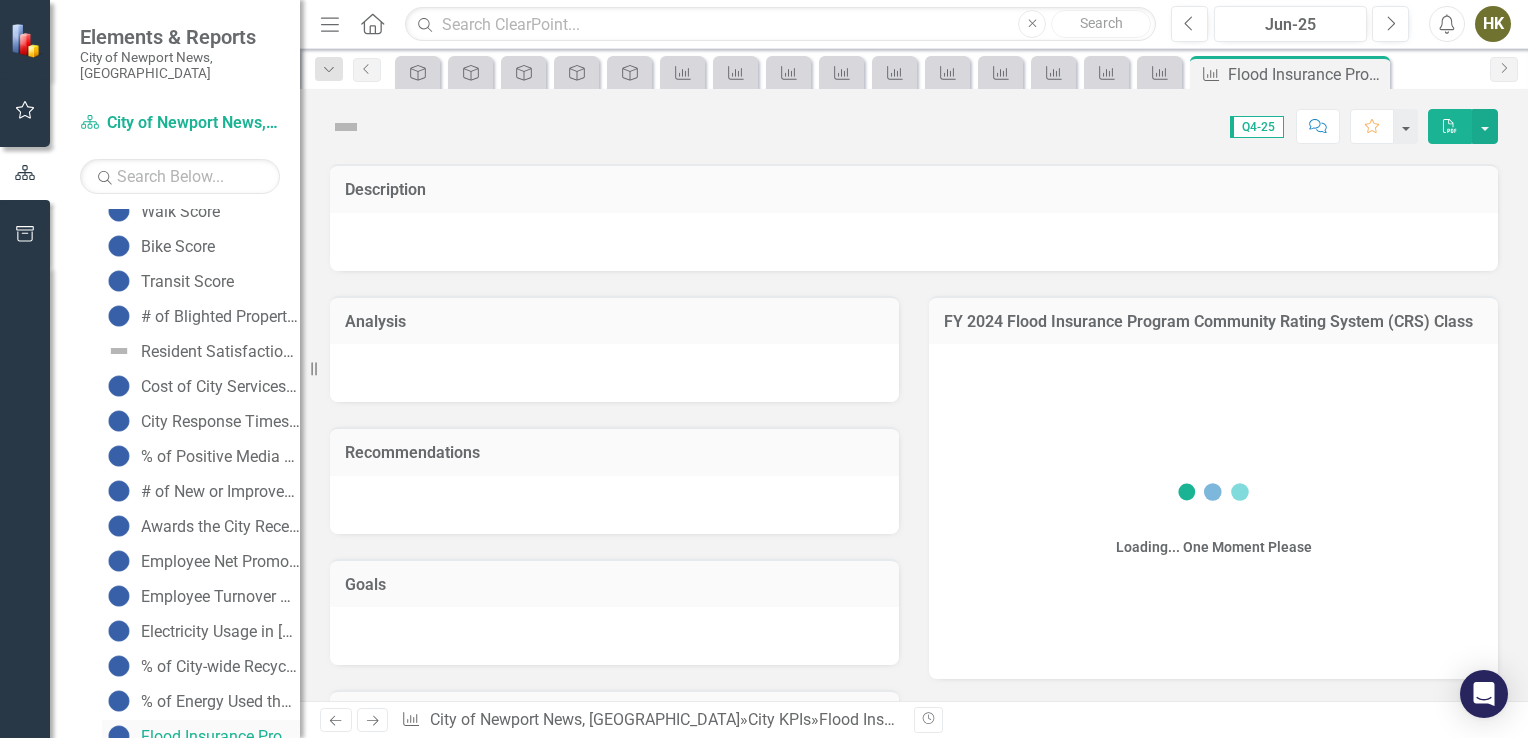 scroll, scrollTop: 2334, scrollLeft: 0, axis: vertical 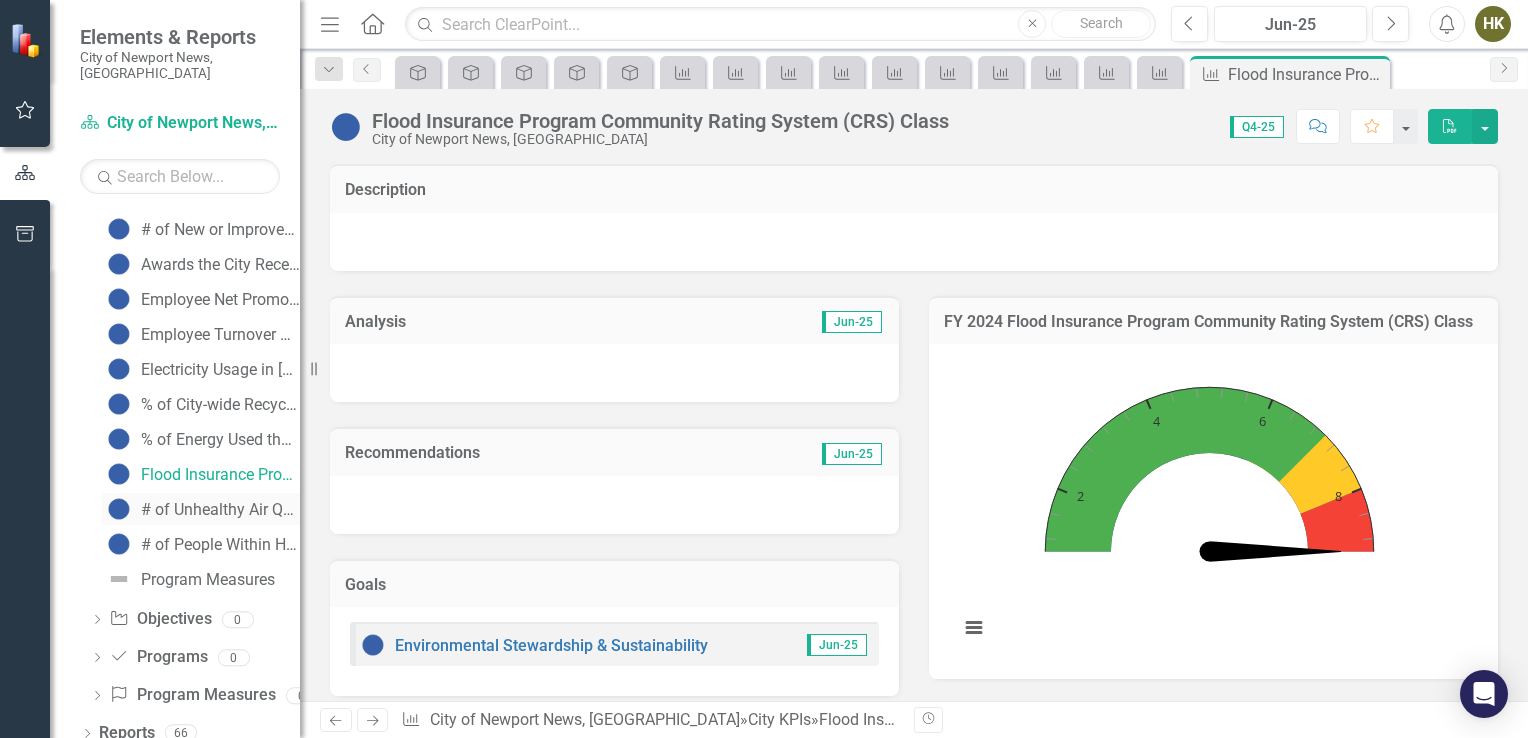 click on "# of Unhealthy Air Quality Days" at bounding box center [201, 509] 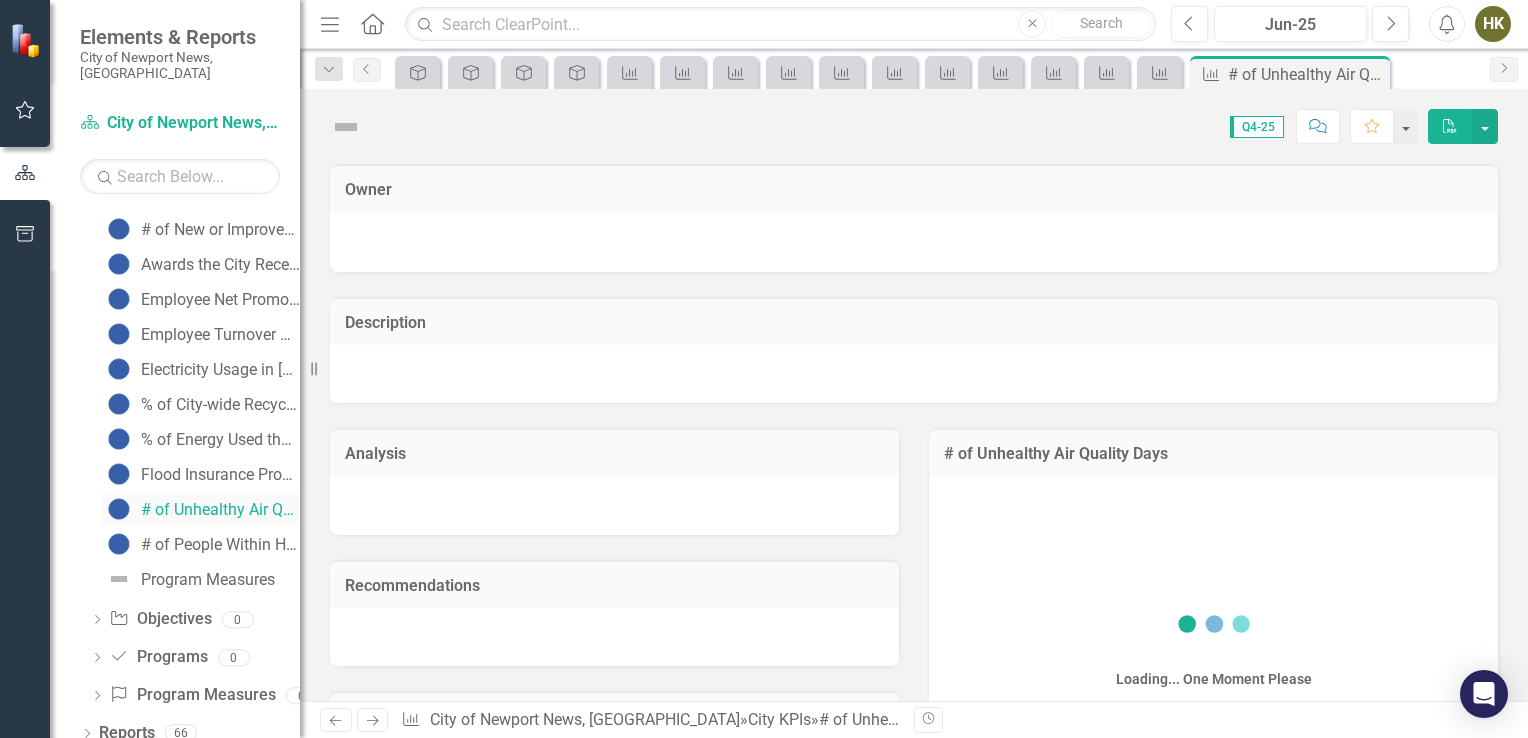 scroll, scrollTop: 2369, scrollLeft: 0, axis: vertical 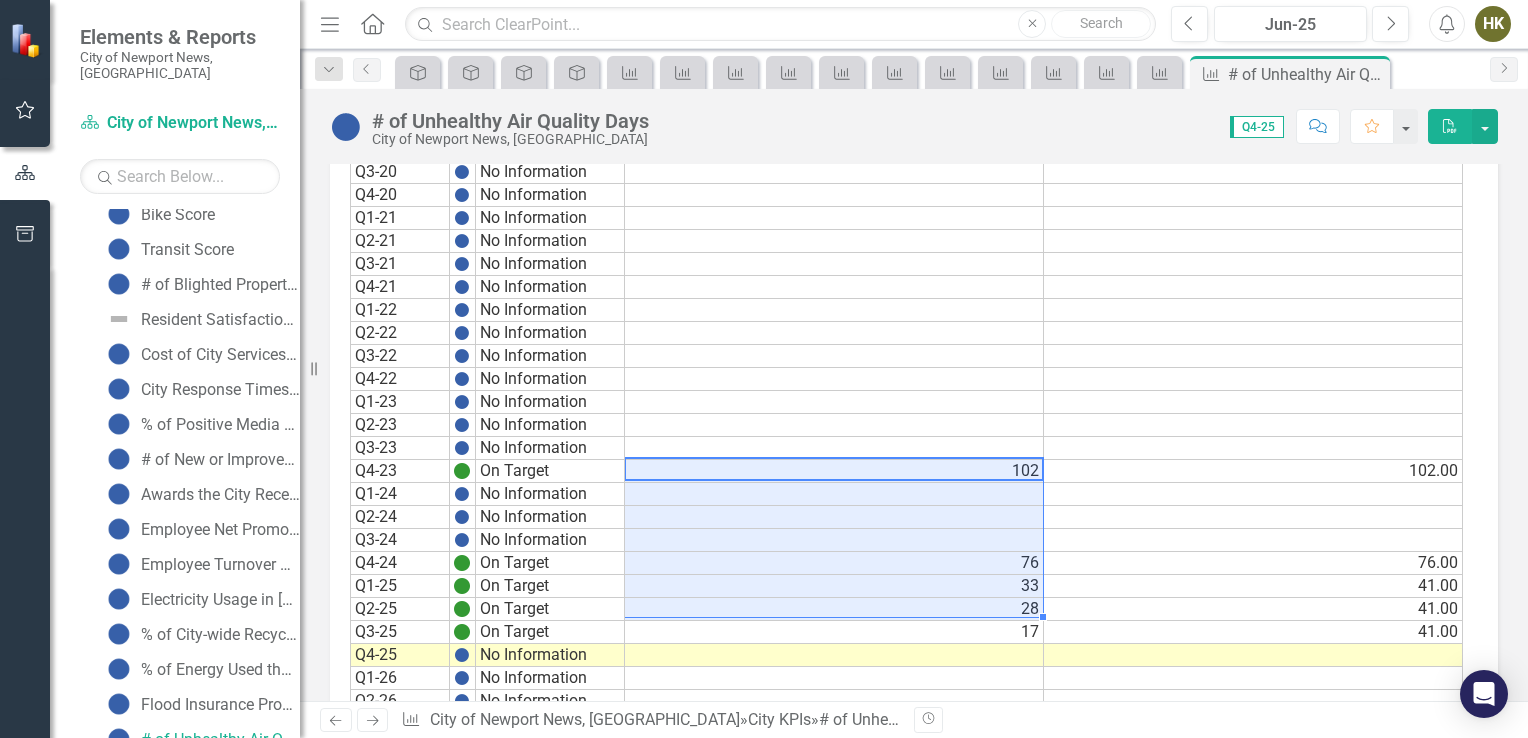 drag, startPoint x: 928, startPoint y: 464, endPoint x: 930, endPoint y: 602, distance: 138.0145 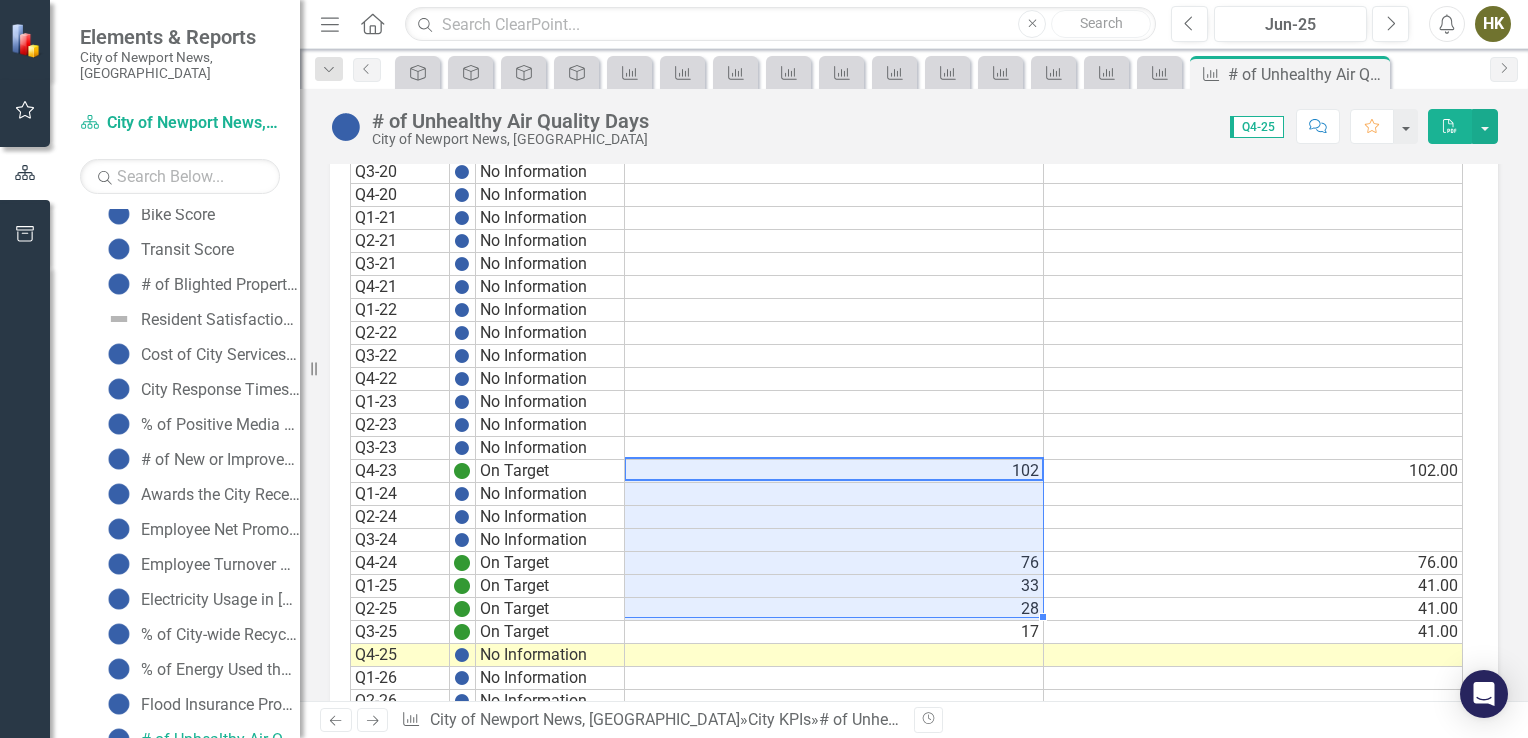 click on "Q1-20 No Information Q2-20 No Information Q3-20 No Information Q4-20 No Information Q1-21 No Information Q2-21 No Information Q3-21 No Information Q4-21 No Information Q1-22 No Information Q2-22 No Information Q3-22 No Information Q4-22 No Information Q1-23 No Information Q2-23 No Information Q3-23 No Information Q4-23 On Target 102 102.00 Q1-24 No Information Q2-24 No Information Q3-24 No Information Q4-24 On Target 76 76.00 Q1-25 On Target 33 41.00 Q2-25 On Target 28 41.00 Q3-25 On Target 17 41.00 Q4-25 No Information Q1-26 No Information Q2-26 No Information Q3-26 No Information Q4-26 No Information" at bounding box center (906, 436) 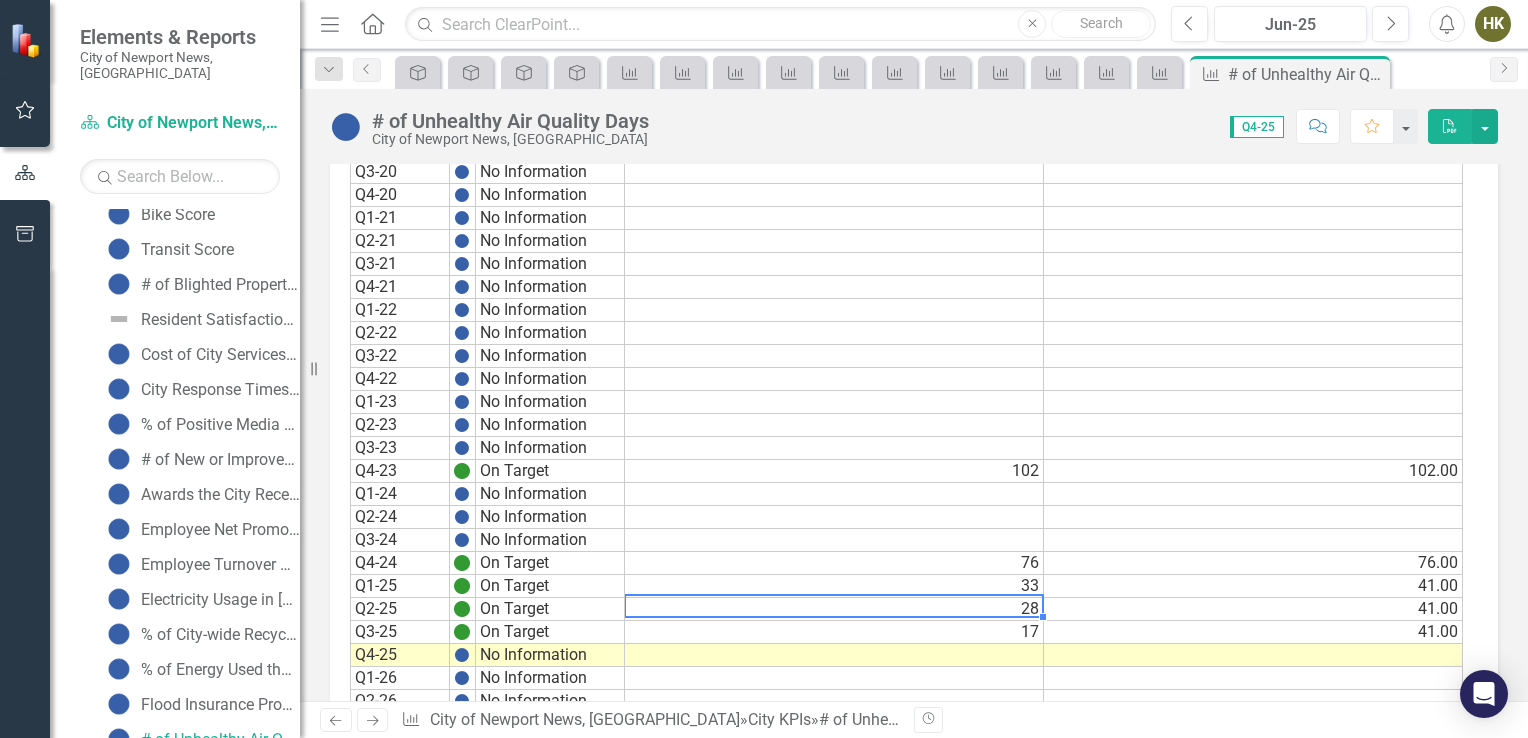 scroll, scrollTop: 1062, scrollLeft: 0, axis: vertical 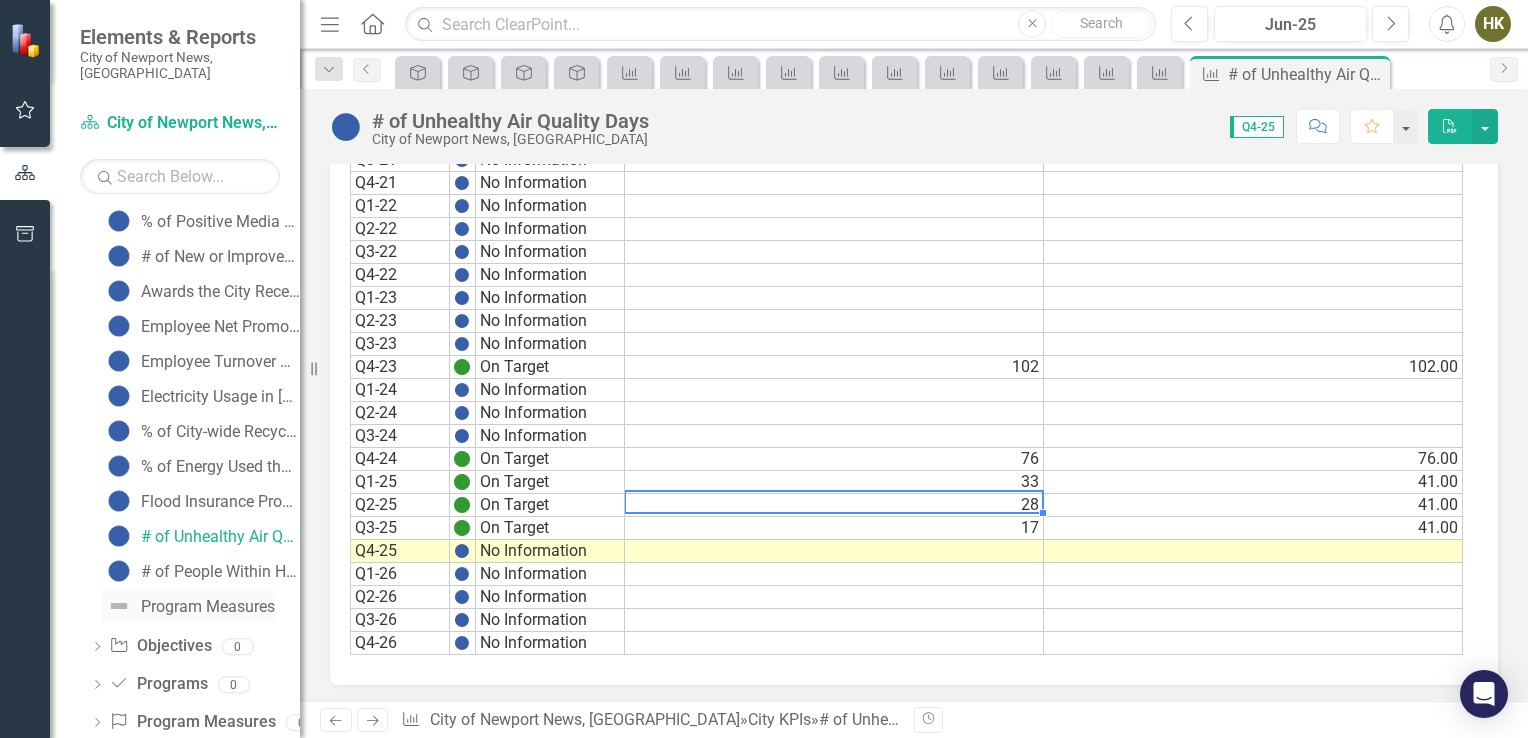 click on "Program Measures" at bounding box center (208, 607) 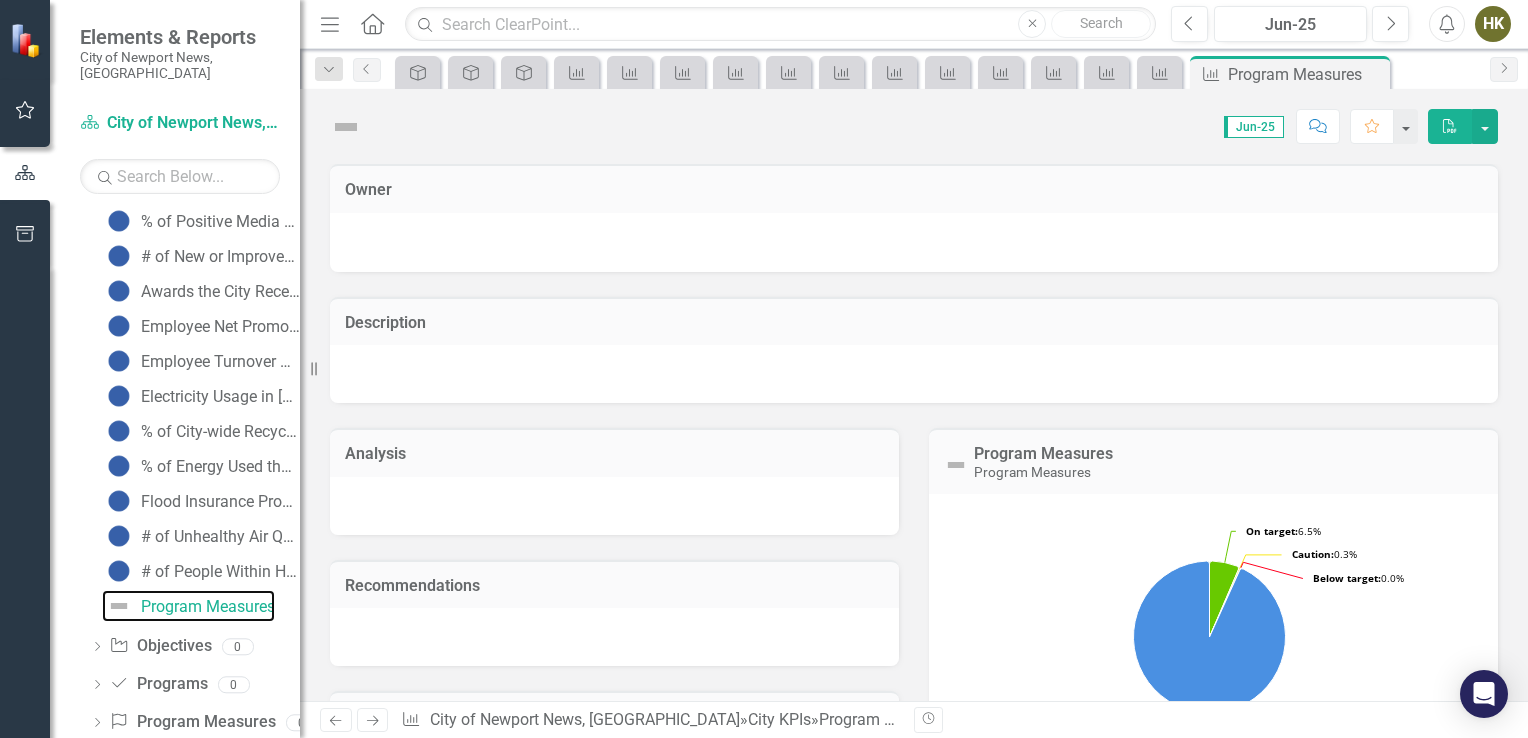 scroll, scrollTop: 2439, scrollLeft: 0, axis: vertical 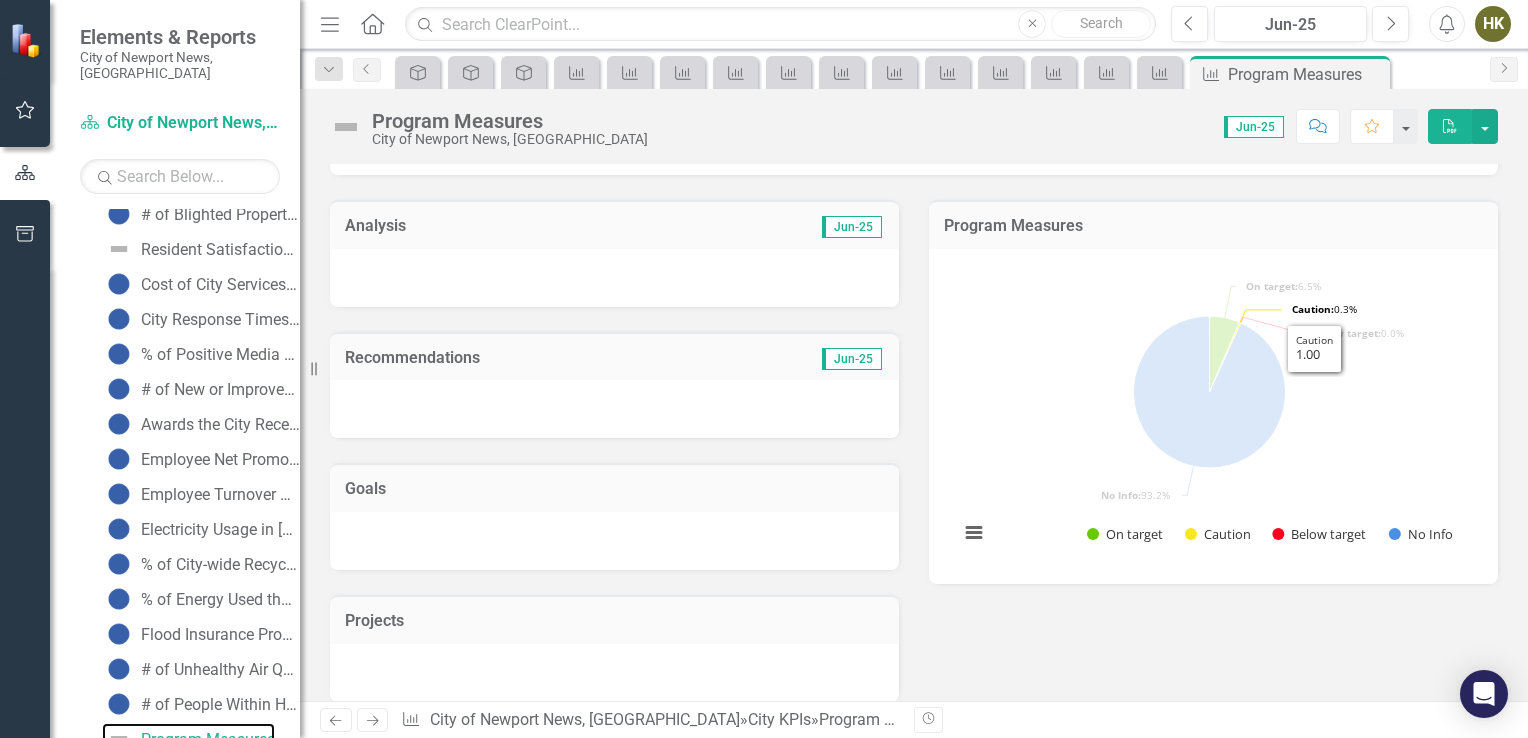 click on "Caution:" 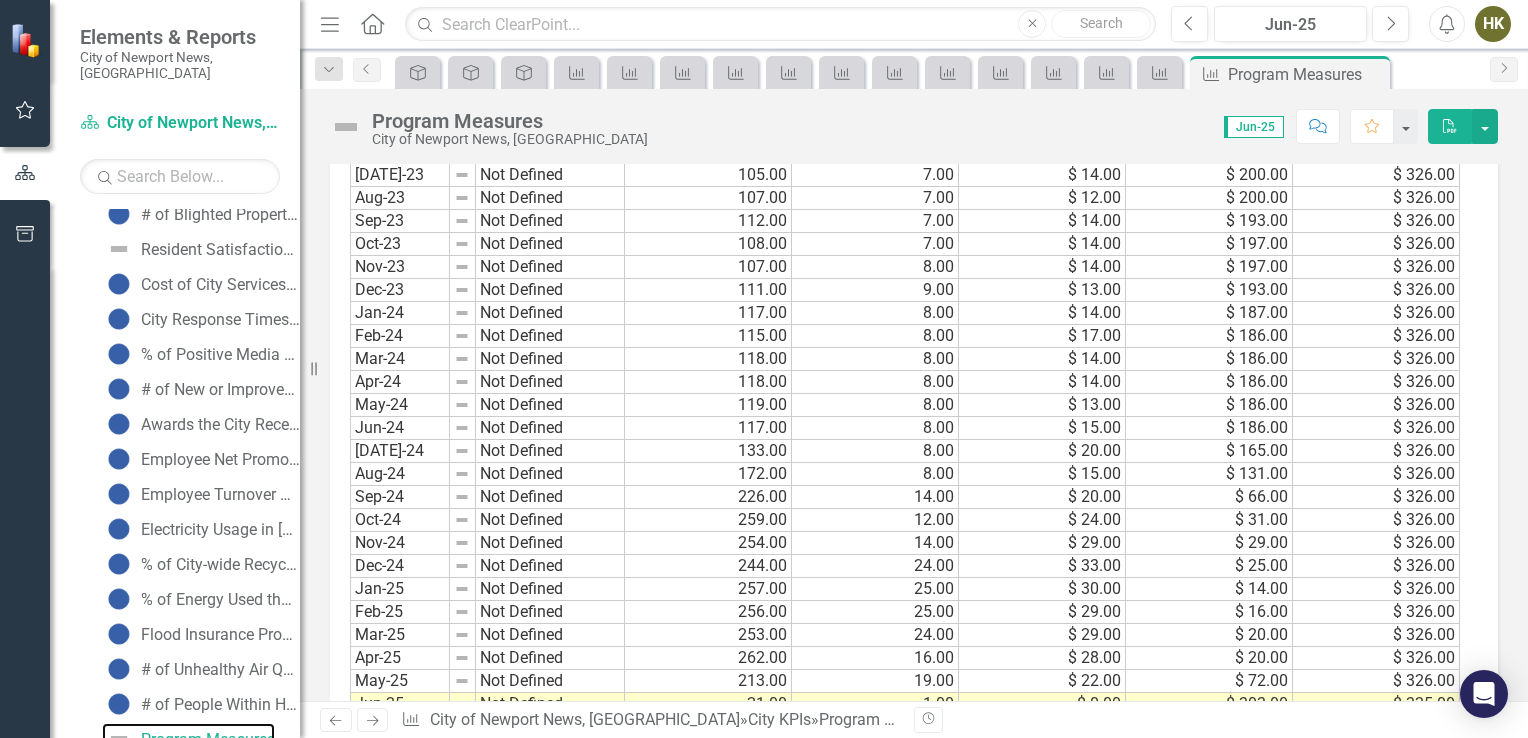 scroll, scrollTop: 1883, scrollLeft: 0, axis: vertical 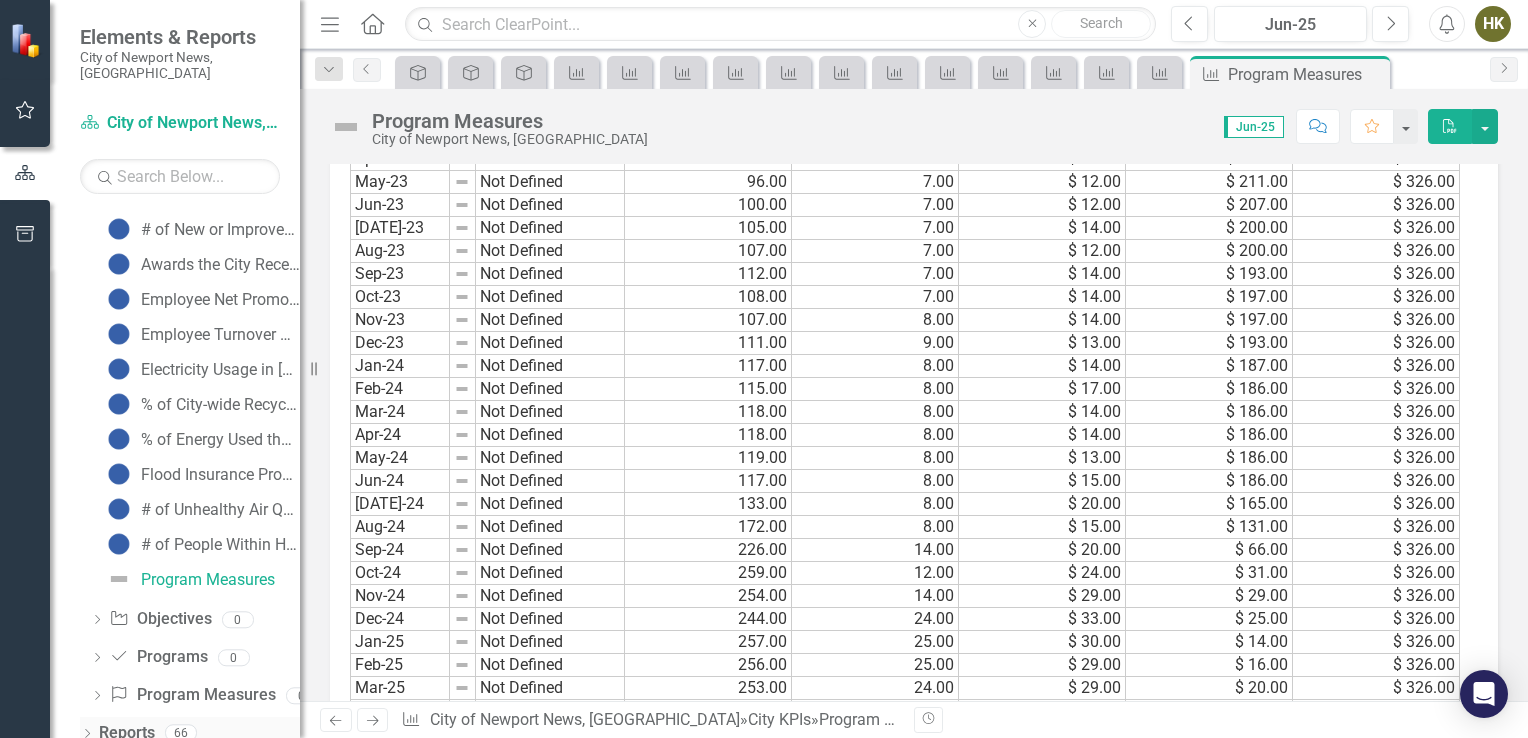 click on "Dropdown" 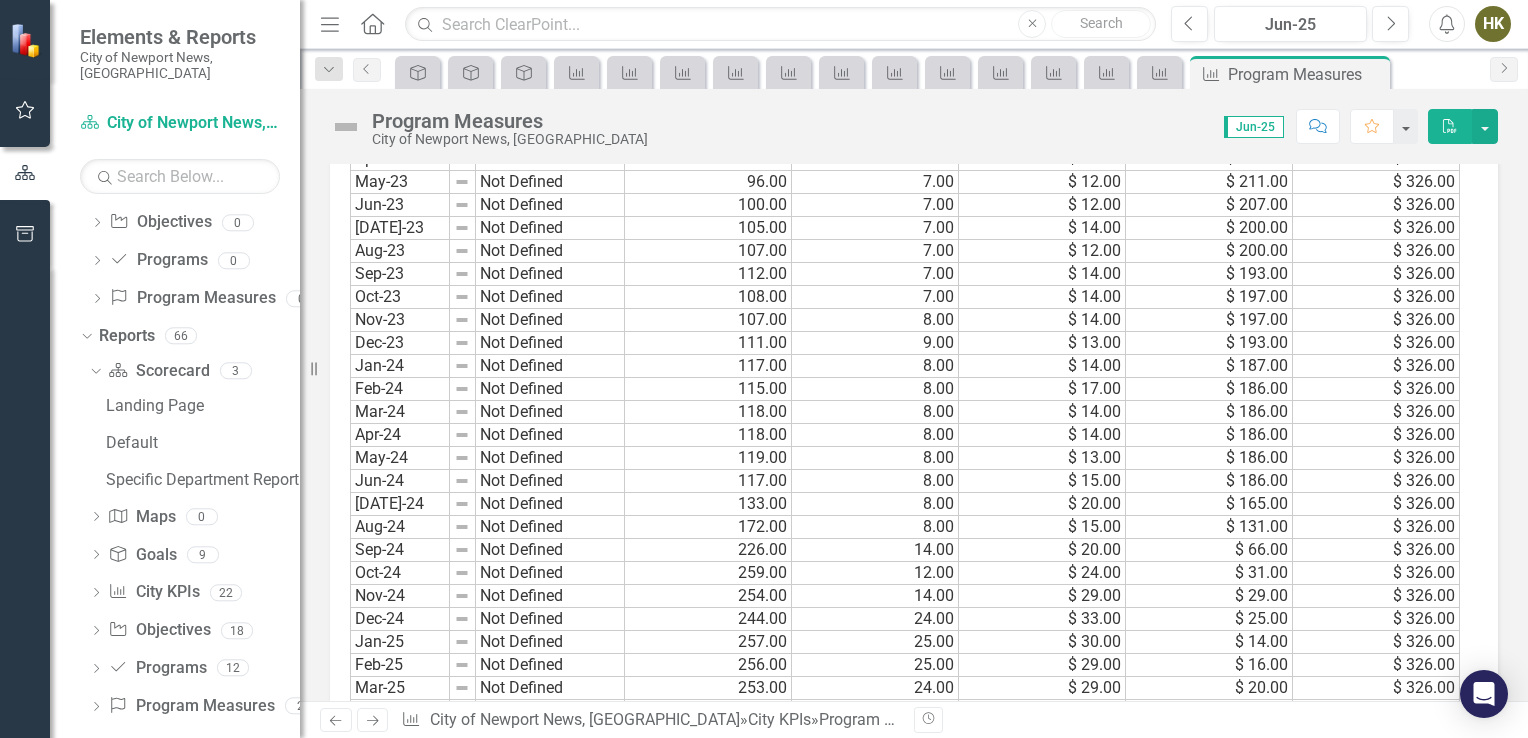 scroll, scrollTop: 2999, scrollLeft: 0, axis: vertical 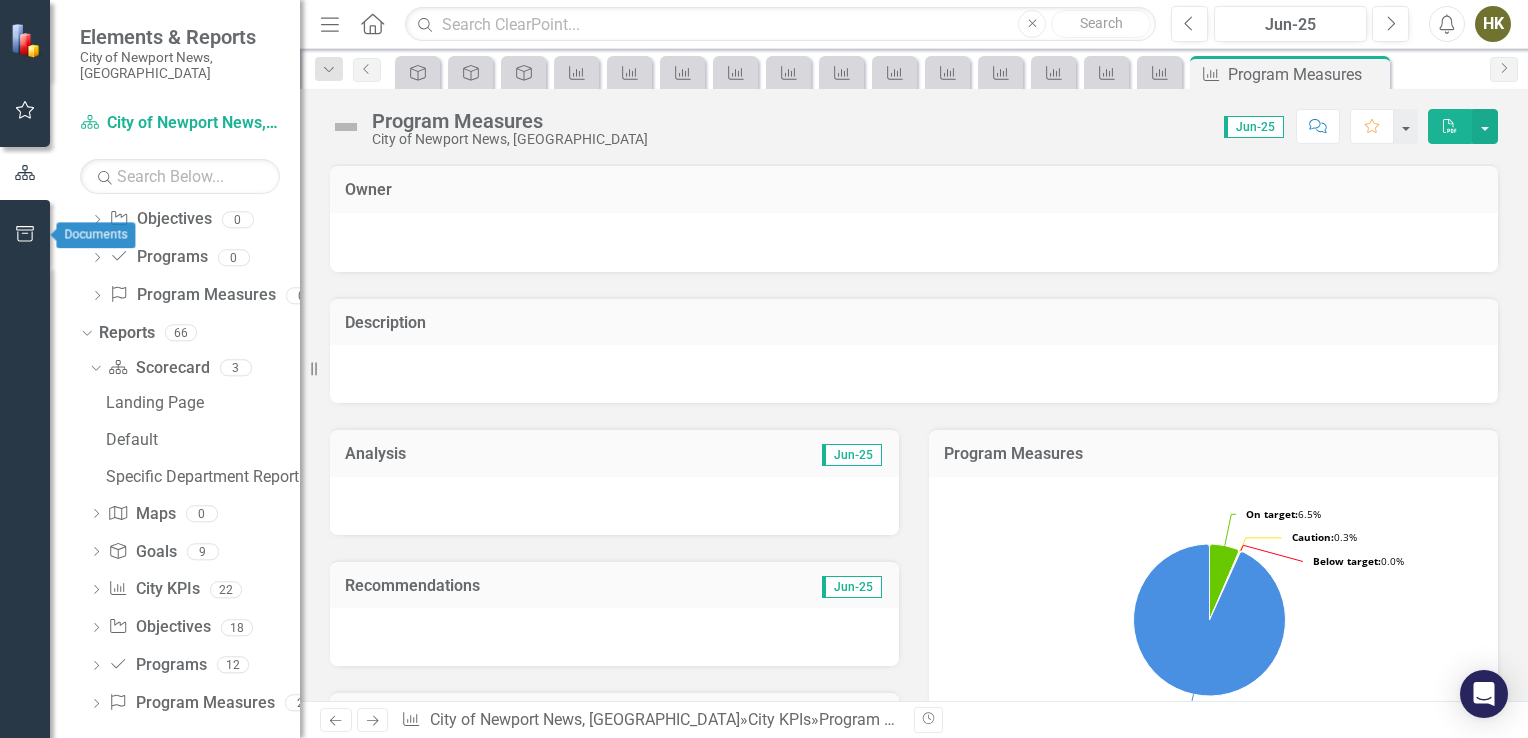 click at bounding box center (25, 235) 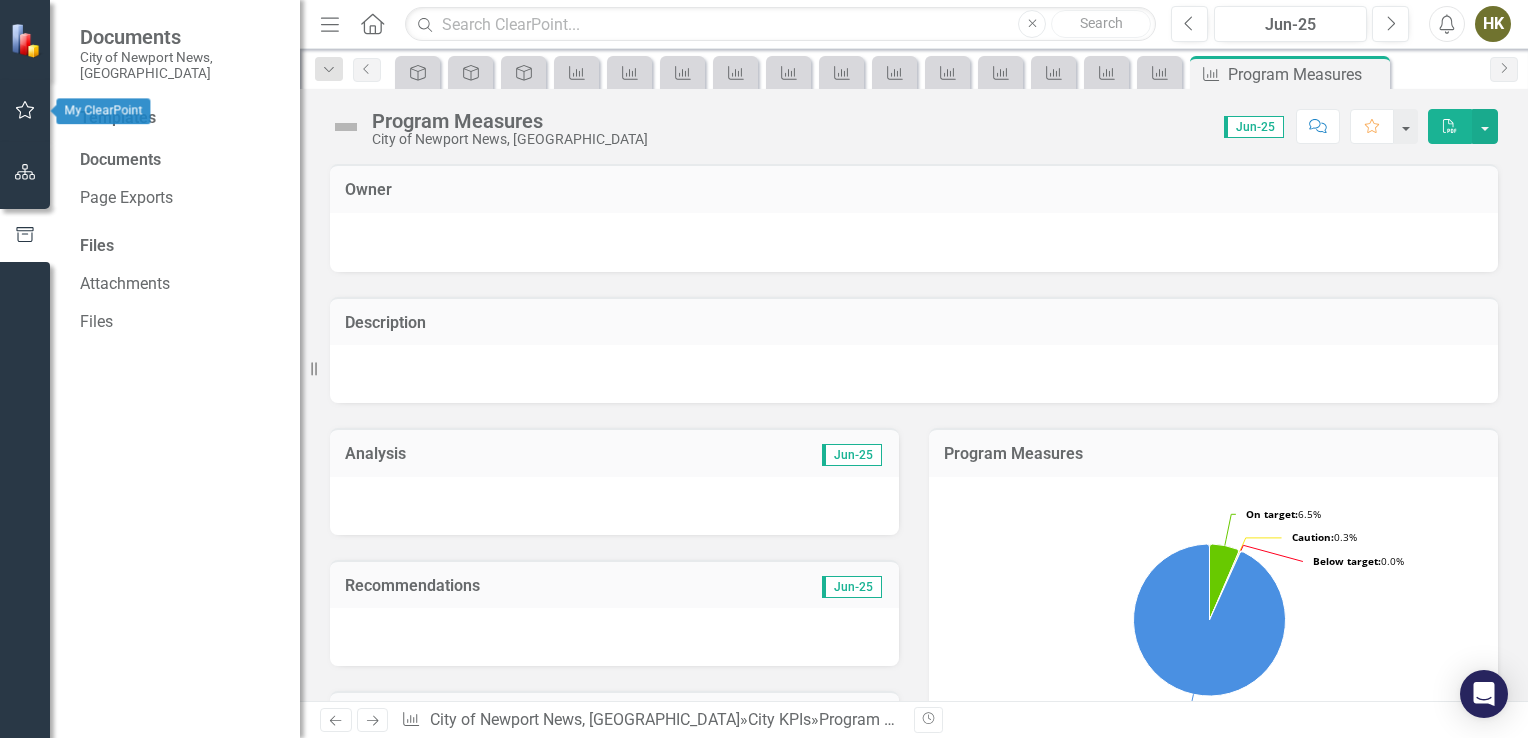 click 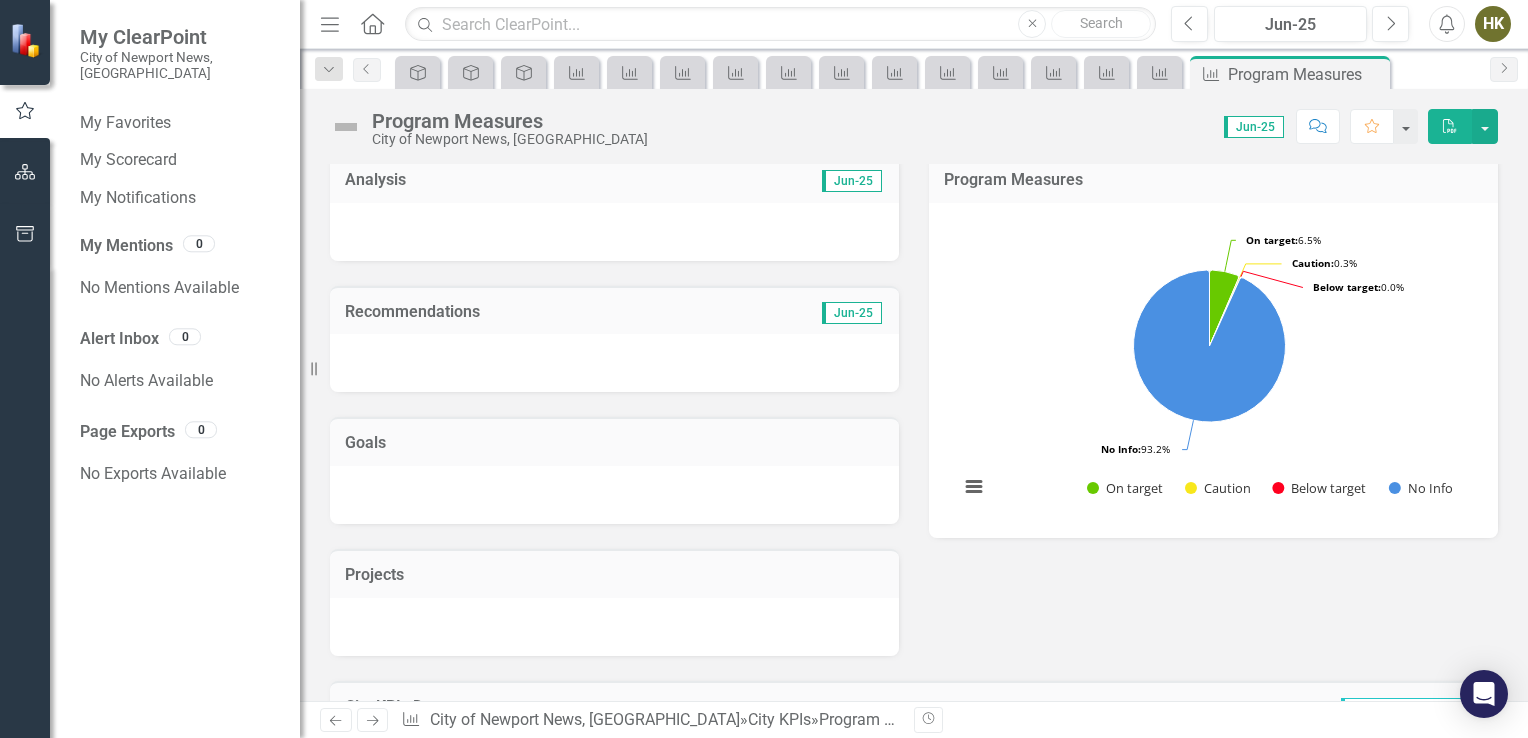 scroll, scrollTop: 276, scrollLeft: 0, axis: vertical 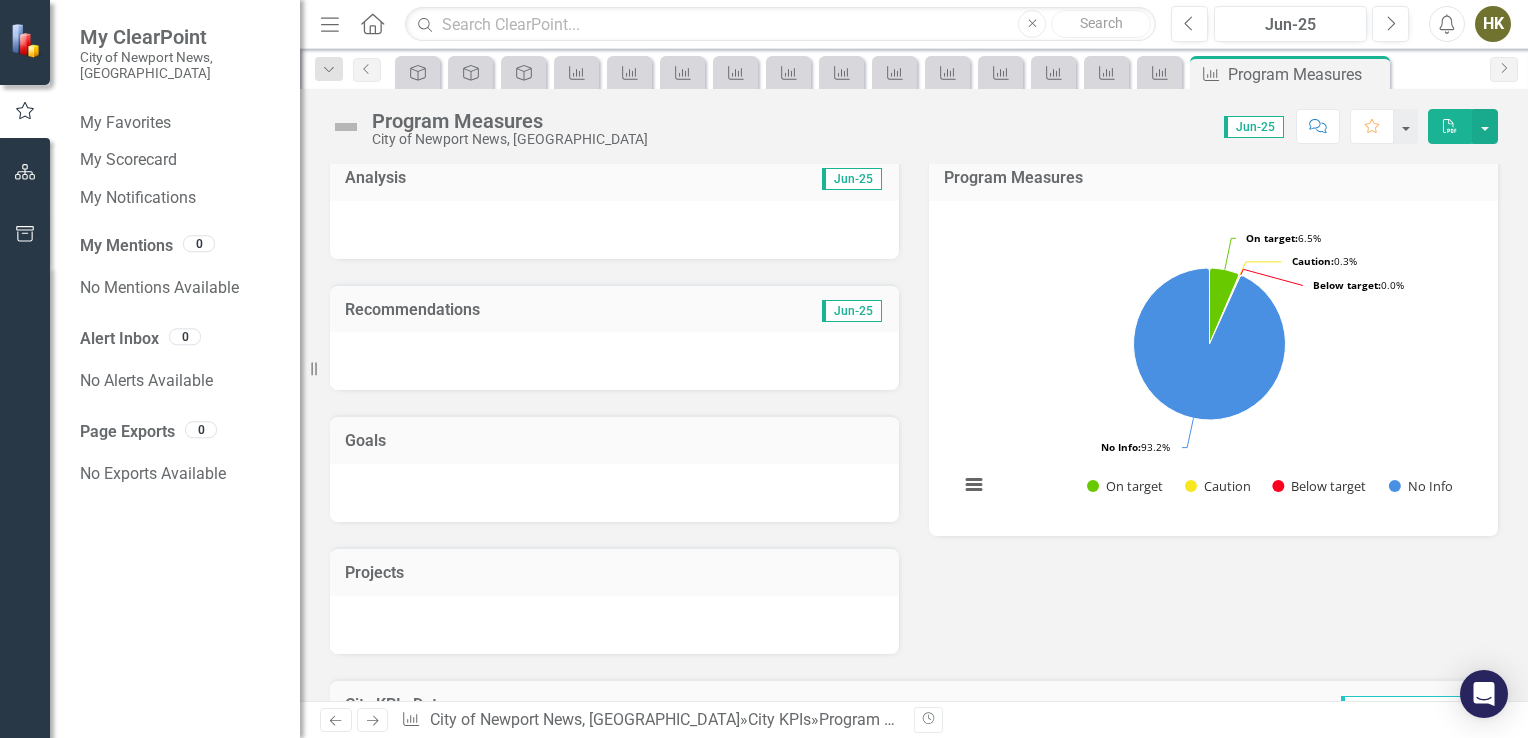 drag, startPoint x: 1344, startPoint y: 578, endPoint x: 1257, endPoint y: 615, distance: 94.54099 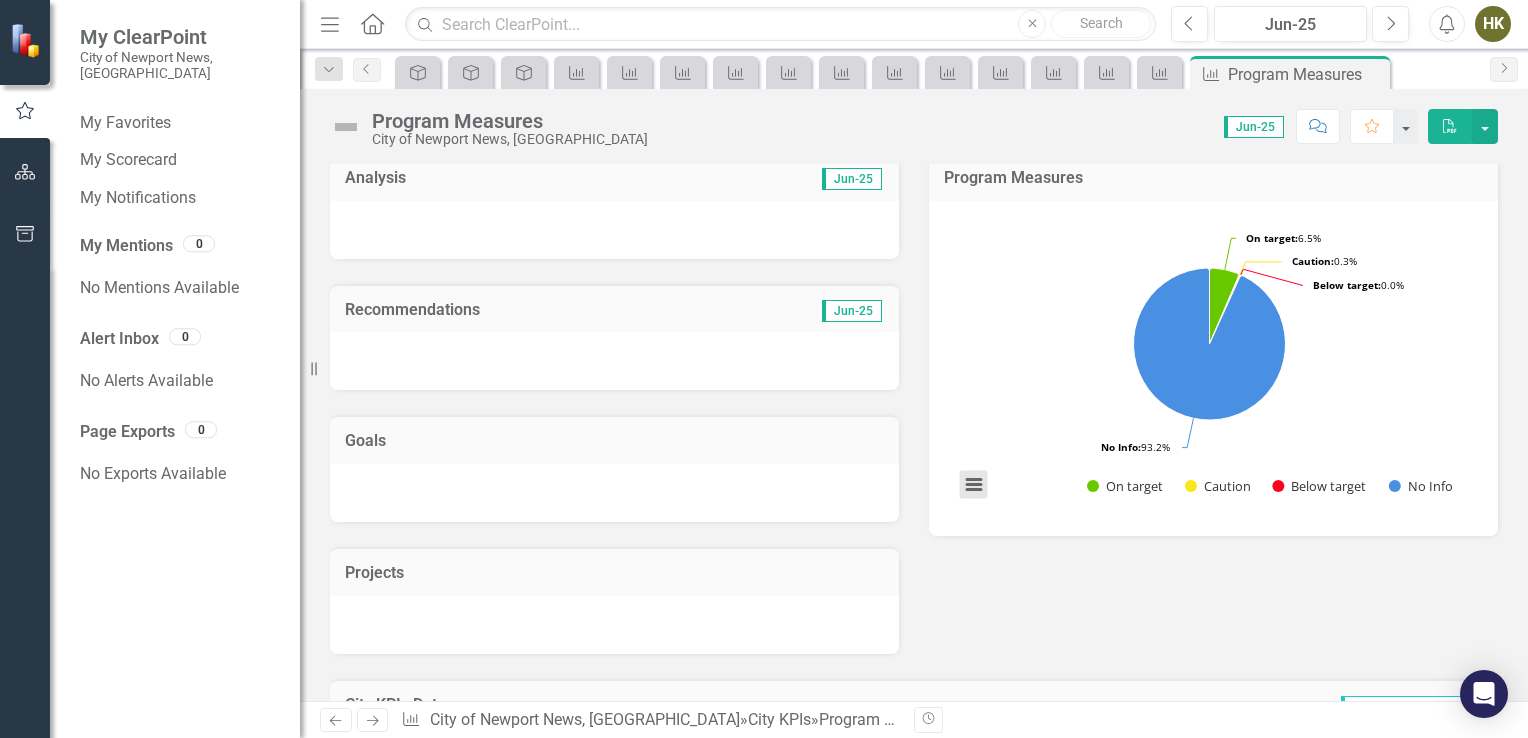 click at bounding box center (974, 485) 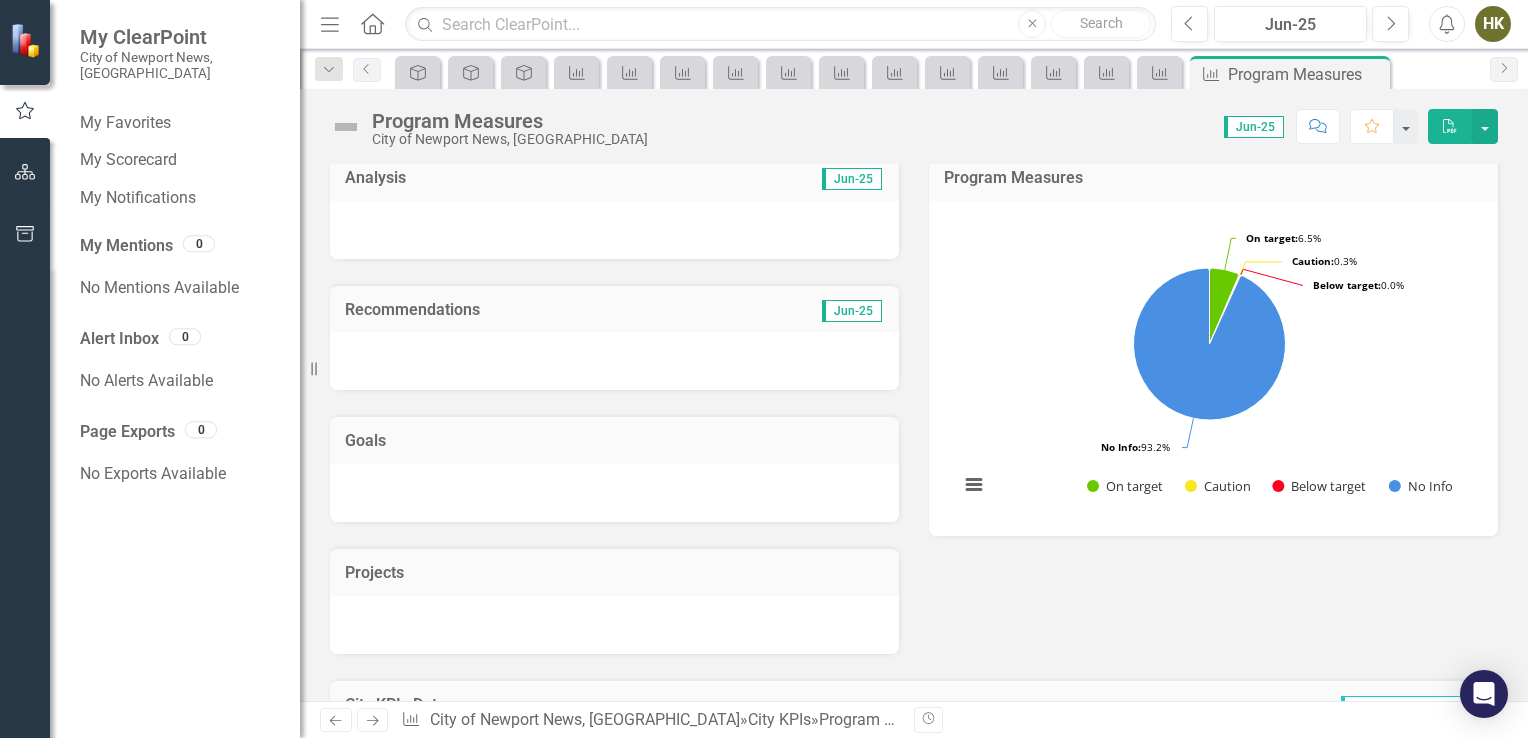 click on "Analysis Jun-25 Recommendations Jun-25 Goals Projects Program Measures Chart Pie chart with 4 slices. Program Measures (Chart Type: Pie)
Plot Bands
On target: 6.5% (21.00)
Caution: 0.3% (1.00)
Below target: 0.0% ($ 0.00)
No Info: 93.2% ($ 303.00) Program Measures (Chart Type: Pie)
Plot Bands
On target: 6.5% (21.00)
Caution: 0.3% (1.00)
Below target: 0.0% ($ 0.00)
No Info: 93.2% ($ 303.00) Chart context menu On target:  6.5% ​ On target:  6.5% Caution:  0.3% ​ Caution:  0.3% Below target:  0.0% ​ Below target:  0.0% No Info:  93.2% ​ No Info:  93.2% On target Caution Below target No Info No Info ​ 303.00 Download PNG image Download JPEG image Download PDF document Download SVG vector image End of interactive chart." at bounding box center [914, 390] 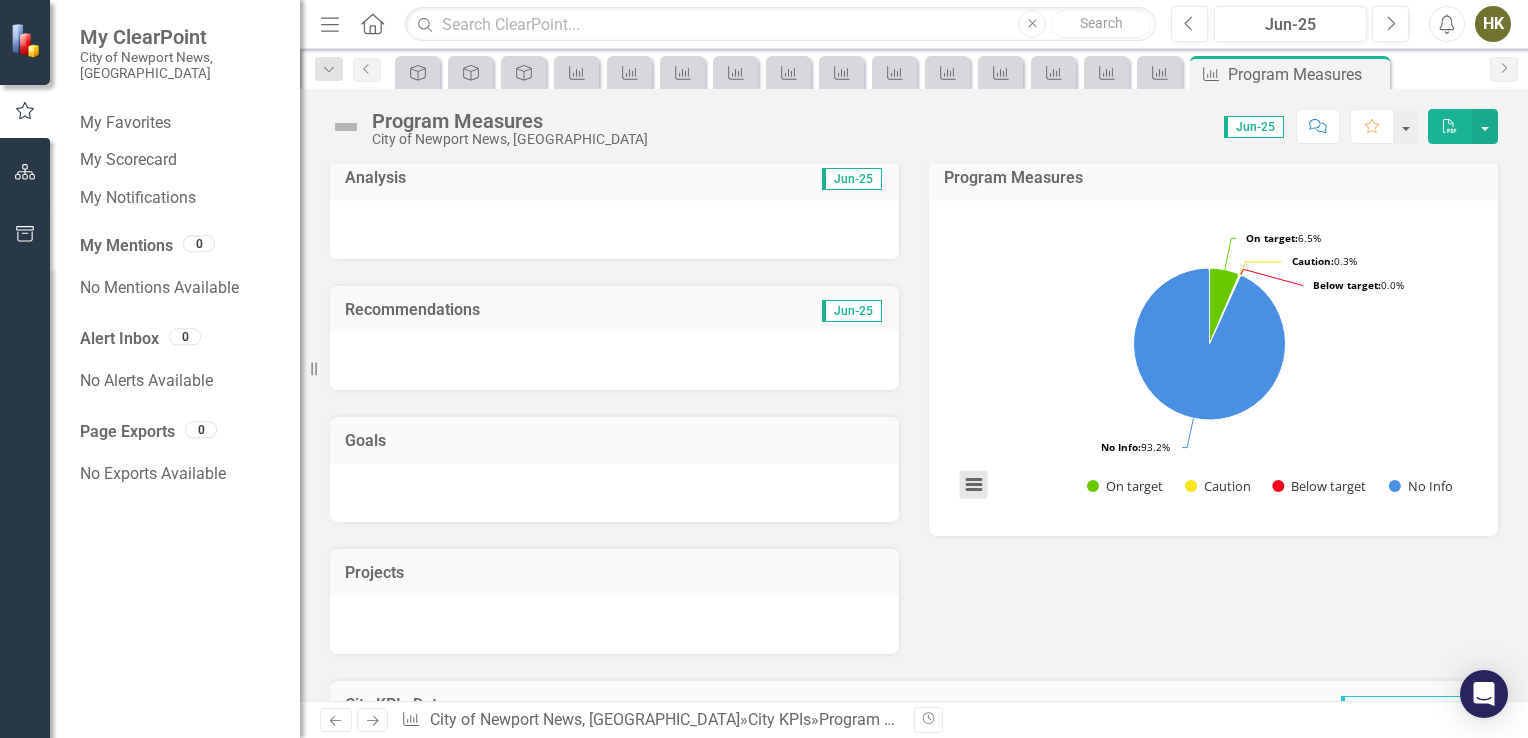 click at bounding box center (974, 485) 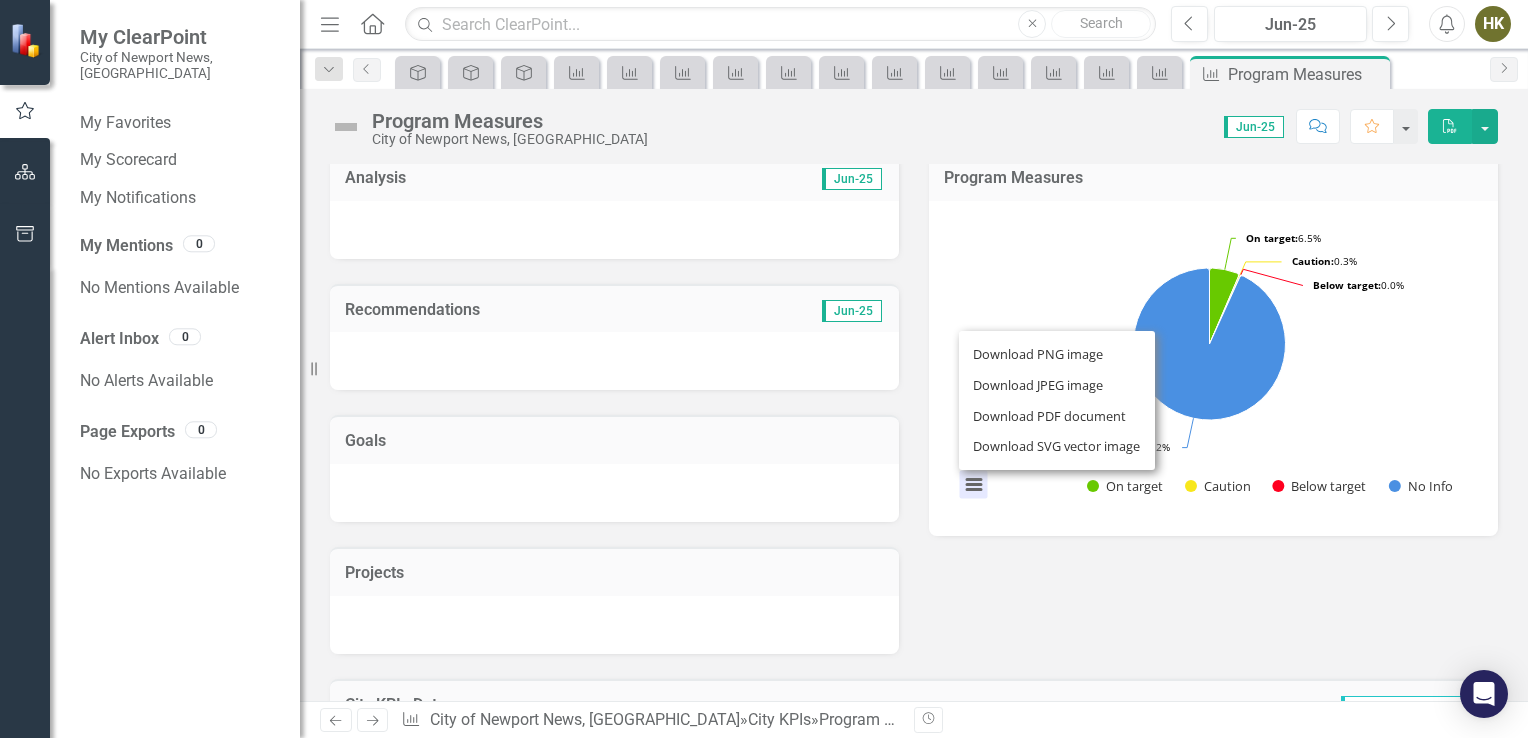 click on "Download PNG image Download JPEG image Download PDF document Download SVG vector image" at bounding box center [1057, 400] 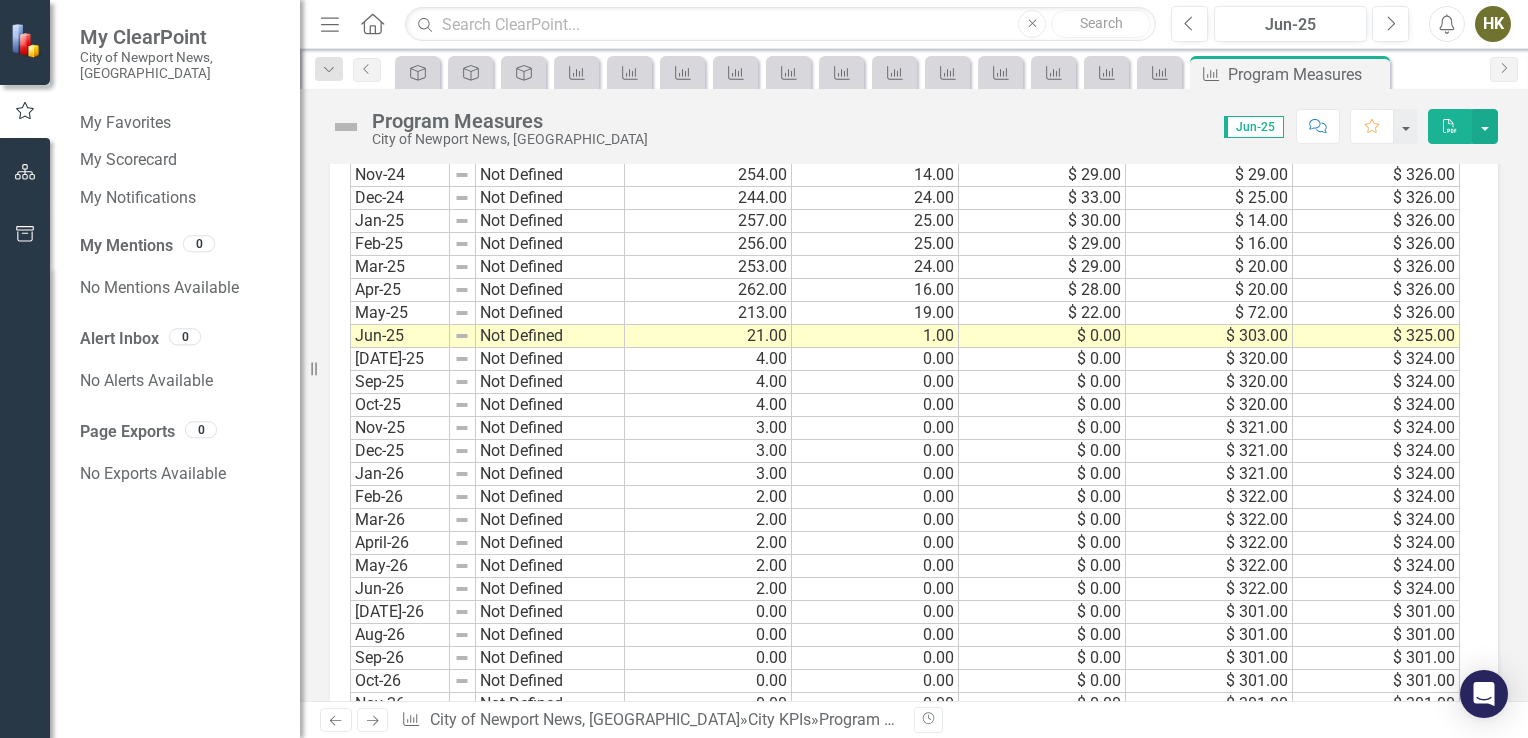 scroll, scrollTop: 2304, scrollLeft: 0, axis: vertical 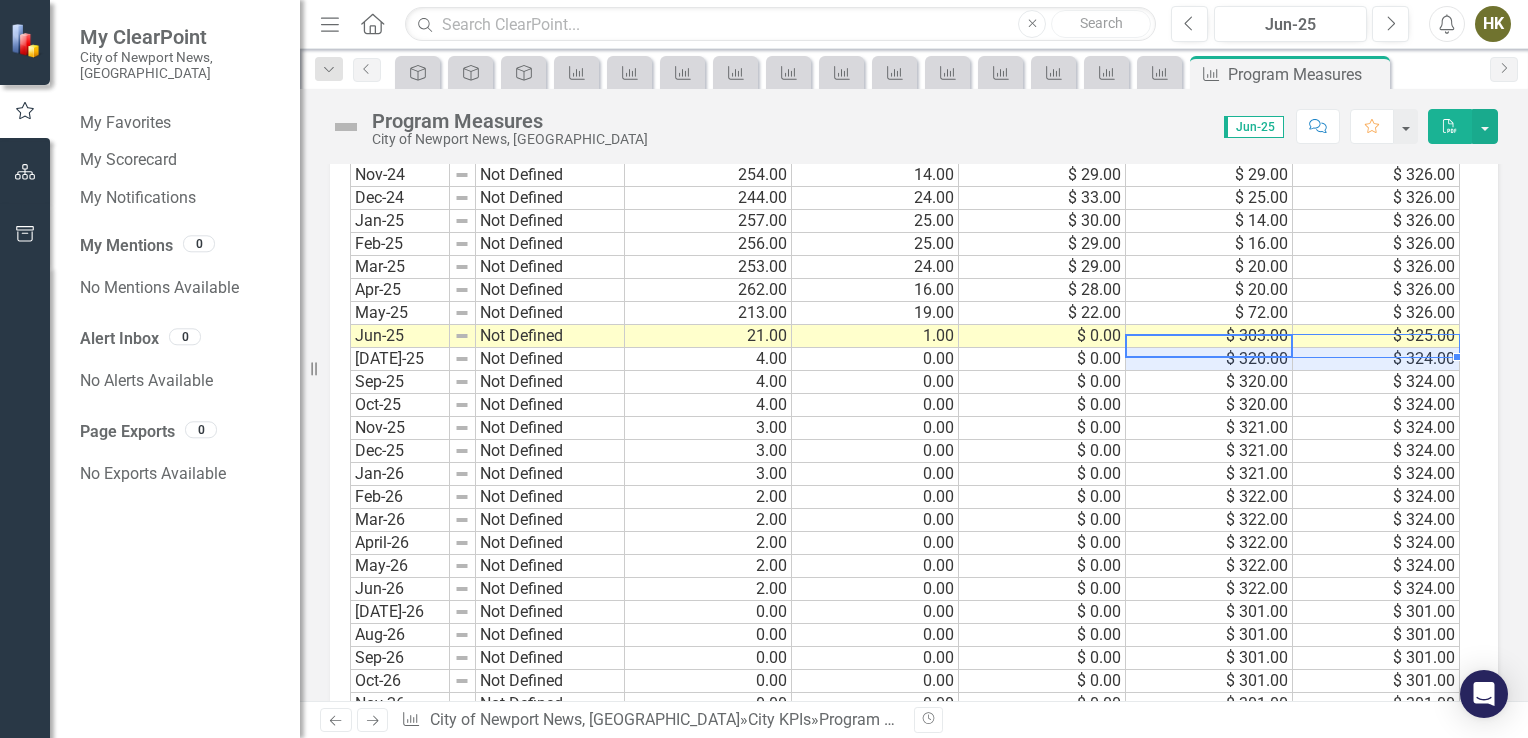 drag, startPoint x: 1274, startPoint y: 346, endPoint x: 1341, endPoint y: 346, distance: 67 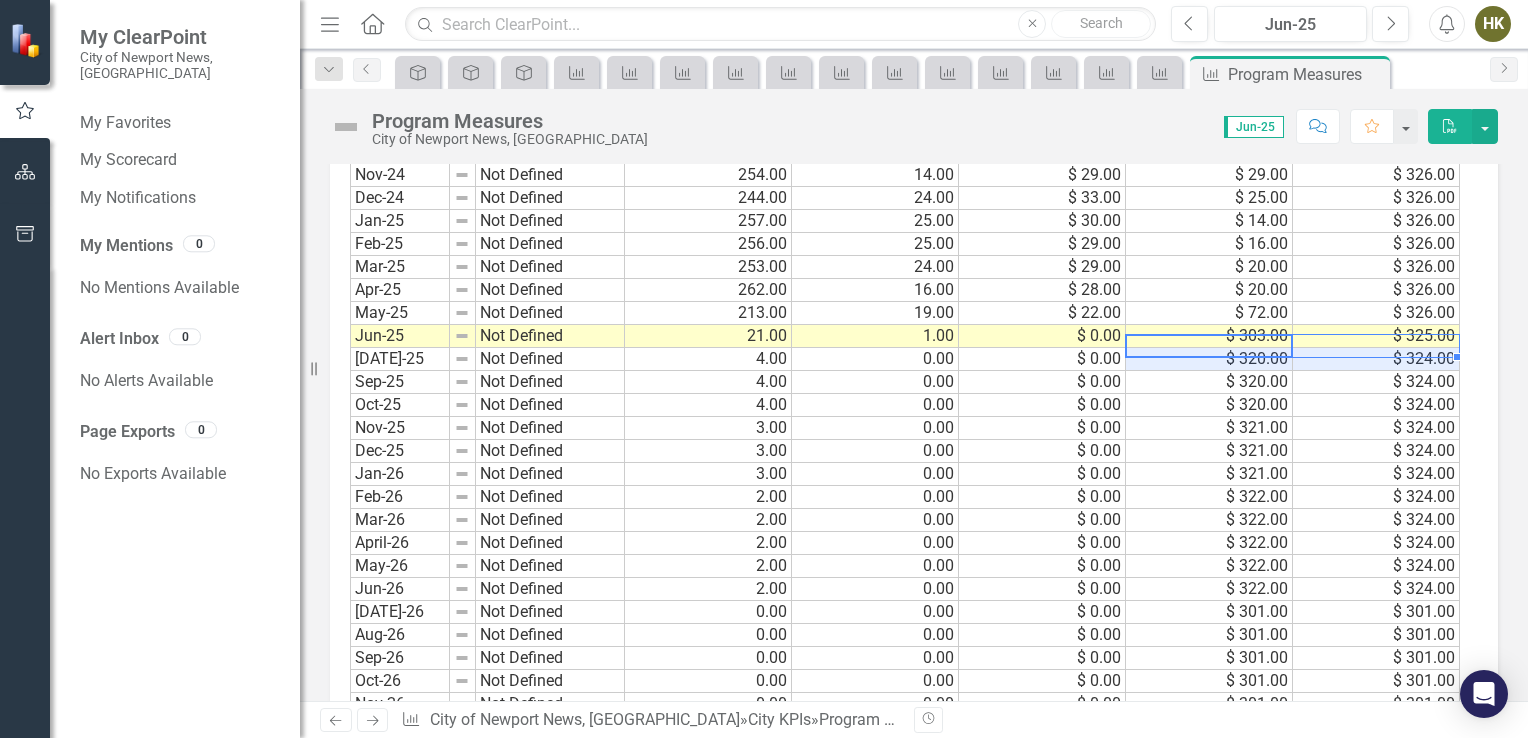 click on "[DATE]-25 Not Defined 4.00 0.00 $ 0.00 $ 320.00 $ 324.00" at bounding box center (905, 359) 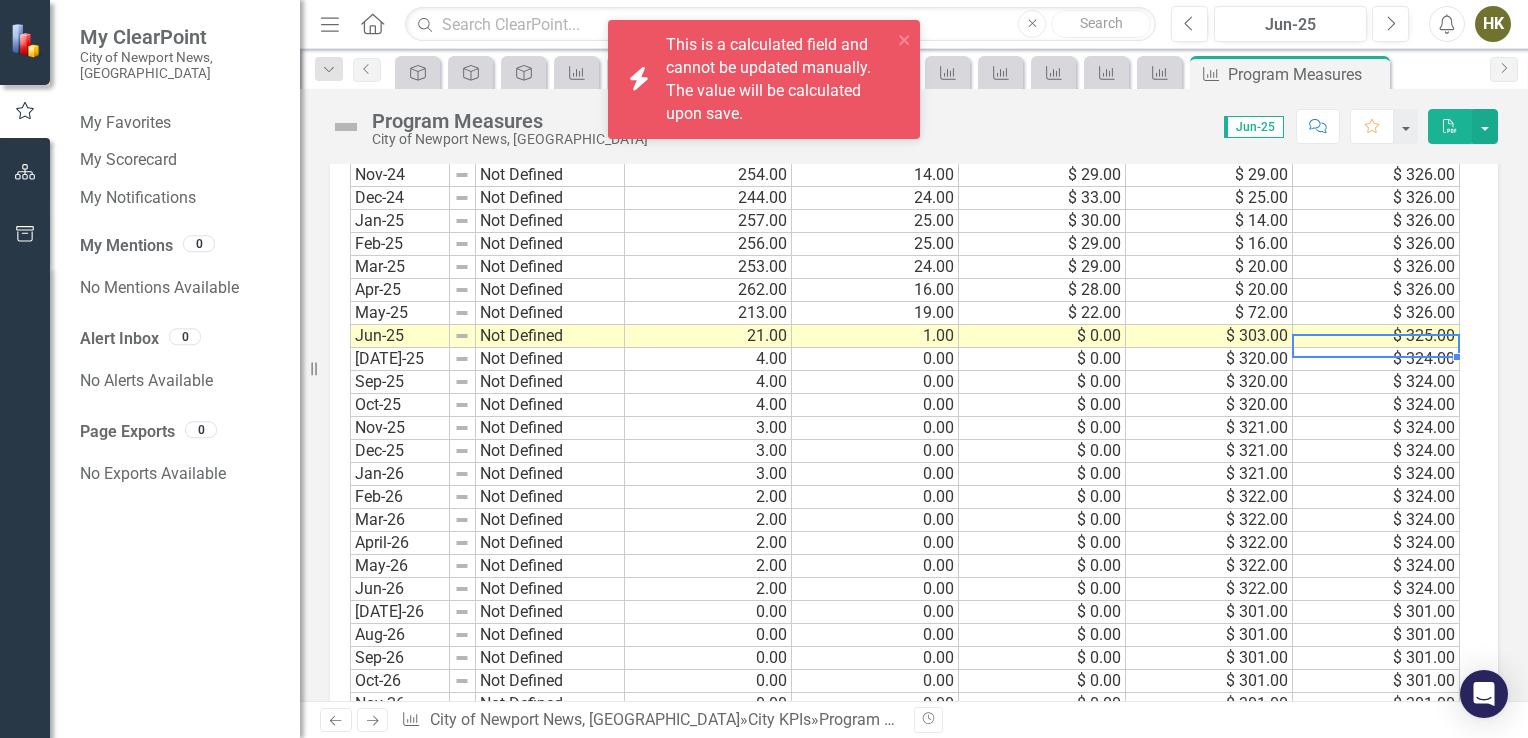 click on "$ 324.00" at bounding box center [1376, 359] 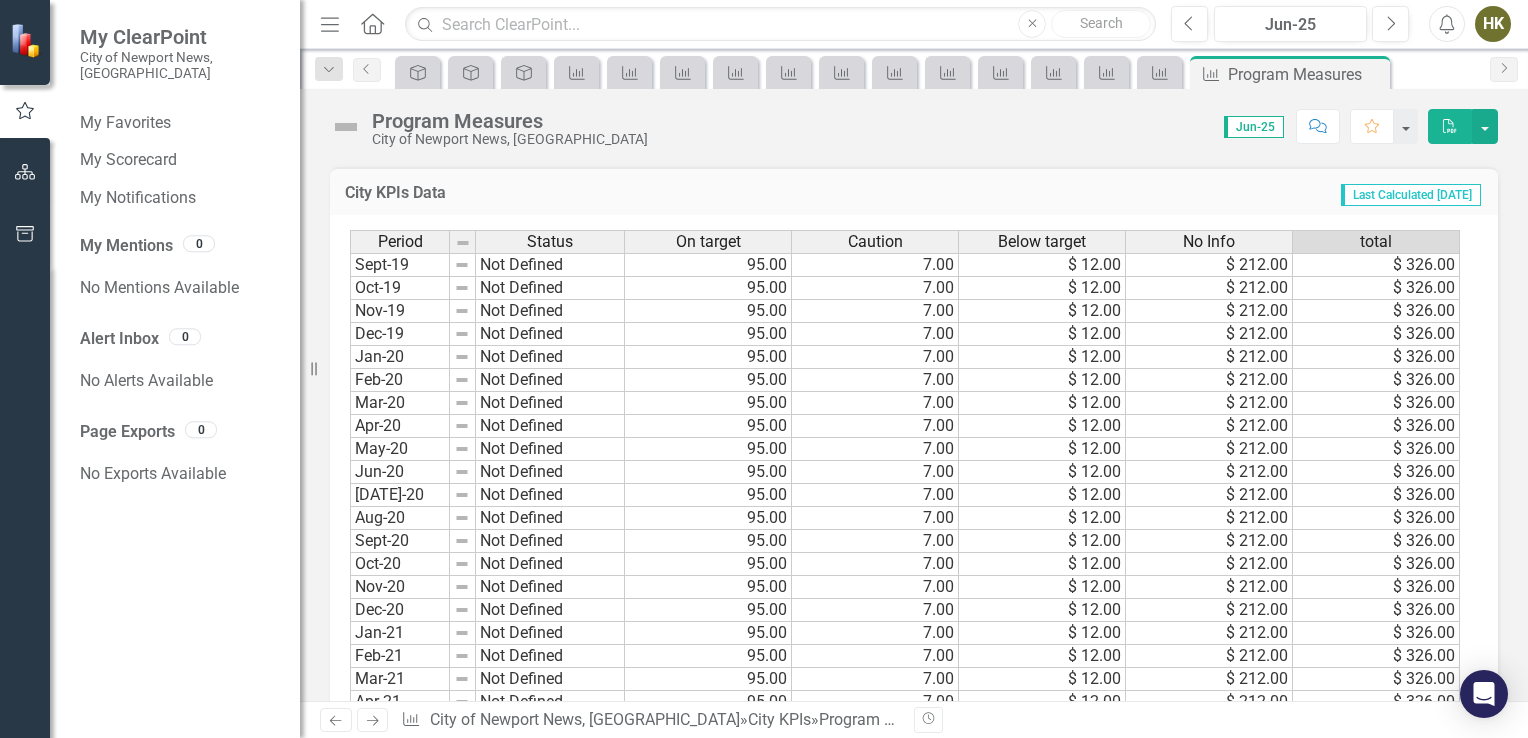 scroll, scrollTop: 787, scrollLeft: 0, axis: vertical 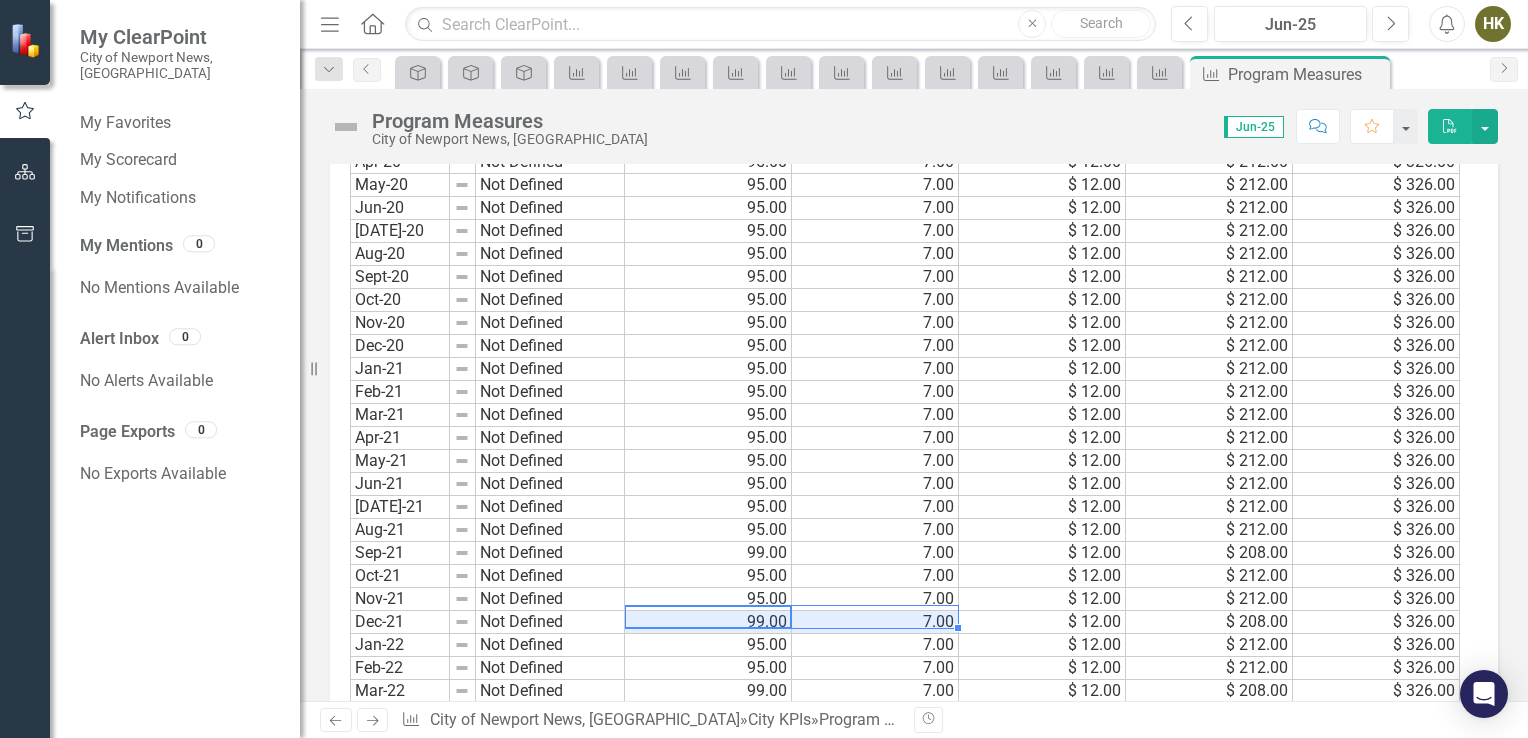 drag, startPoint x: 737, startPoint y: 614, endPoint x: 844, endPoint y: 624, distance: 107.46627 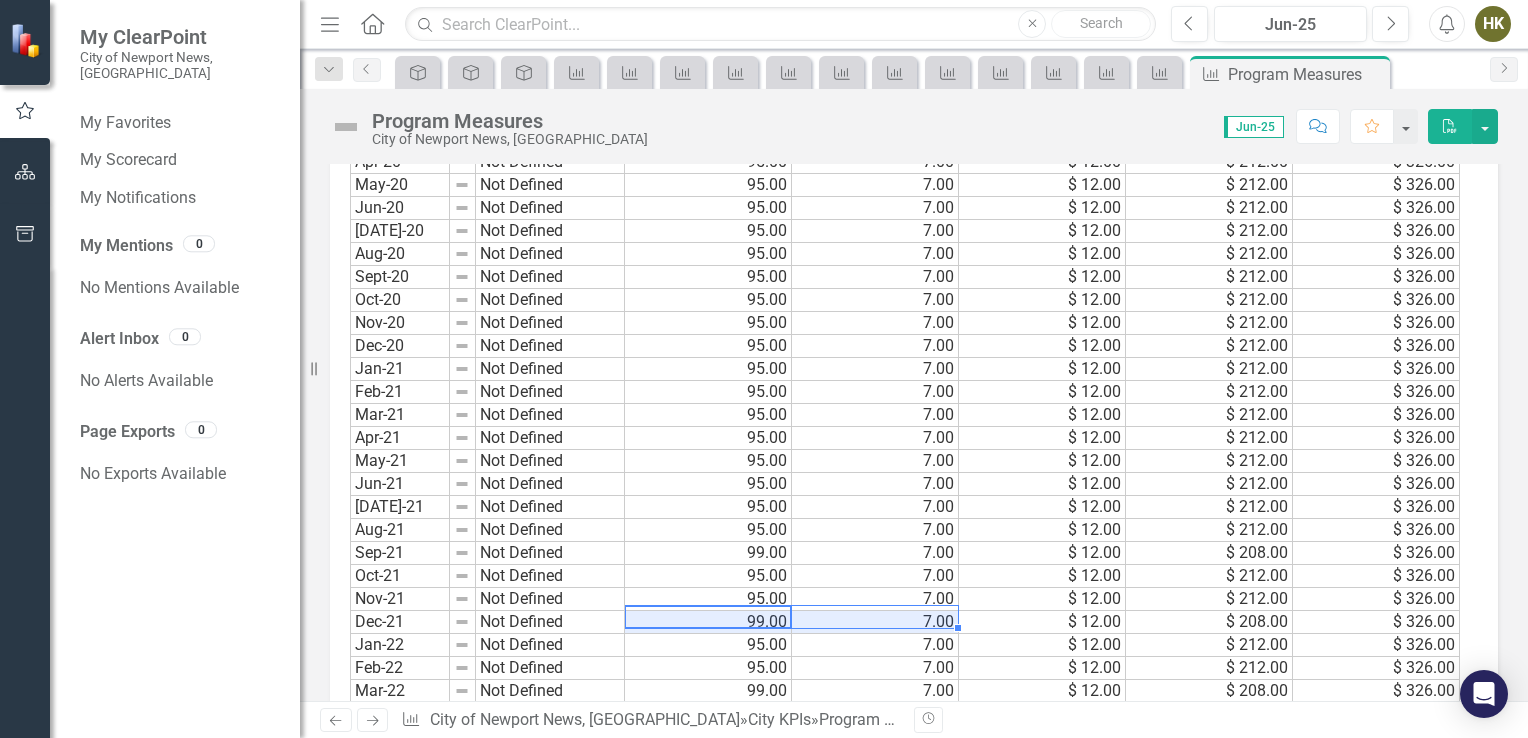 click on "Period Status On target Caution Below target No Info total Sept-19 Not Defined 95.00 7.00 $ 12.00 $ 212.00 $ 326.00 Oct-19 Not Defined 95.00 7.00 $ 12.00 $ 212.00 $ 326.00 Nov-19 Not Defined 95.00 7.00 $ 12.00 $ 212.00 $ 326.00 Dec-19 Not Defined 95.00 7.00 $ 12.00 $ 212.00 $ 326.00 Jan-20 Not Defined 95.00 7.00 $ 12.00 $ 212.00 $ 326.00 Feb-20 Not Defined 95.00 7.00 $ 12.00 $ 212.00 $ 326.00 Mar-20 Not Defined 95.00 7.00 $ 12.00 $ 212.00 $ 326.00 Apr-20 Not Defined 95.00 7.00 $ 12.00 $ 212.00 $ 326.00 May-20 Not Defined 95.00 7.00 $ 12.00 $ 212.00 $ 326.00 Jun-20 Not Defined 95.00 7.00 $ 12.00 $ 212.00 $ 326.00 [DATE]-20 Not Defined 95.00 7.00 $ 12.00 $ 212.00 $ 326.00 Aug-20 Not Defined 95.00 7.00 $ 12.00 $ 212.00 $ 326.00 Sept-20 Not Defined 95.00 7.00 $ 12.00 $ 212.00 $ 326.00 Oct-20 Not Defined 95.00 7.00 $ 12.00 $ 212.00 $ 326.00 Nov-20 Not Defined 95.00 7.00 $ 12.00 $ 212.00 $ 326.00 Dec-20 Not Defined 95.00 7.00 $ 12.00 $ 212.00 $ 326.00 Jan-21 Not Defined 95.00 7.00 $ 12.00 $ 212.00 $ 326.00 Feb-21 7.00" at bounding box center (350, 1116) 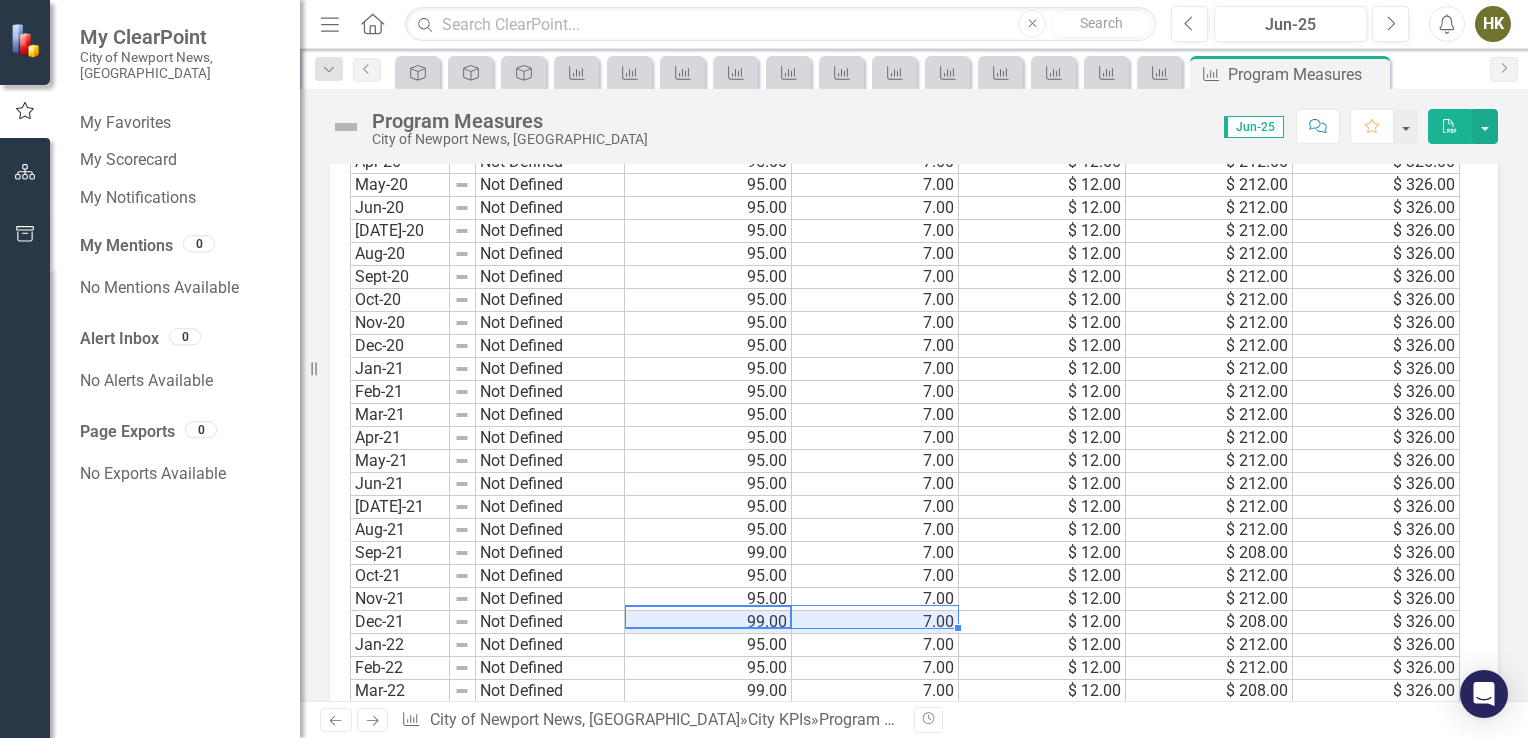 click on "7.00" at bounding box center (875, 668) 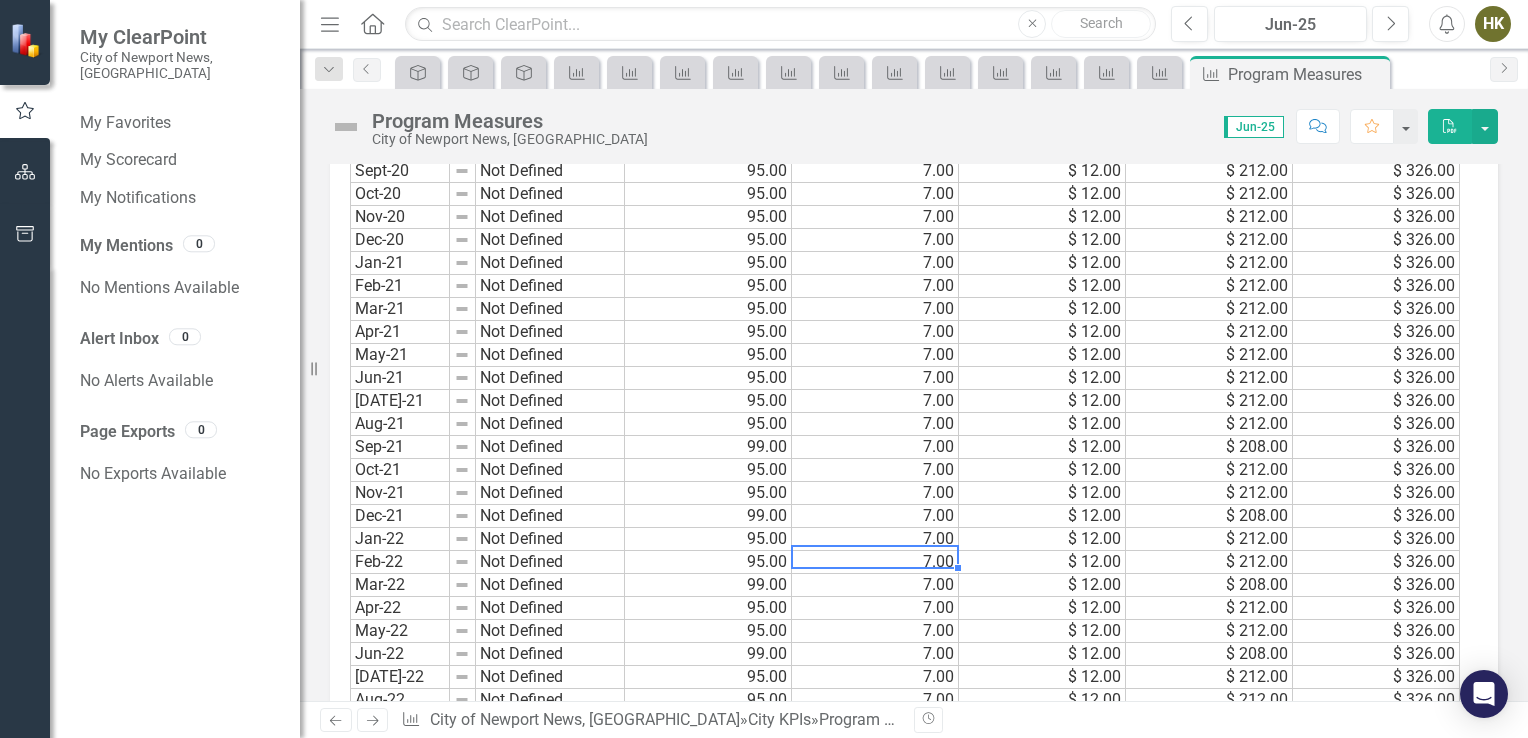 scroll, scrollTop: 1160, scrollLeft: 0, axis: vertical 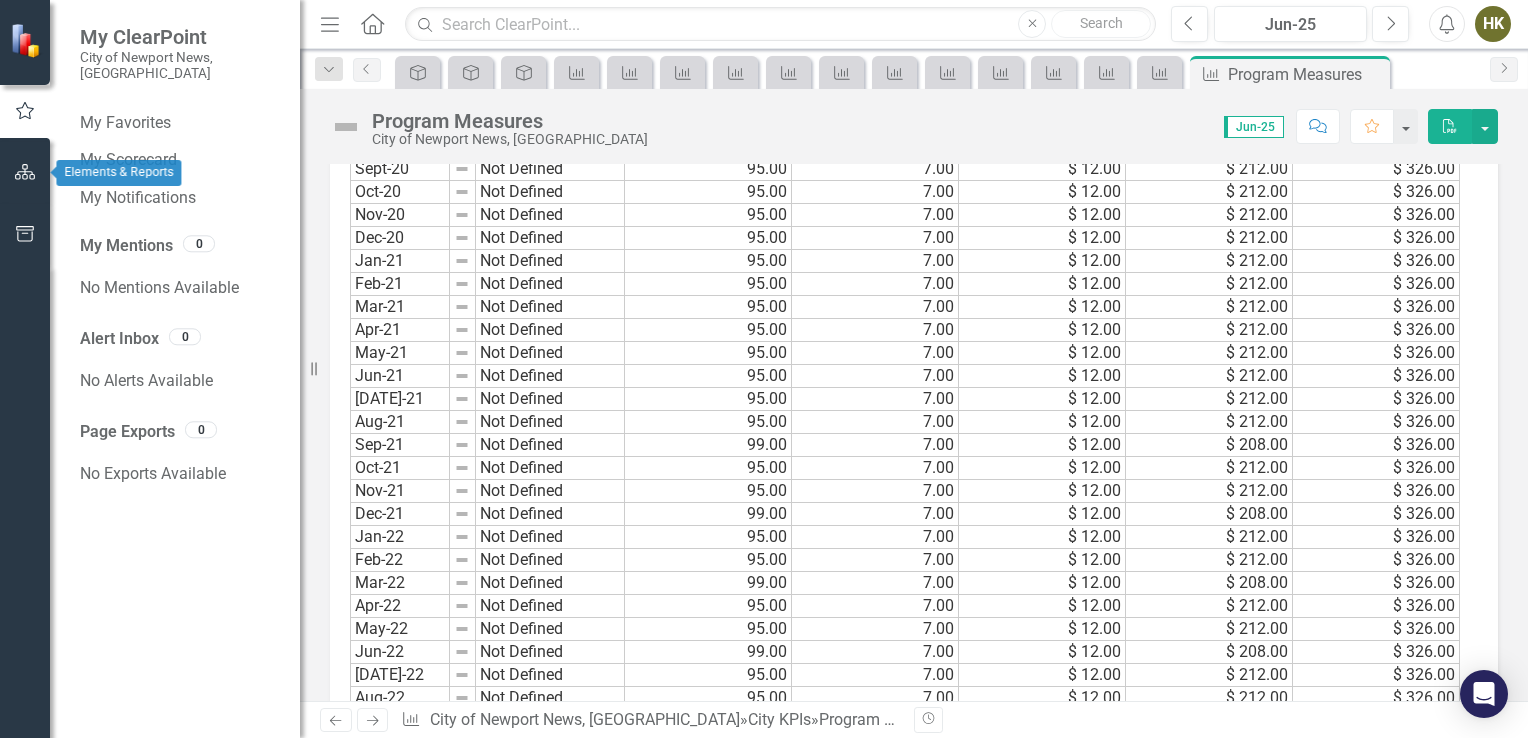 click 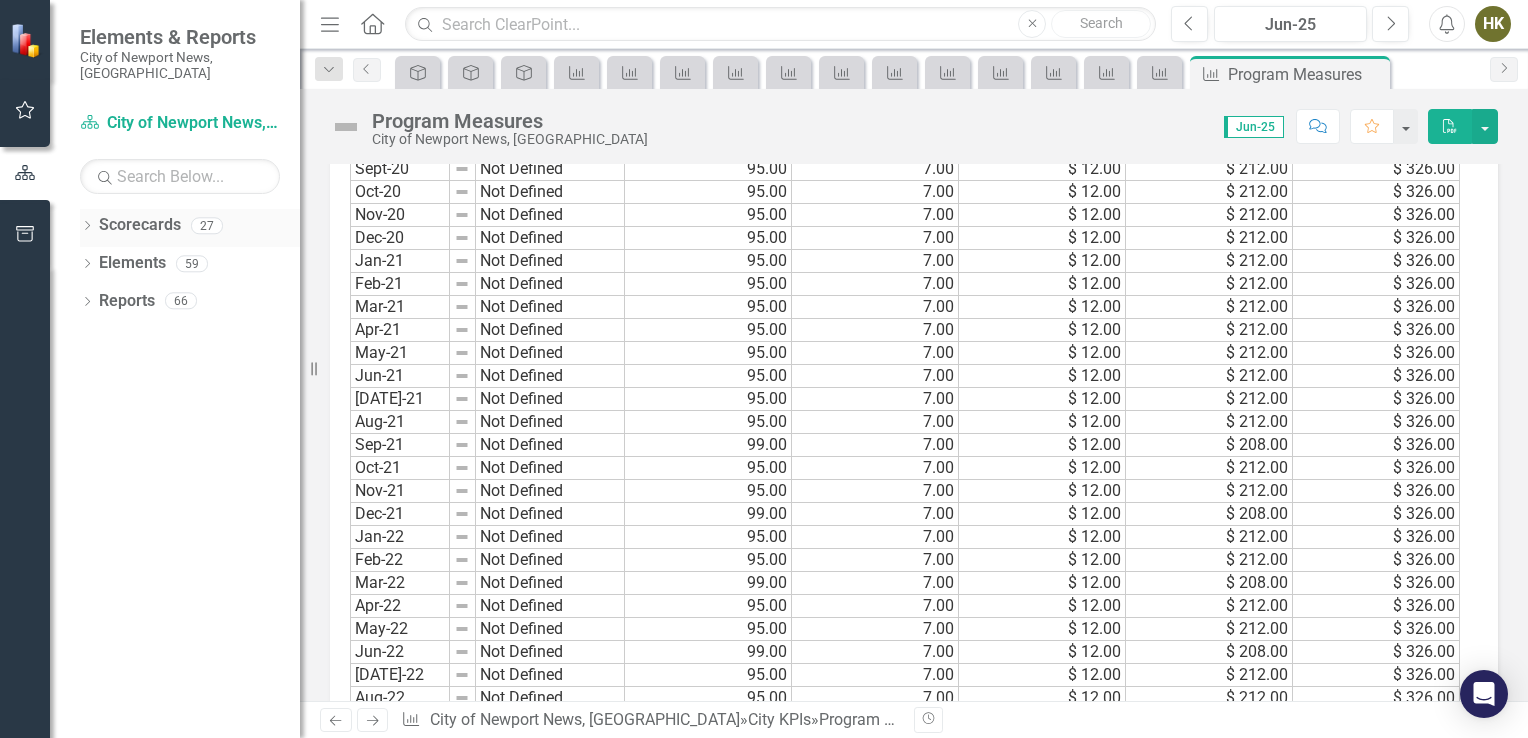 click on "Dropdown" 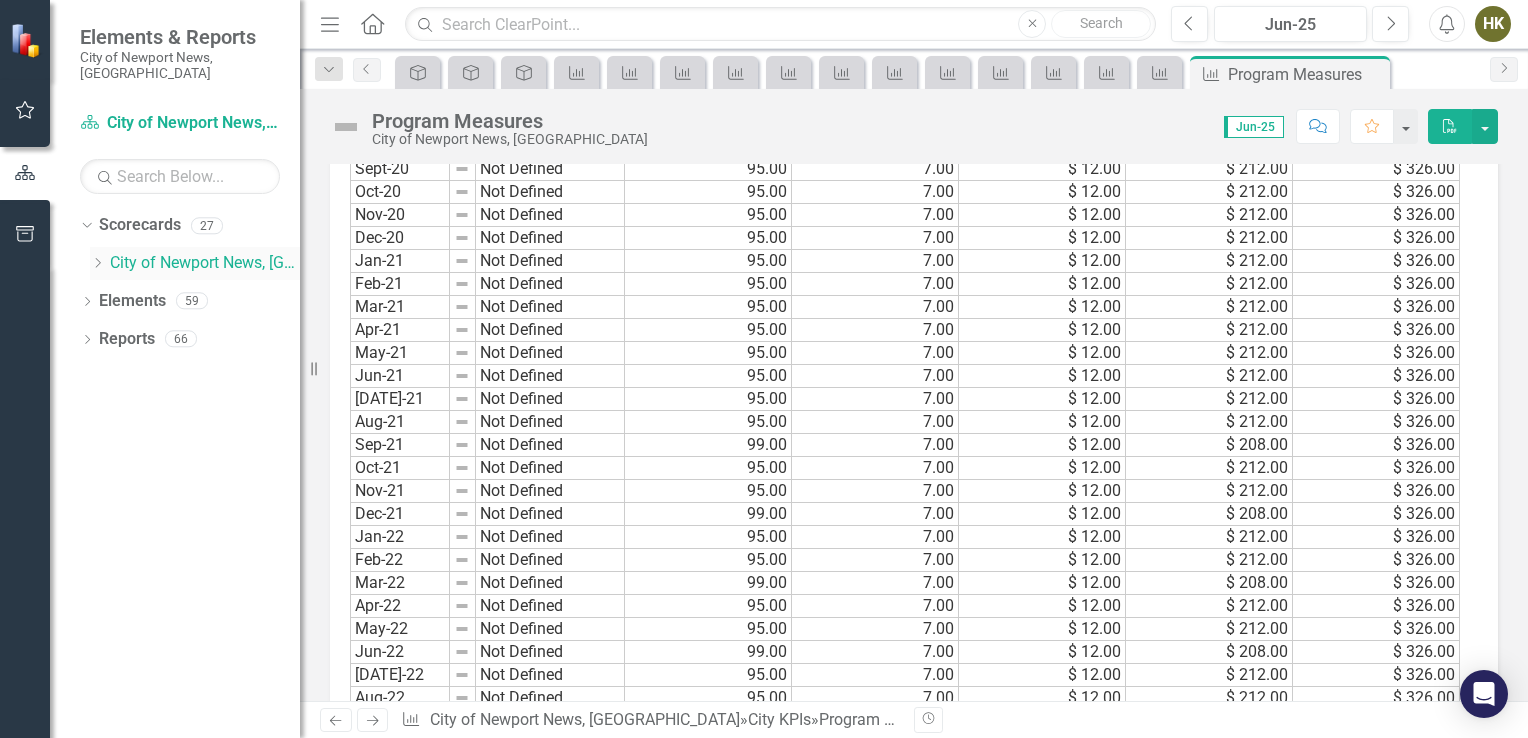 click on "Dropdown" at bounding box center (100, 263) 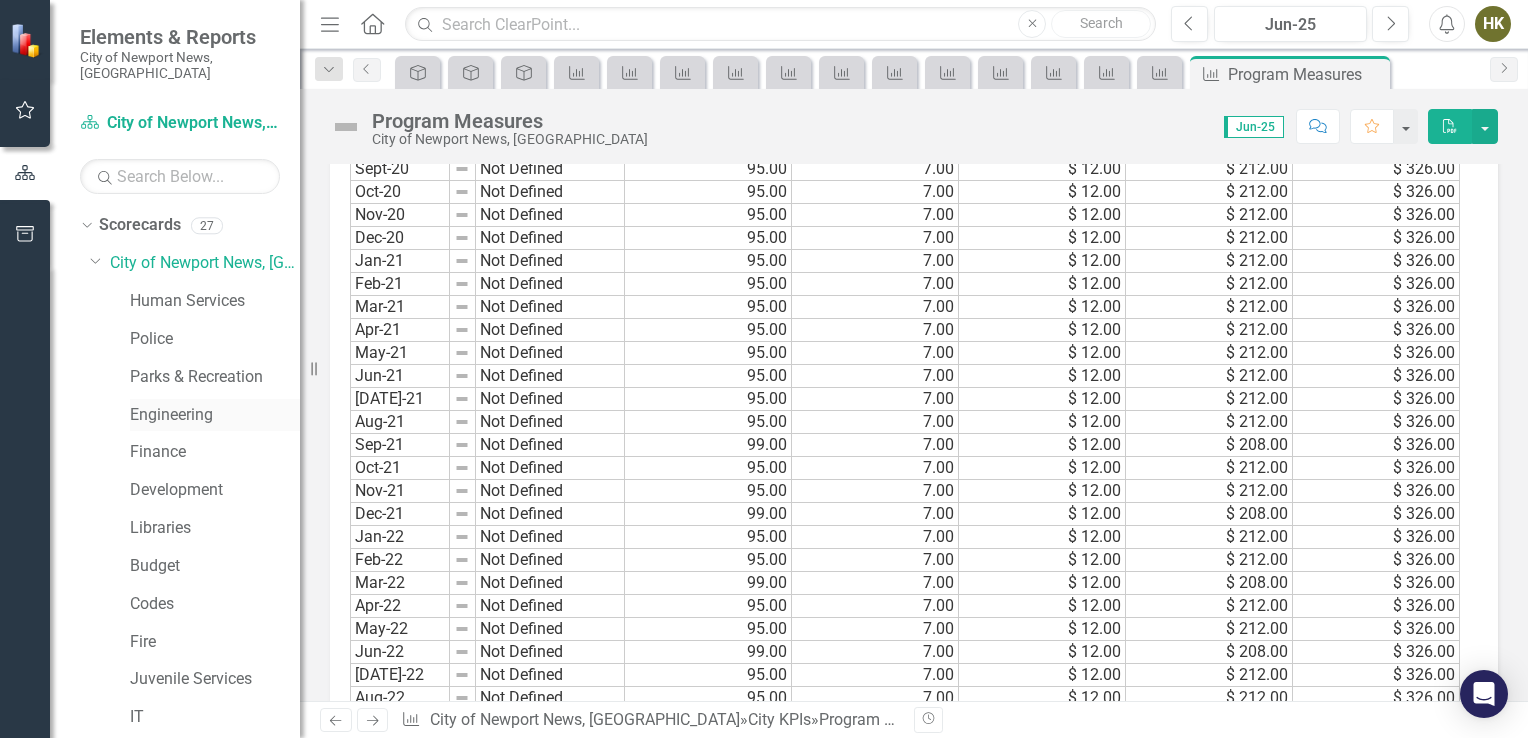 click on "Engineering" at bounding box center [215, 415] 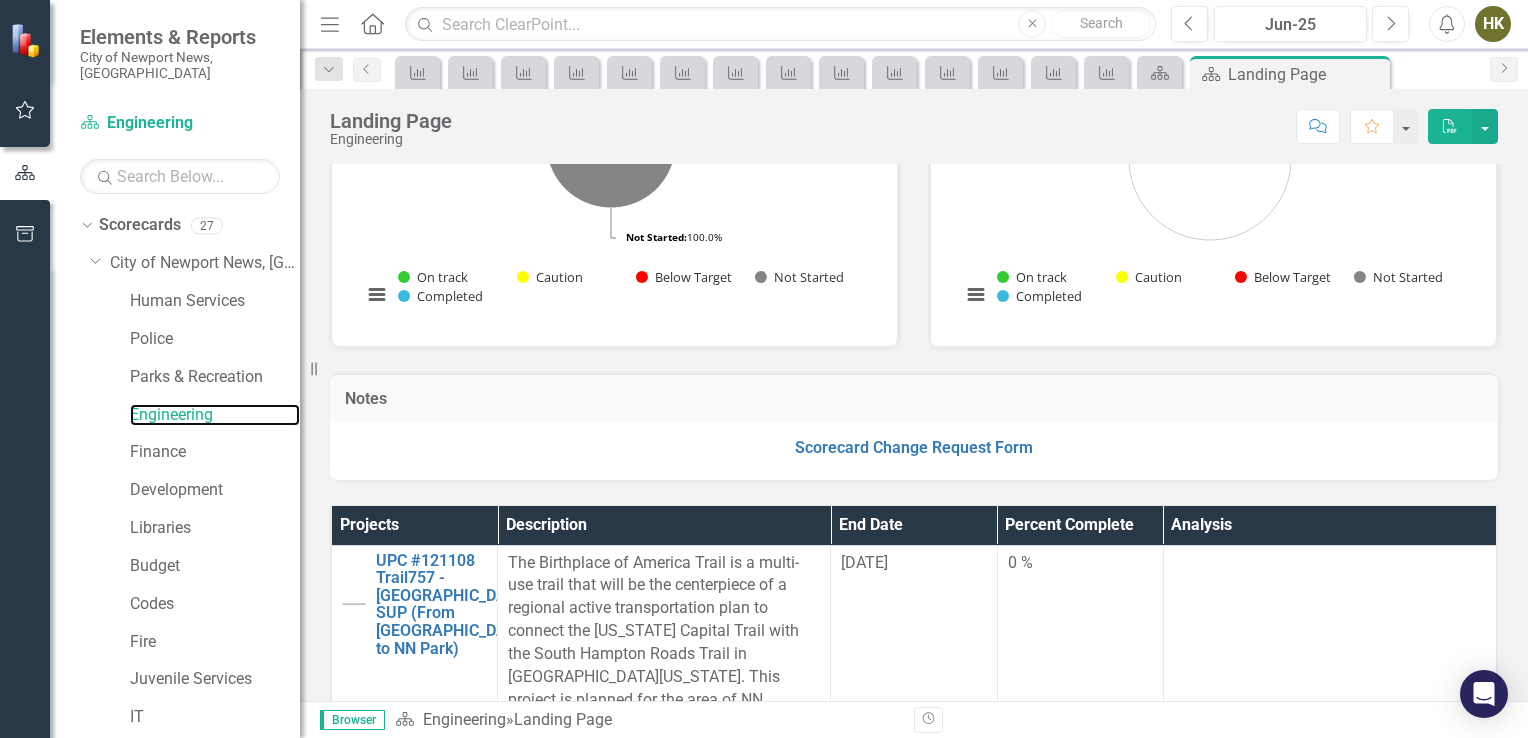 scroll, scrollTop: 192, scrollLeft: 0, axis: vertical 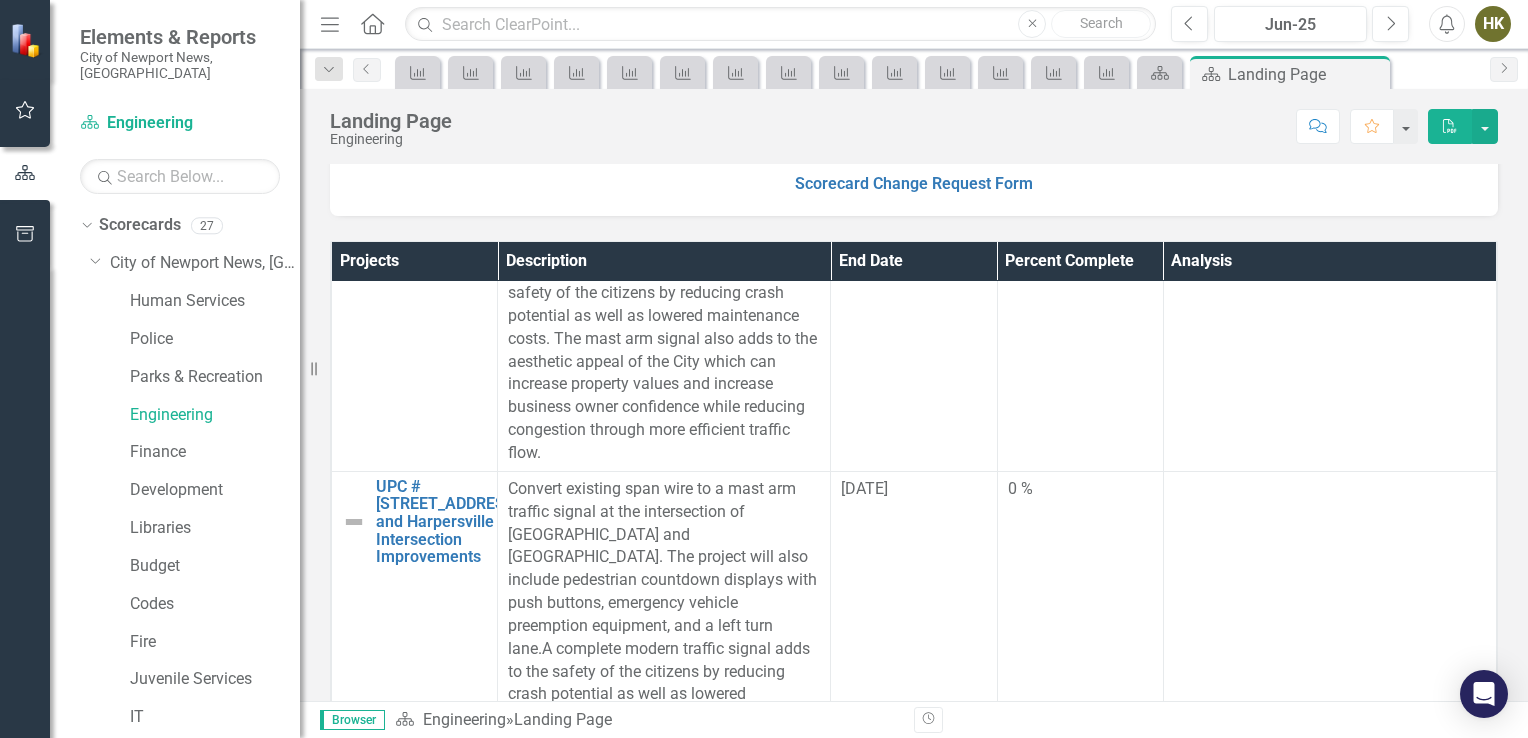 click on "Convert existing span wire to a mast arm traffic signal at the intersection of [GEOGRAPHIC_DATA] and [GEOGRAPHIC_DATA]. The project will also include pedestrian countdown displays with push buttons, emergency vehicle preemption equipment, and a left turn lane.A complete modern traffic signal adds to the safety of the citizens by reducing crash potential as well as lowered maintenance costs.  The mast arm signal also adds to the aesthetic appeal of the City which can increase property values and increase business owner confidence while reducing congestion through more efficient traffic flow." at bounding box center (664, 661) 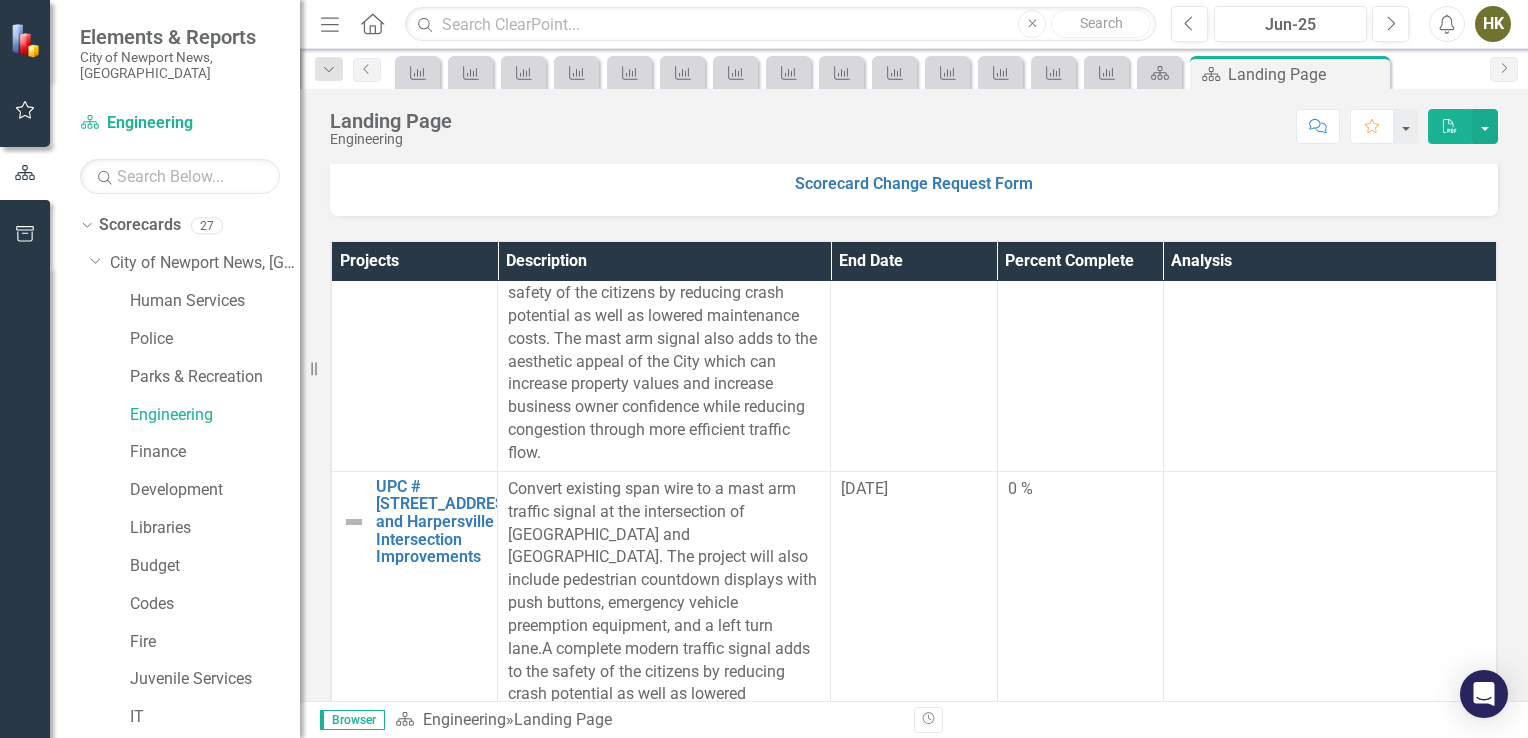 drag, startPoint x: 650, startPoint y: 458, endPoint x: 652, endPoint y: 511, distance: 53.037724 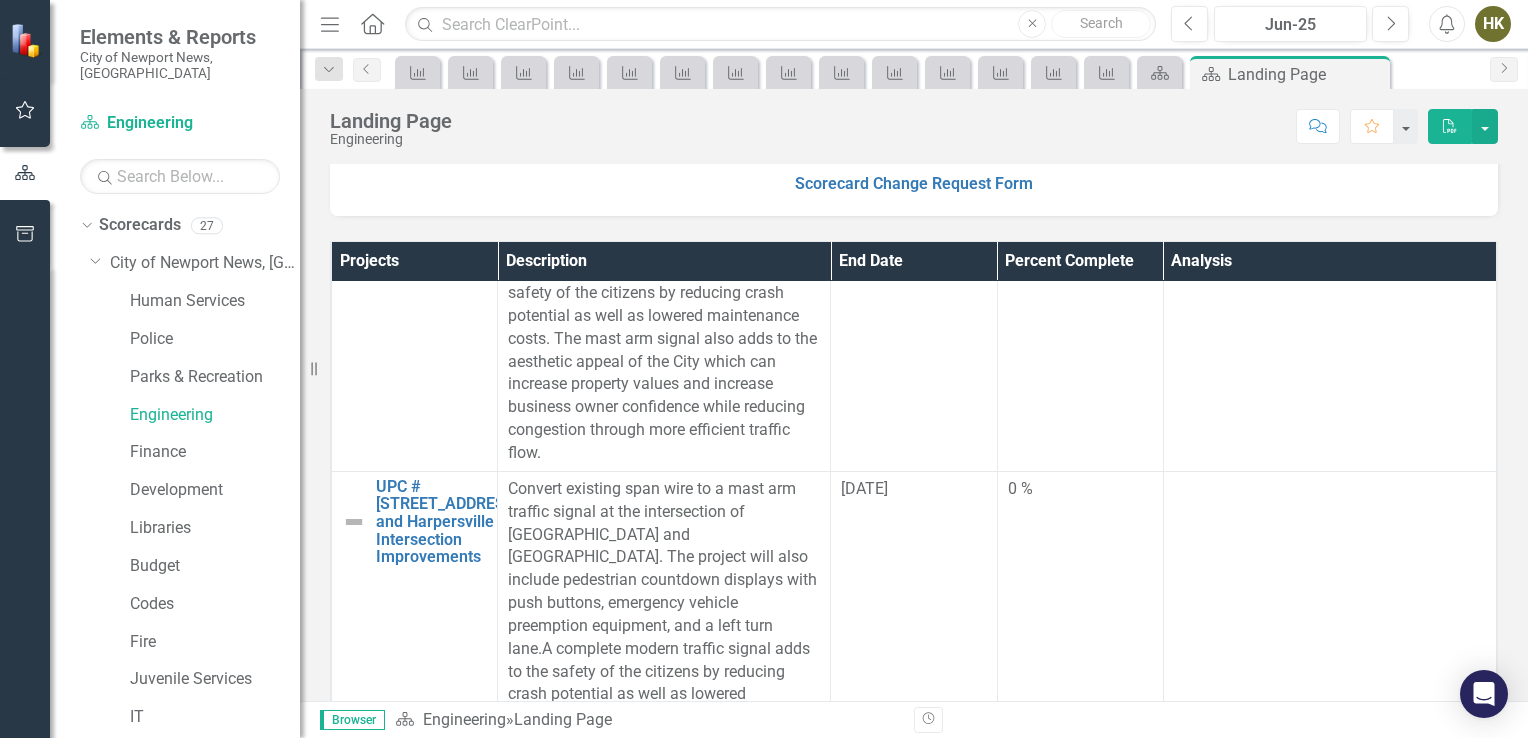 click on "Convert existing span wire to a mast arm traffic signal at the intersection of [GEOGRAPHIC_DATA] and [GEOGRAPHIC_DATA]. The project will also include pedestrian countdown displays with push buttons, emergency vehicle preemption equipment, and a left turn lane.A complete modern traffic signal adds to the safety of the citizens by reducing crash potential as well as lowered maintenance costs.  The mast arm signal also adds to the aesthetic appeal of the City which can increase property values and increase business owner confidence while reducing congestion through more efficient traffic flow." at bounding box center (664, 661) 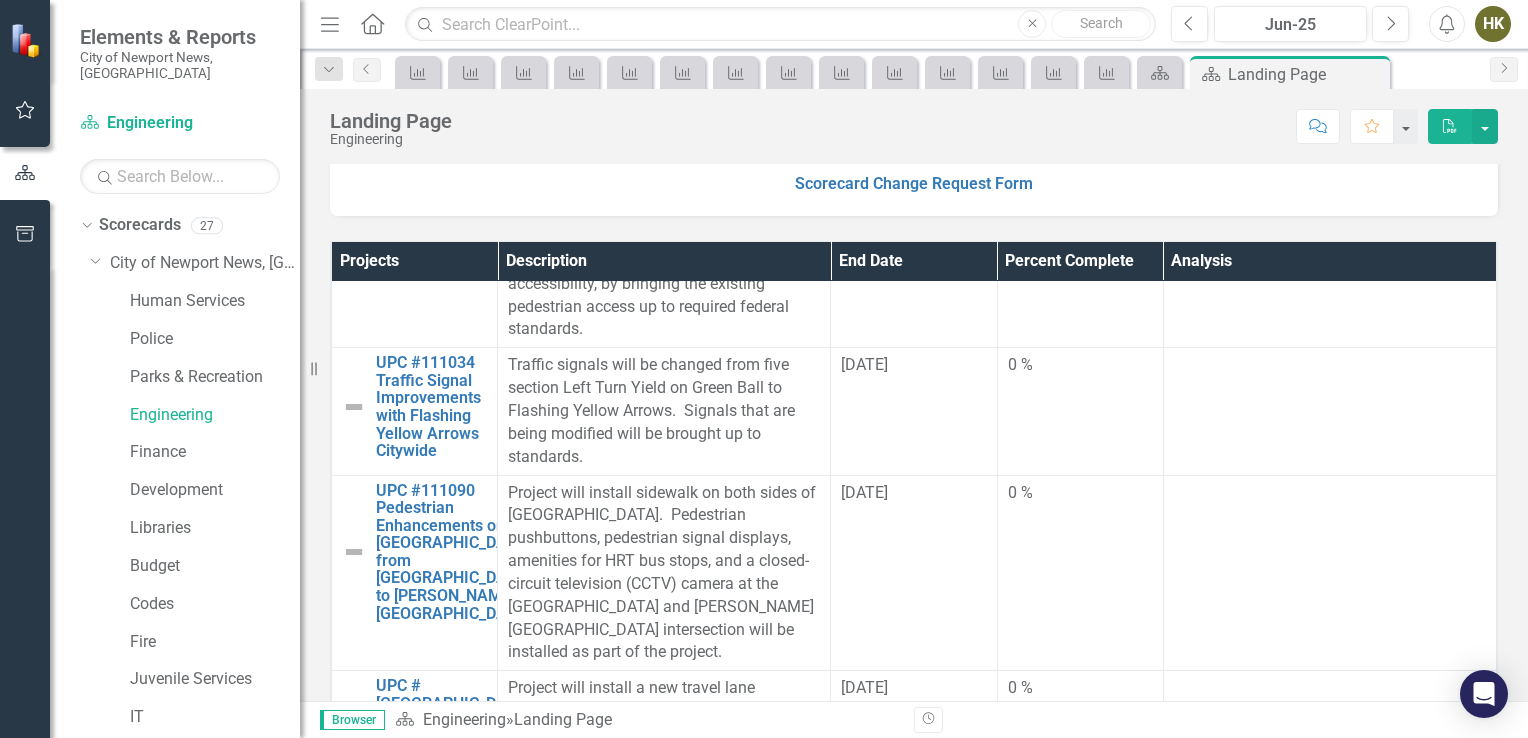 scroll, scrollTop: 4087, scrollLeft: 0, axis: vertical 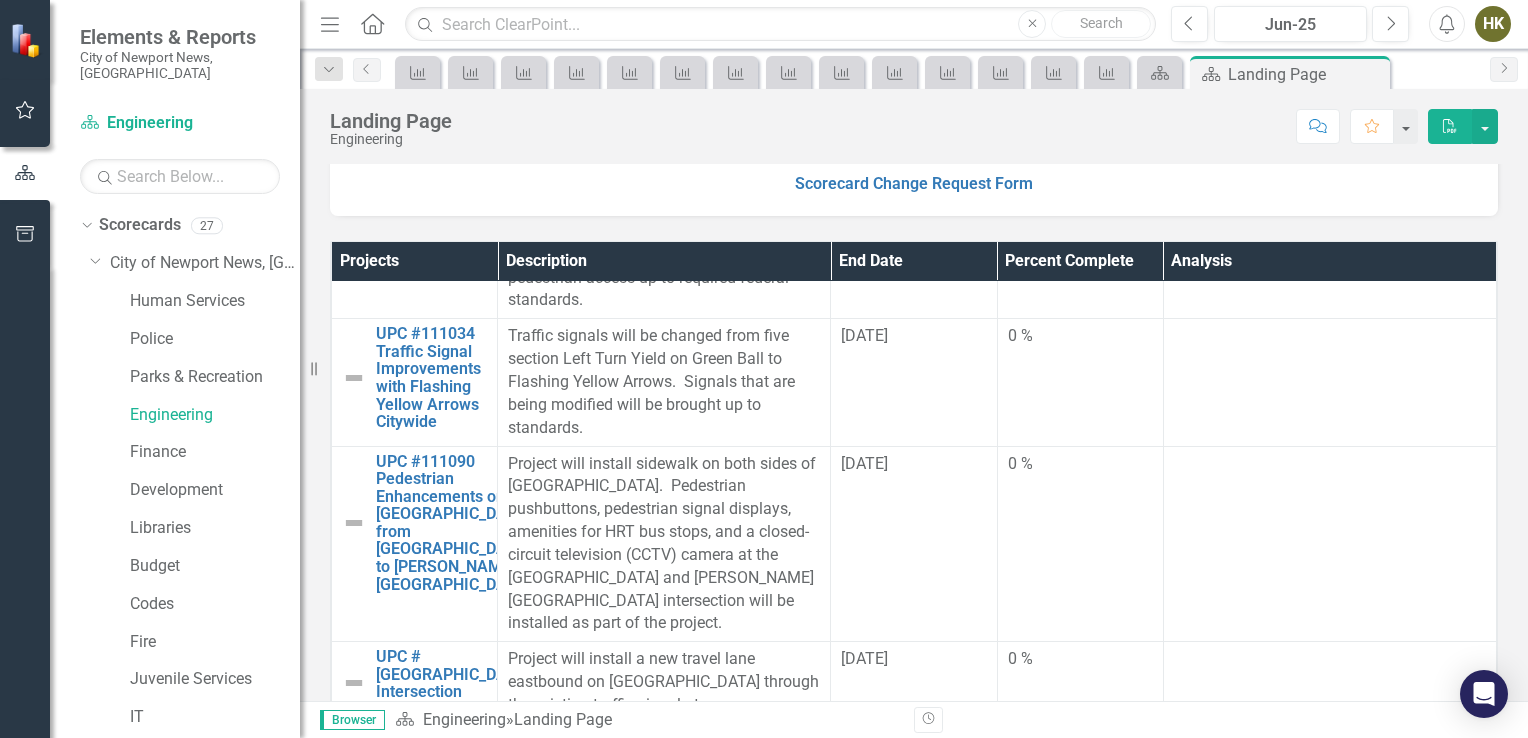 drag, startPoint x: 616, startPoint y: 431, endPoint x: 621, endPoint y: 467, distance: 36.345562 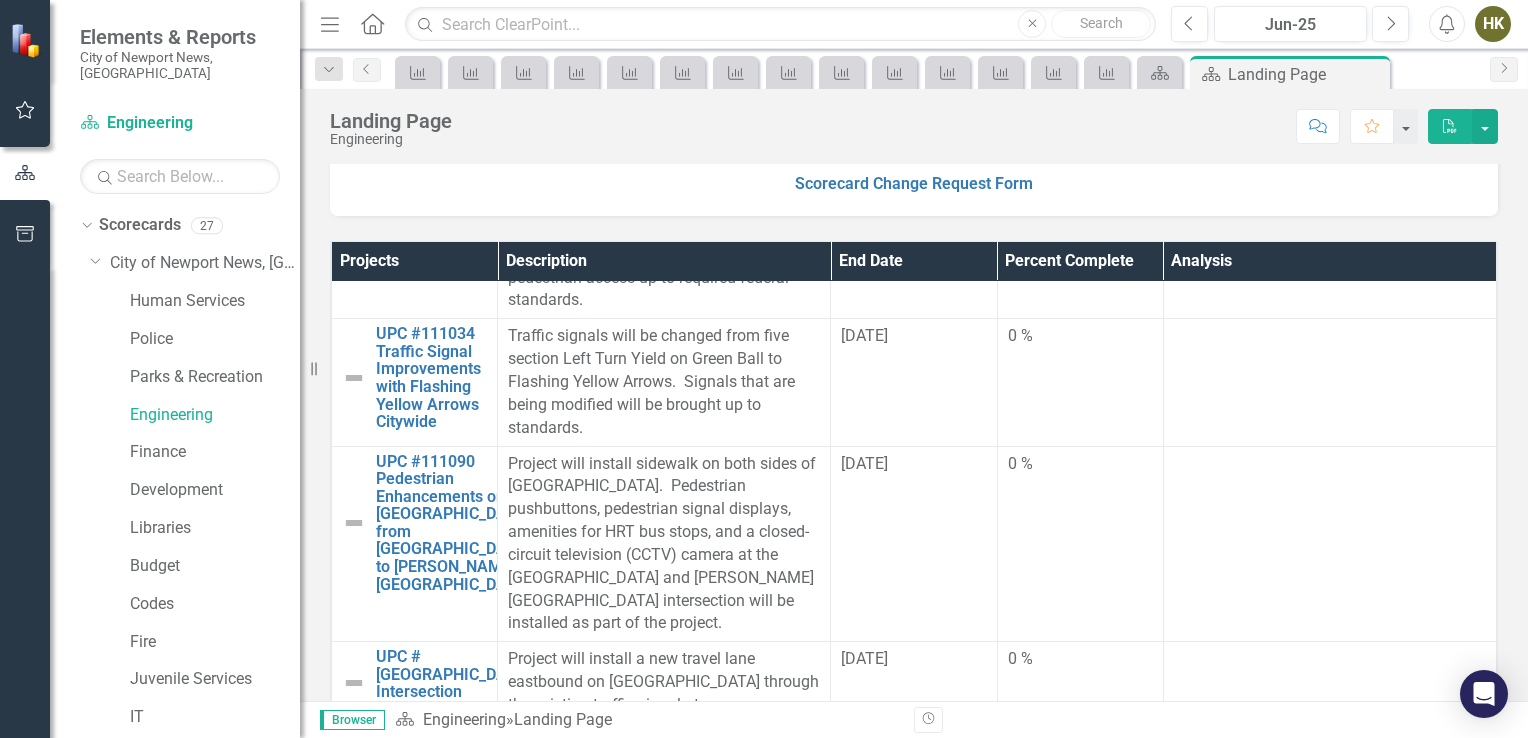 click on "Project will install a new travel lane eastbound on [GEOGRAPHIC_DATA] through the existing traffic signal at [GEOGRAPHIC_DATA] and [GEOGRAPHIC_DATA] to prevent congestion on the I-64 westbound off-ramp." at bounding box center (664, 716) 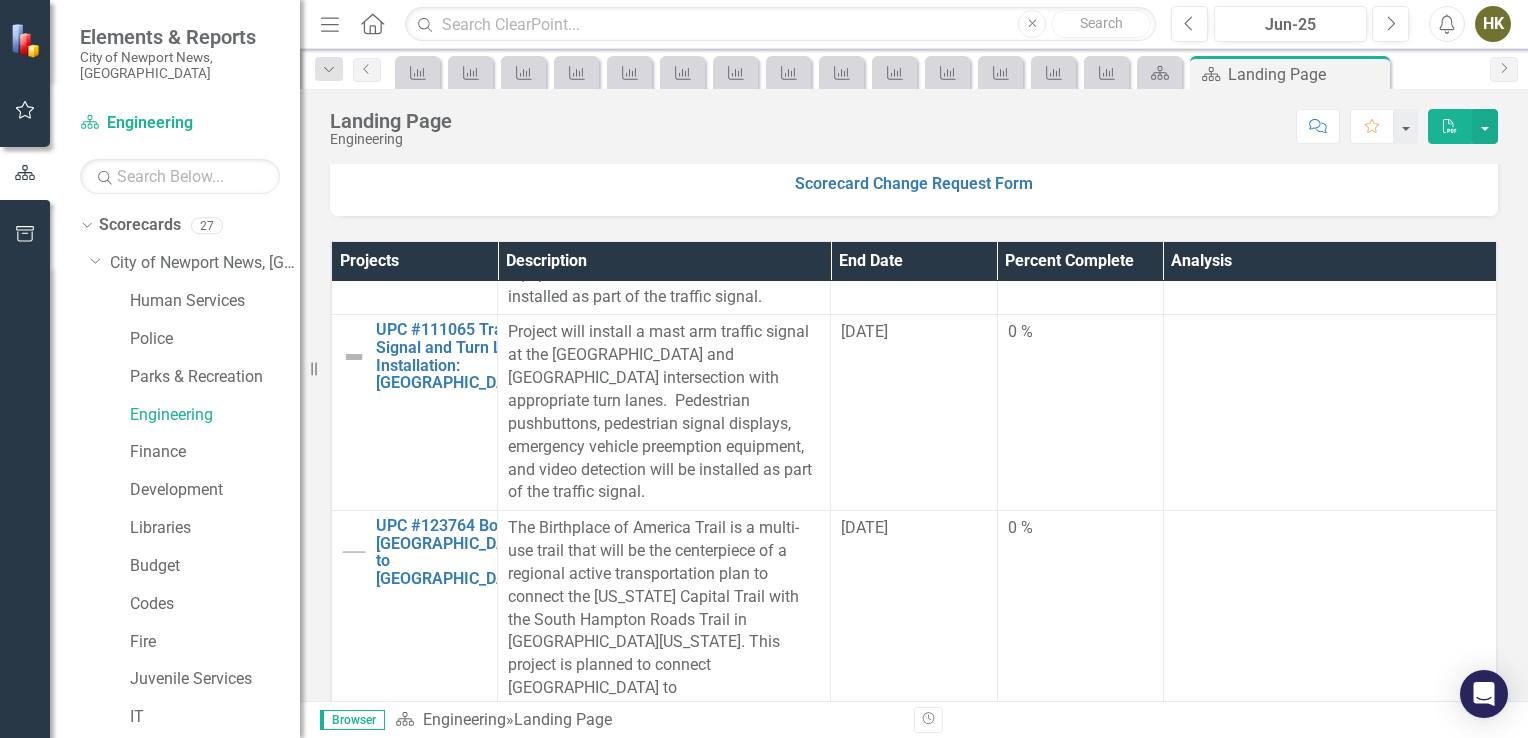 scroll, scrollTop: 6240, scrollLeft: 0, axis: vertical 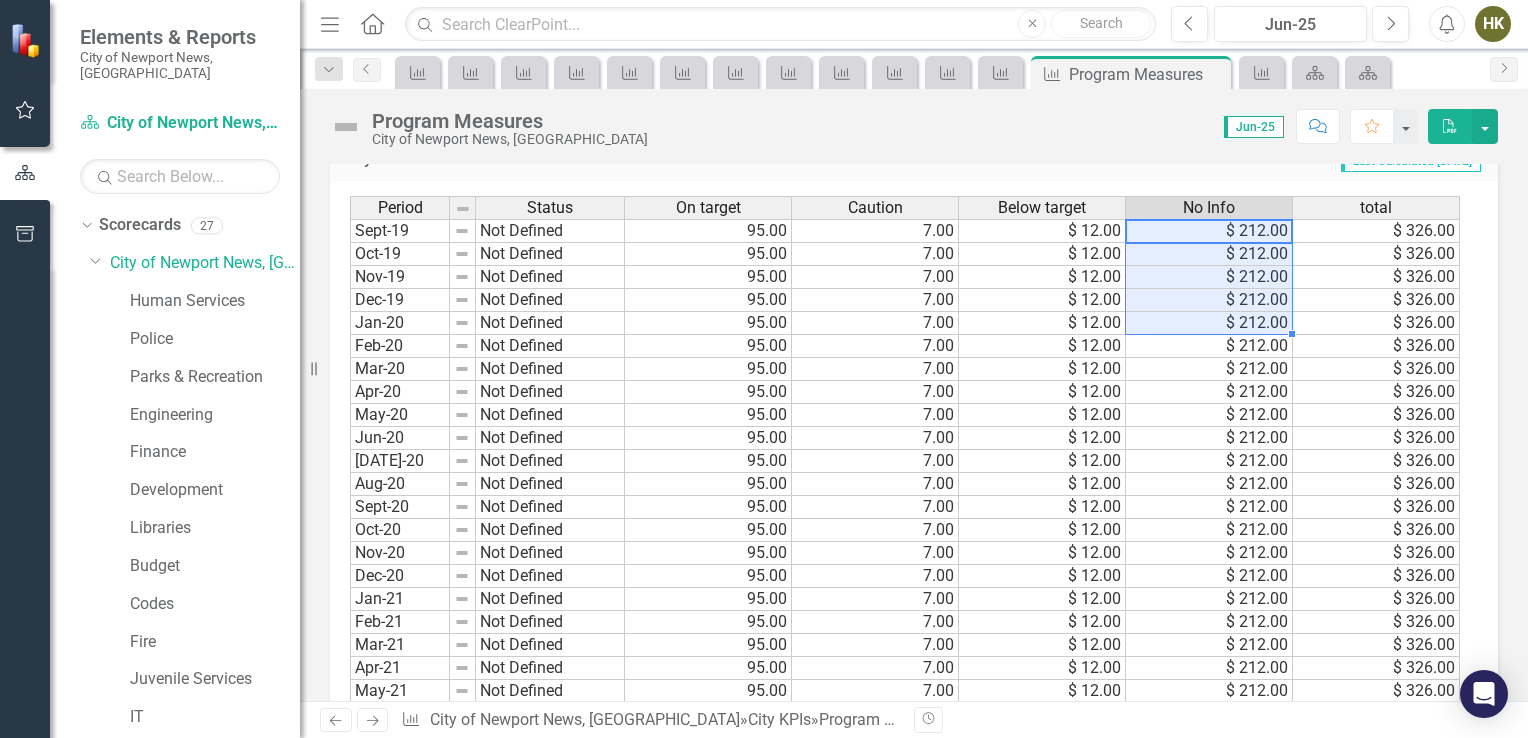 drag, startPoint x: 1260, startPoint y: 235, endPoint x: 1259, endPoint y: 317, distance: 82.006096 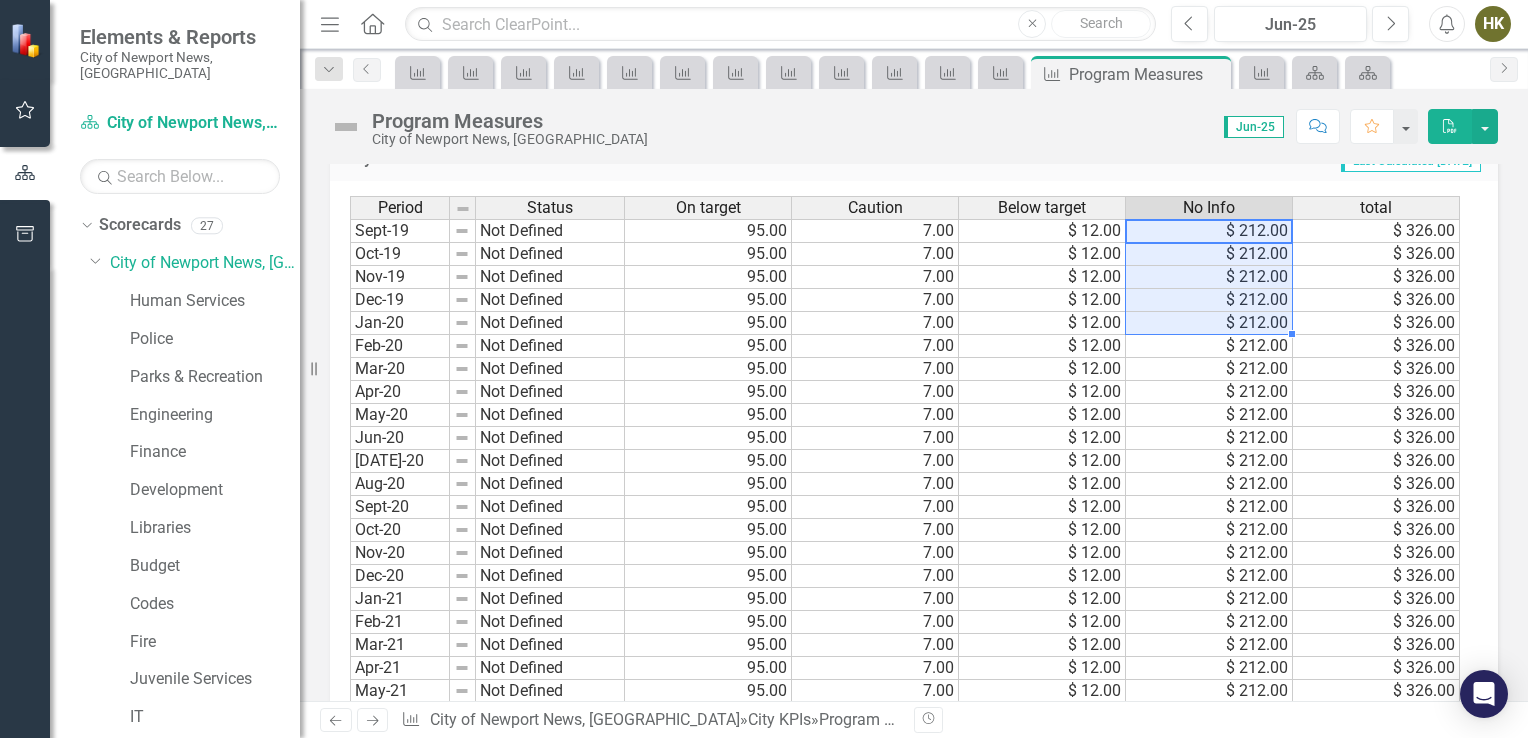 click on "Sept-19 Not Defined 95.00 7.00 $ 12.00 $ 212.00 $ 326.00 Oct-19 Not Defined 95.00 7.00 $ 12.00 $ 212.00 $ 326.00 Nov-19 Not Defined 95.00 7.00 $ 12.00 $ 212.00 $ 326.00 Dec-19 Not Defined 95.00 7.00 $ 12.00 $ 212.00 $ 326.00 Jan-20 Not Defined 95.00 7.00 $ 12.00 $ 212.00 $ 326.00 Feb-20 Not Defined 95.00 7.00 $ 12.00 $ 212.00 $ 326.00 Mar-20 Not Defined 95.00 7.00 $ 12.00 $ 212.00 $ 326.00 Apr-20 Not Defined 95.00 7.00 $ 12.00 $ 212.00 $ 326.00 May-20 Not Defined 95.00 7.00 $ 12.00 $ 212.00 $ 326.00 Jun-20 Not Defined 95.00 7.00 $ 12.00 $ 212.00 $ 326.00 [DATE]-20 Not Defined 95.00 7.00 $ 12.00 $ 212.00 $ 326.00 Aug-20 Not Defined 95.00 7.00 $ 12.00 $ 212.00 $ 326.00 Sept-20 Not Defined 95.00 7.00 $ 12.00 $ 212.00 $ 326.00 Oct-20 Not Defined 95.00 7.00 $ 12.00 $ 212.00 $ 326.00 Nov-20 Not Defined 95.00 7.00 $ 12.00 $ 212.00 $ 326.00 Dec-20 Not Defined 95.00 7.00 $ 12.00 $ 212.00 $ 326.00 Jan-21 Not Defined 95.00 7.00 $ 12.00 $ 212.00 $ 326.00 Feb-21 Not Defined 95.00 7.00 $ 12.00 $ 212.00 $ 326.00 Mar-21 95.00" at bounding box center (905, 1358) 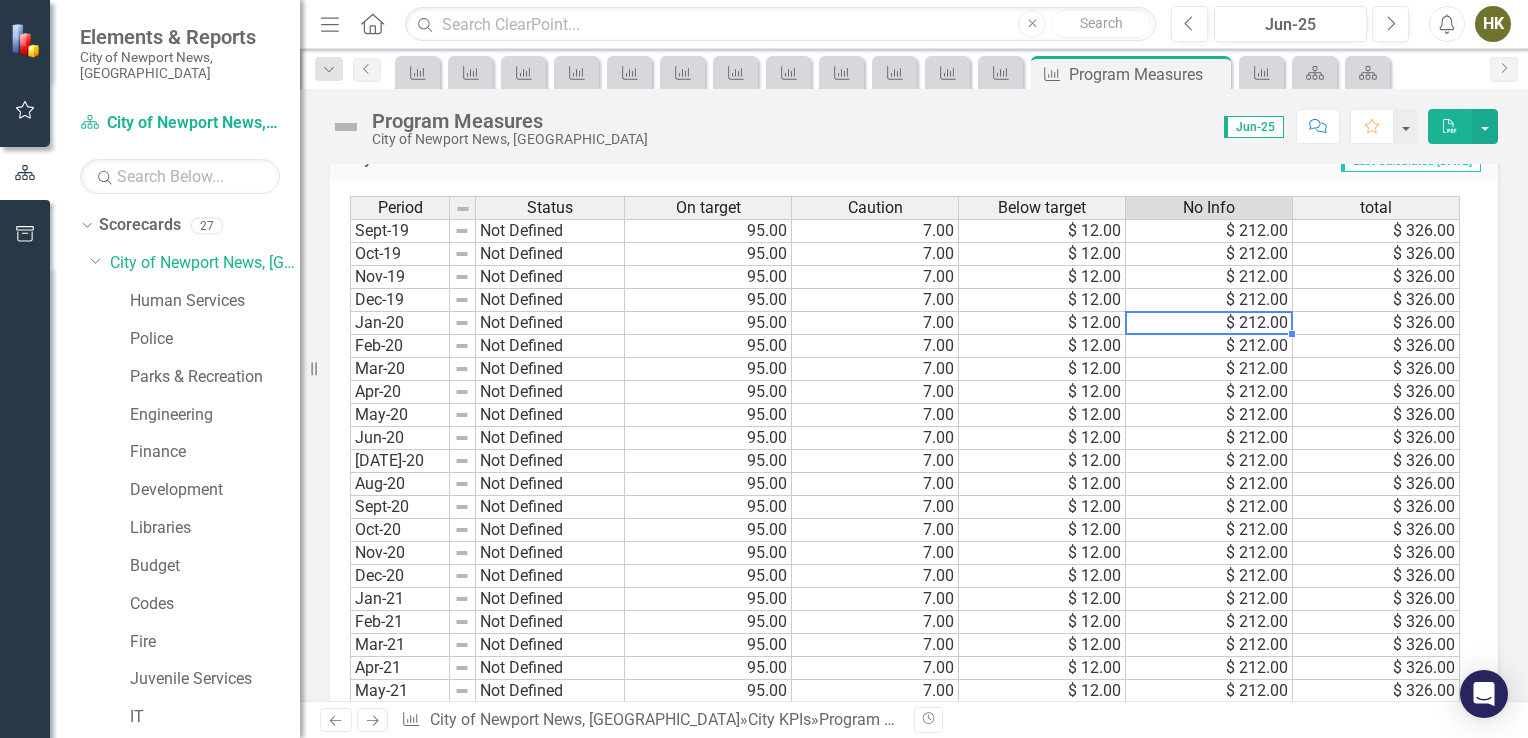 click on "$ 212.00" at bounding box center (1209, 323) 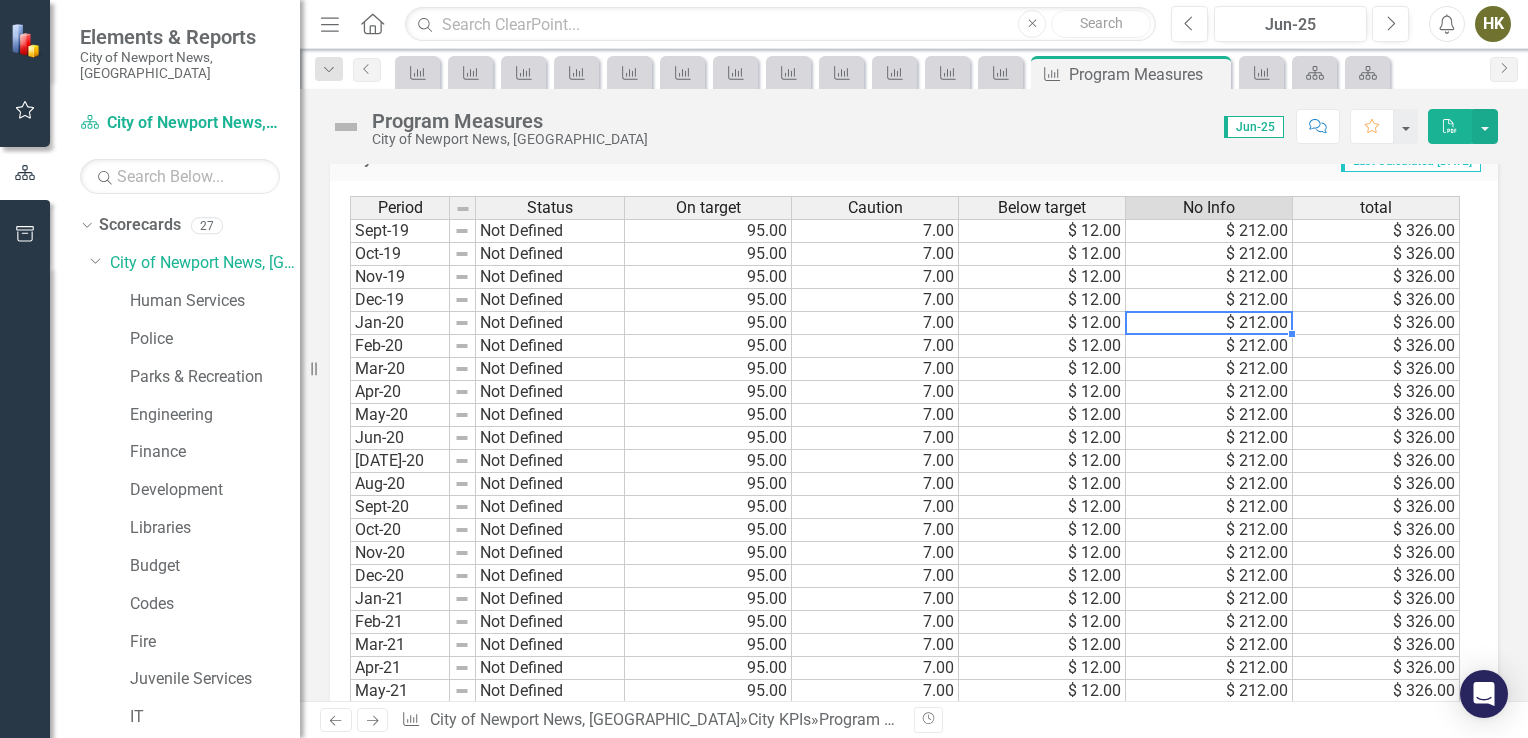 click on "Sept-19 Not Defined 95.00 7.00 $ 12.00 $ 212.00 $ 326.00 Oct-19 Not Defined 95.00 7.00 $ 12.00 $ 212.00 $ 326.00 Nov-19 Not Defined 95.00 7.00 $ 12.00 $ 212.00 $ 326.00 Dec-19 Not Defined 95.00 7.00 $ 12.00 $ 212.00 $ 326.00 Jan-20 Not Defined 95.00 7.00 $ 12.00 $ 212.00 $ 326.00 Feb-20 Not Defined 95.00 7.00 $ 12.00 $ 212.00 $ 326.00 Mar-20 Not Defined 95.00 7.00 $ 12.00 $ 212.00 $ 326.00 Apr-20 Not Defined 95.00 7.00 $ 12.00 $ 212.00 $ 326.00 May-20 Not Defined 95.00 7.00 $ 12.00 $ 212.00 $ 326.00 Jun-20 Not Defined 95.00 7.00 $ 12.00 $ 212.00 $ 326.00 [DATE]-20 Not Defined 95.00 7.00 $ 12.00 $ 212.00 $ 326.00 Aug-20 Not Defined 95.00 7.00 $ 12.00 $ 212.00 $ 326.00 Sept-20 Not Defined 95.00 7.00 $ 12.00 $ 212.00 $ 326.00 Oct-20 Not Defined 95.00 7.00 $ 12.00 $ 212.00 $ 326.00 Nov-20 Not Defined 95.00 7.00 $ 12.00 $ 212.00 $ 326.00 Dec-20 Not Defined 95.00 7.00 $ 12.00 $ 212.00 $ 326.00 Jan-21 Not Defined 95.00 7.00 $ 12.00 $ 212.00 $ 326.00 Feb-21 Not Defined 95.00 7.00 $ 12.00 $ 212.00 $ 326.00 Mar-21 95.00" at bounding box center (905, 1358) 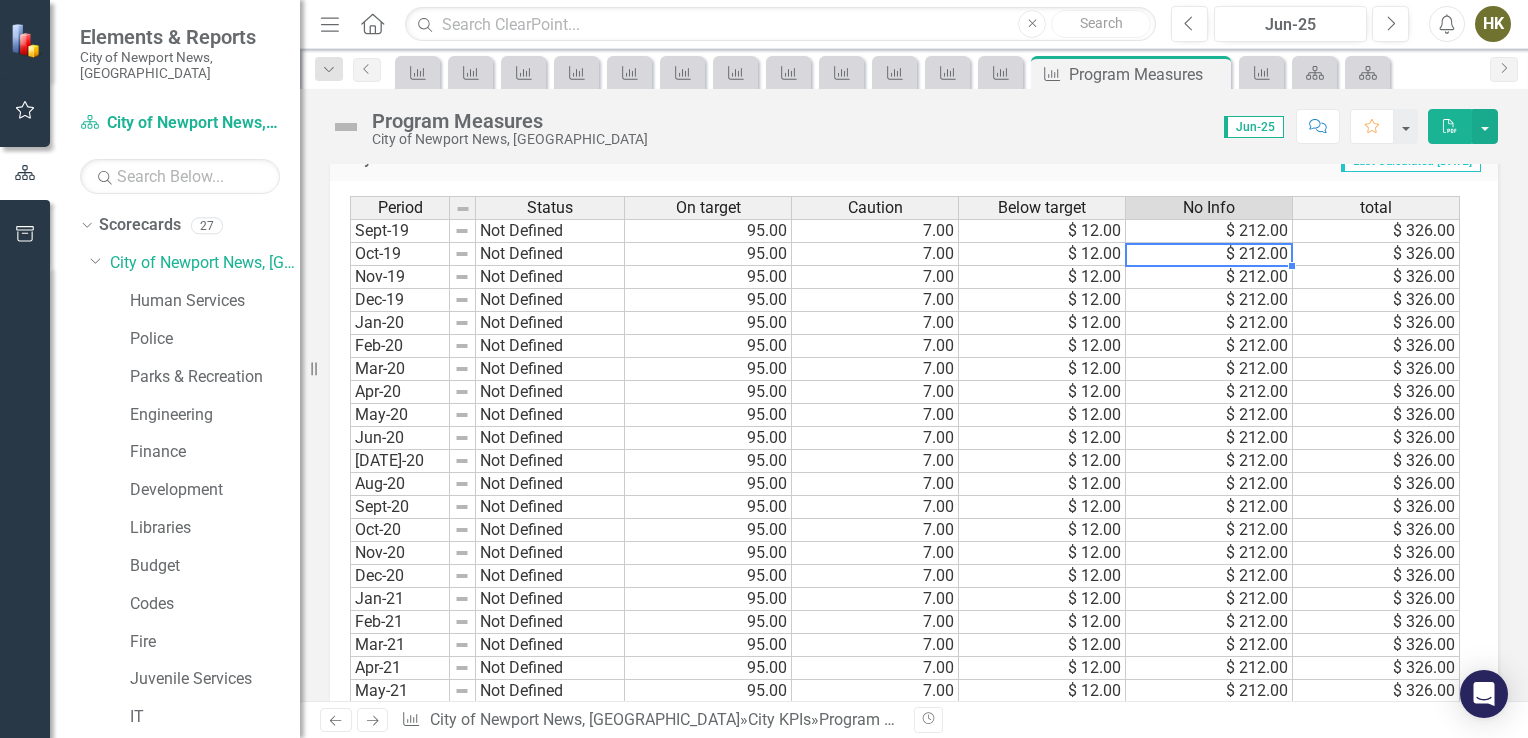 click on "$ 212.00" at bounding box center (1209, 254) 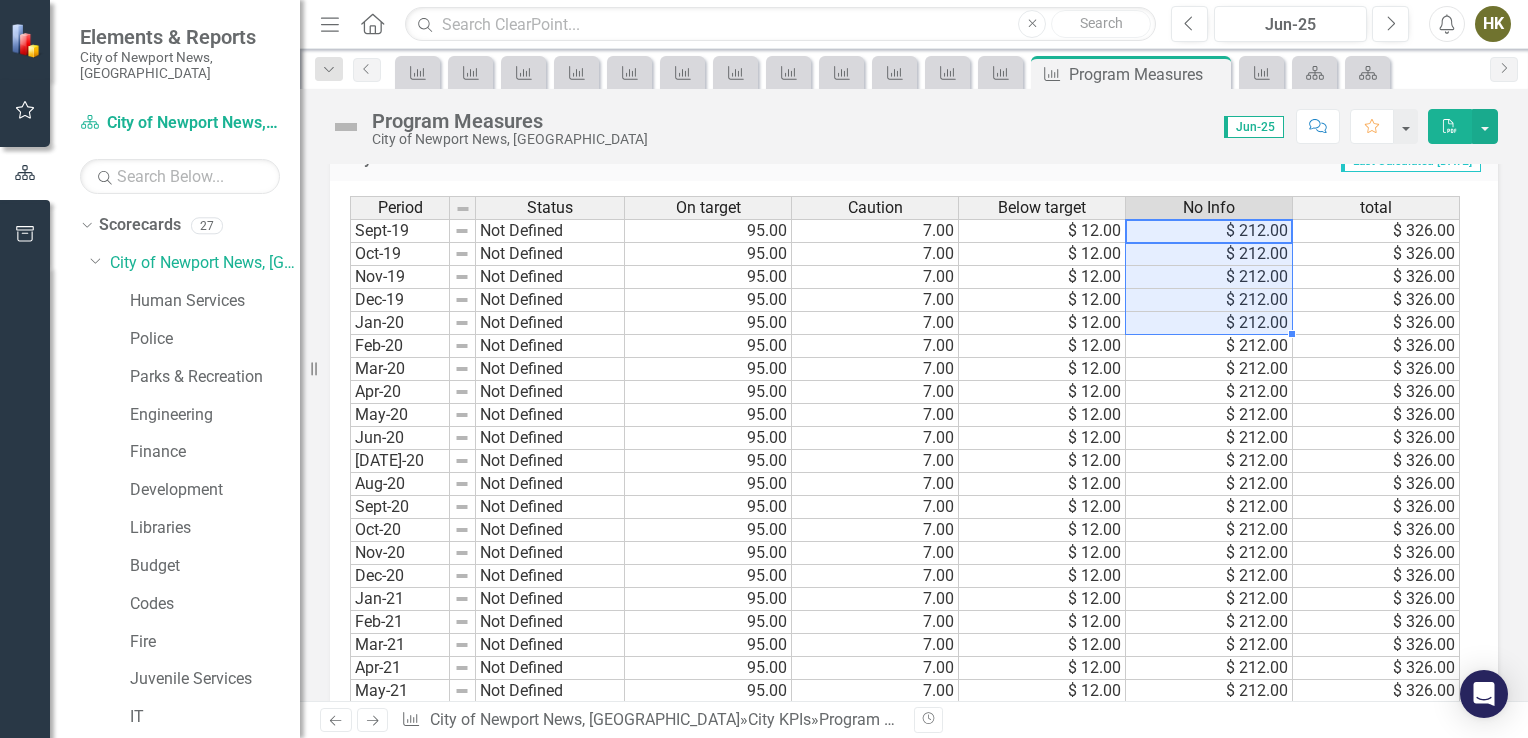 drag, startPoint x: 1254, startPoint y: 228, endPoint x: 1258, endPoint y: 311, distance: 83.09633 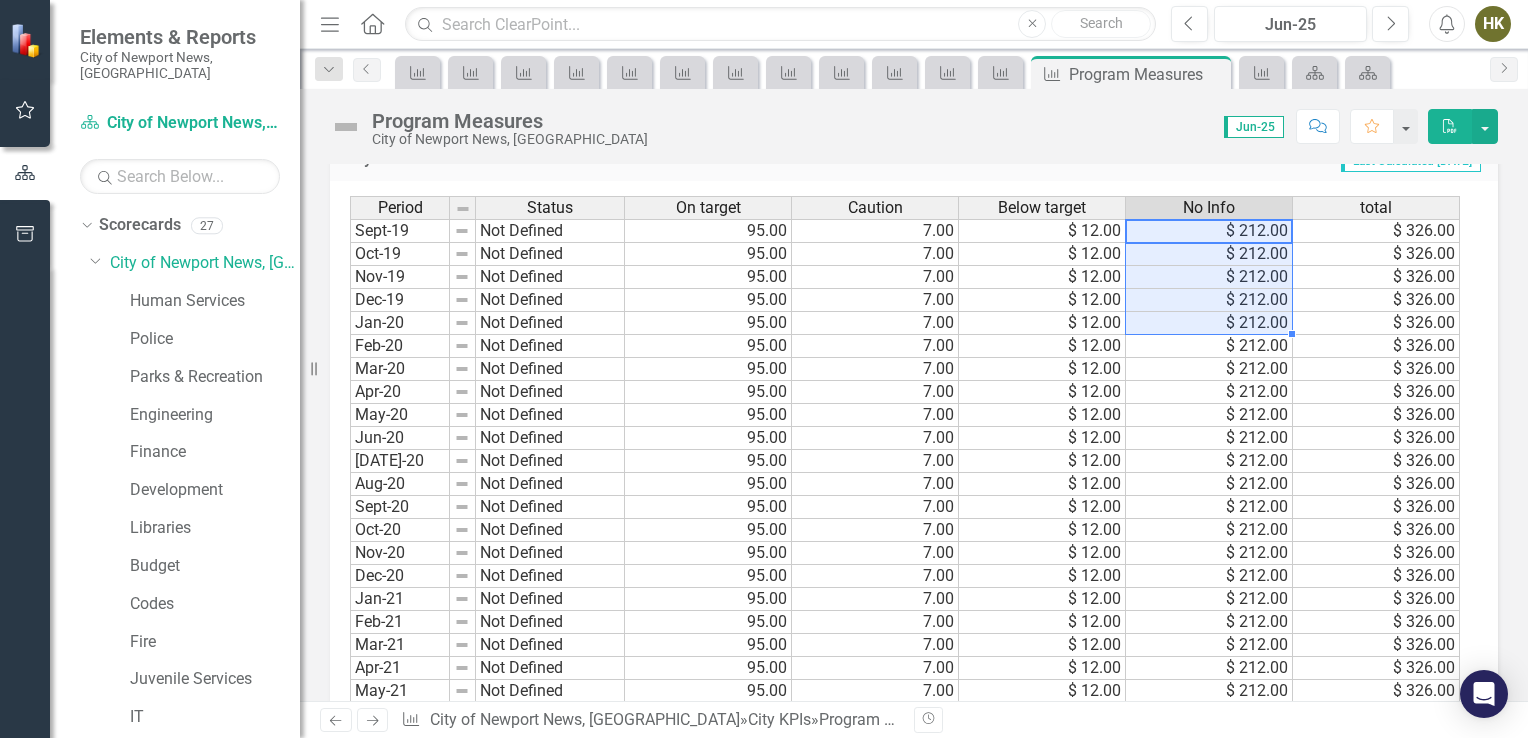 click on "Sept-19 Not Defined 95.00 7.00 $ 12.00 $ 212.00 $ 326.00 Oct-19 Not Defined 95.00 7.00 $ 12.00 $ 212.00 $ 326.00 Nov-19 Not Defined 95.00 7.00 $ 12.00 $ 212.00 $ 326.00 Dec-19 Not Defined 95.00 7.00 $ 12.00 $ 212.00 $ 326.00 Jan-20 Not Defined 95.00 7.00 $ 12.00 $ 212.00 $ 326.00 Feb-20 Not Defined 95.00 7.00 $ 12.00 $ 212.00 $ 326.00 Mar-20 Not Defined 95.00 7.00 $ 12.00 $ 212.00 $ 326.00 Apr-20 Not Defined 95.00 7.00 $ 12.00 $ 212.00 $ 326.00 May-20 Not Defined 95.00 7.00 $ 12.00 $ 212.00 $ 326.00 Jun-20 Not Defined 95.00 7.00 $ 12.00 $ 212.00 $ 326.00 [DATE]-20 Not Defined 95.00 7.00 $ 12.00 $ 212.00 $ 326.00 Aug-20 Not Defined 95.00 7.00 $ 12.00 $ 212.00 $ 326.00 Sept-20 Not Defined 95.00 7.00 $ 12.00 $ 212.00 $ 326.00 Oct-20 Not Defined 95.00 7.00 $ 12.00 $ 212.00 $ 326.00 Nov-20 Not Defined 95.00 7.00 $ 12.00 $ 212.00 $ 326.00 Dec-20 Not Defined 95.00 7.00 $ 12.00 $ 212.00 $ 326.00 Jan-21 Not Defined 95.00 7.00 $ 12.00 $ 212.00 $ 326.00 Feb-21 Not Defined 95.00 7.00 $ 12.00 $ 212.00 $ 326.00 Mar-21 95.00" at bounding box center [905, 1358] 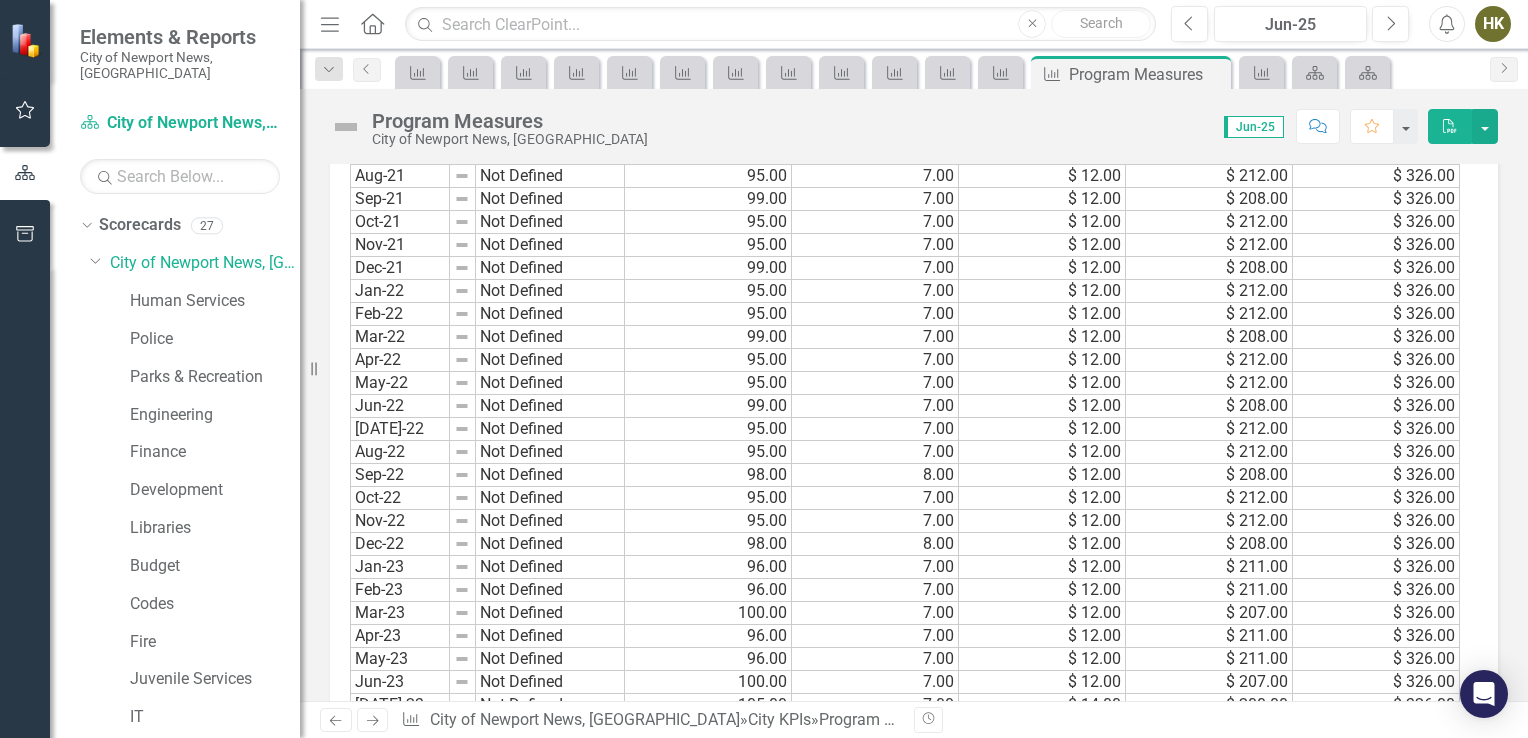 scroll, scrollTop: 1404, scrollLeft: 0, axis: vertical 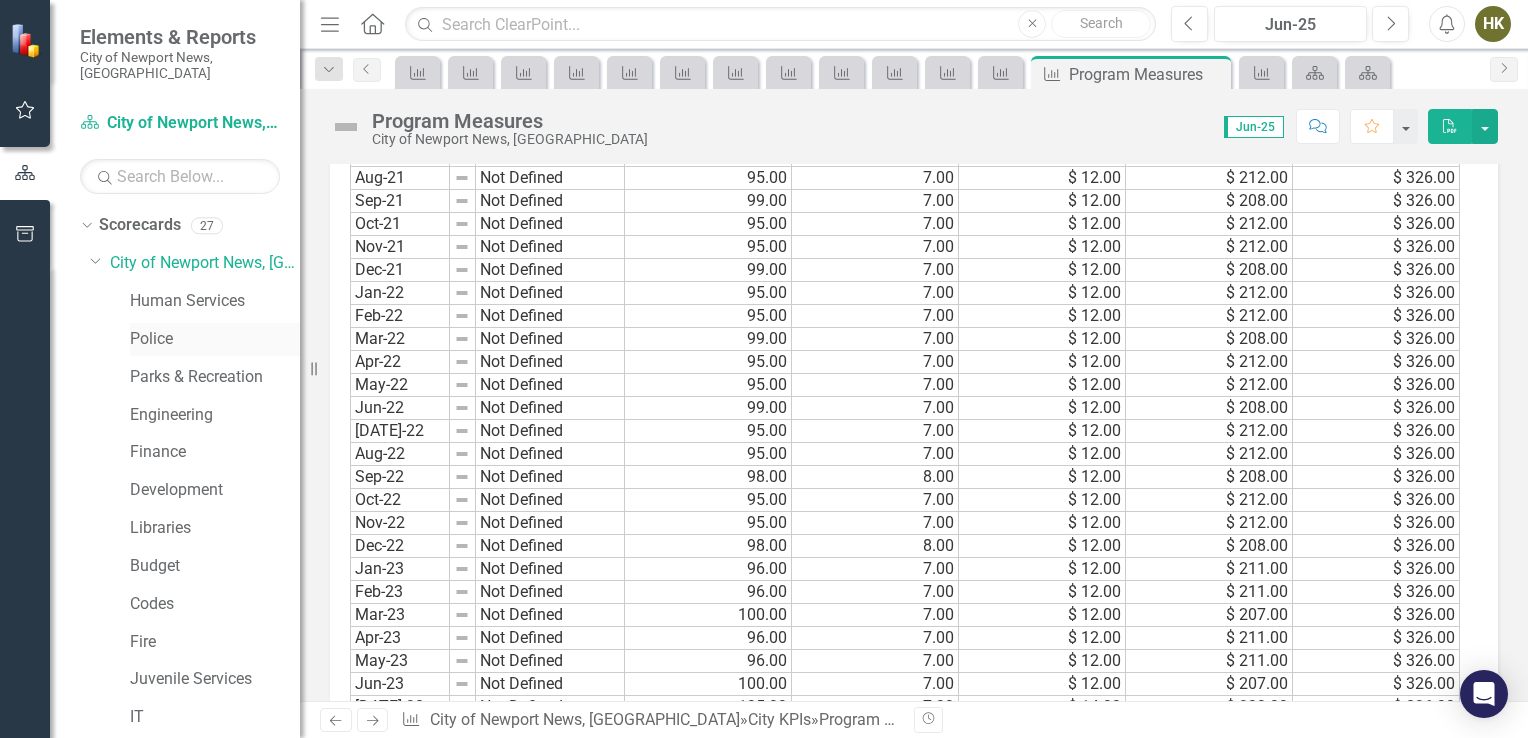 click on "Police" at bounding box center (215, 339) 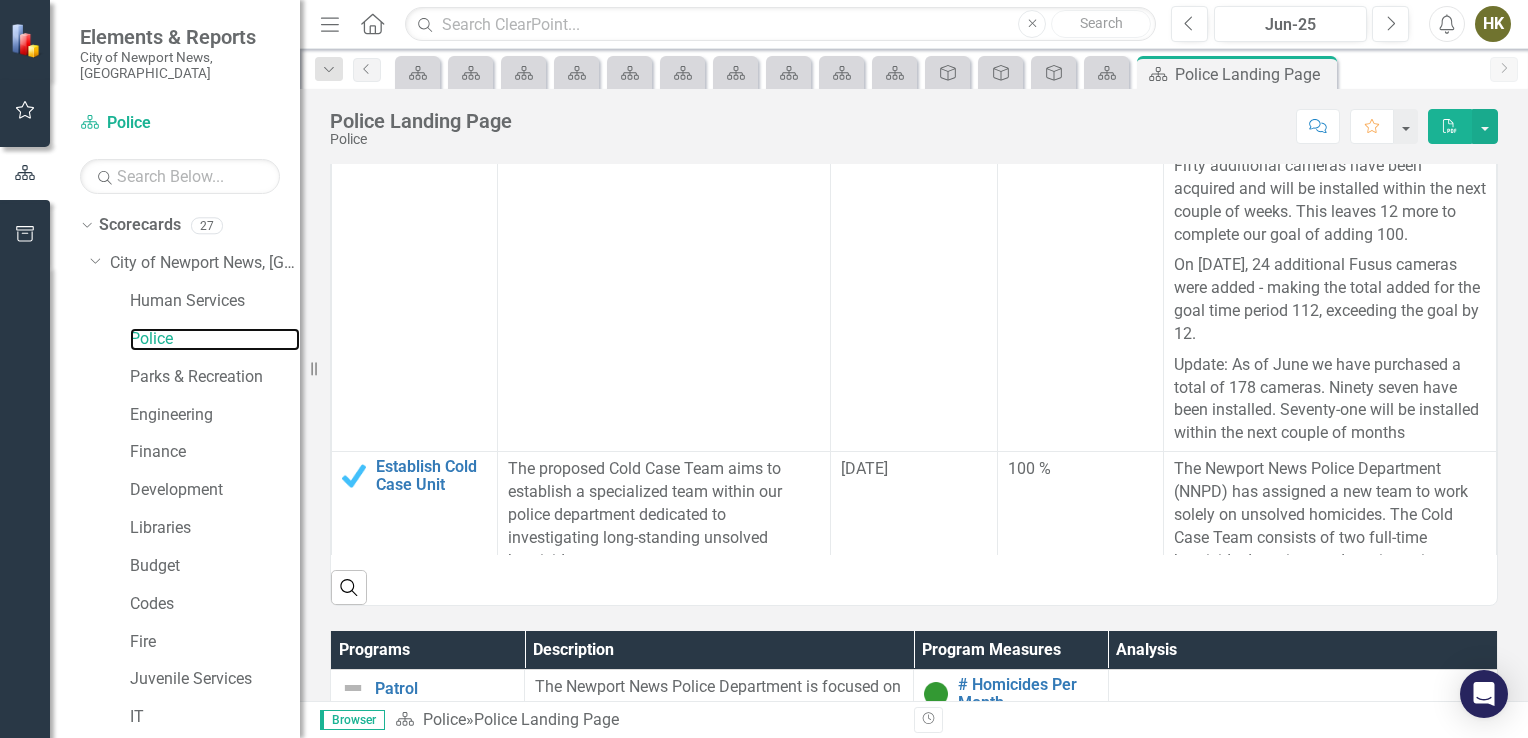 scroll, scrollTop: 730, scrollLeft: 0, axis: vertical 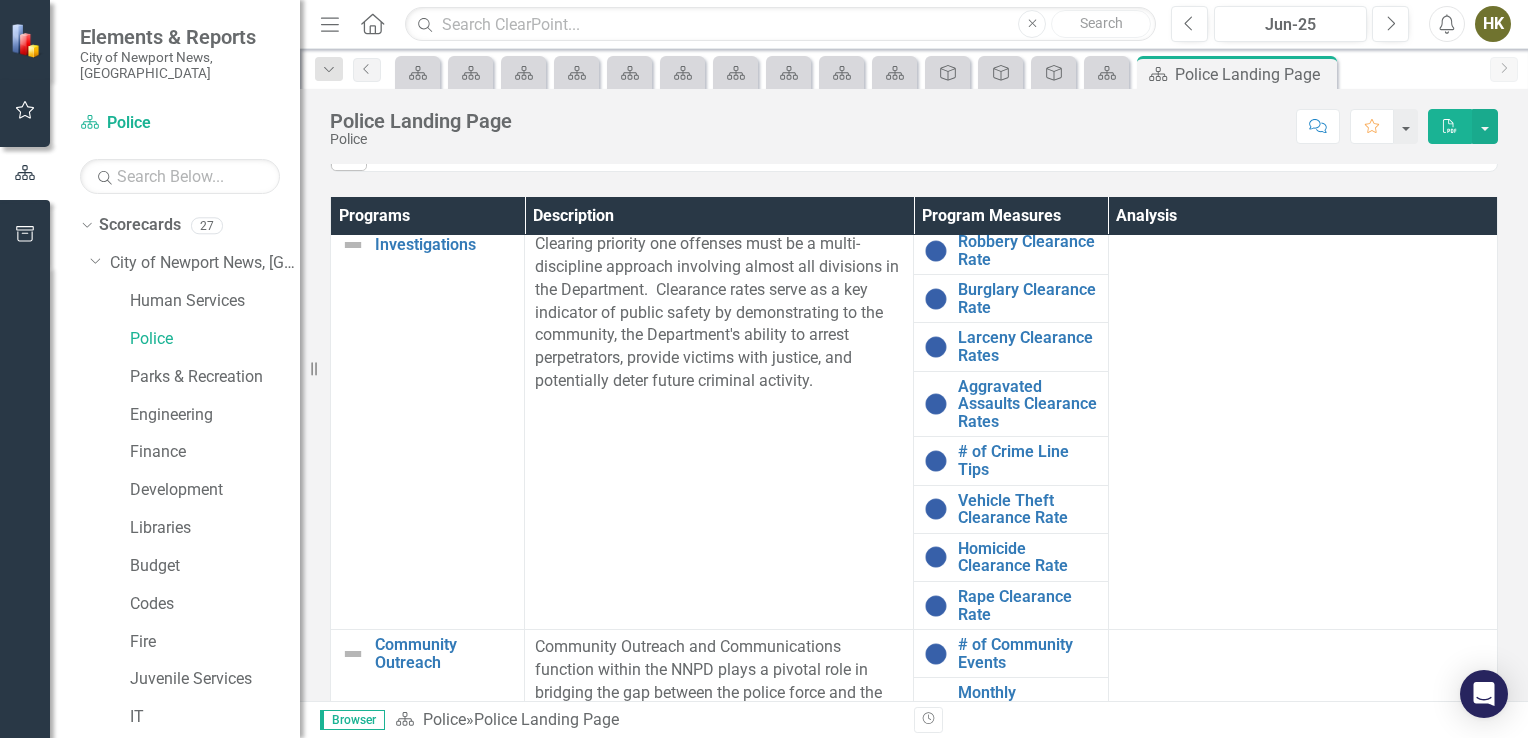 click on "Investigations Link Open Element" at bounding box center (428, 428) 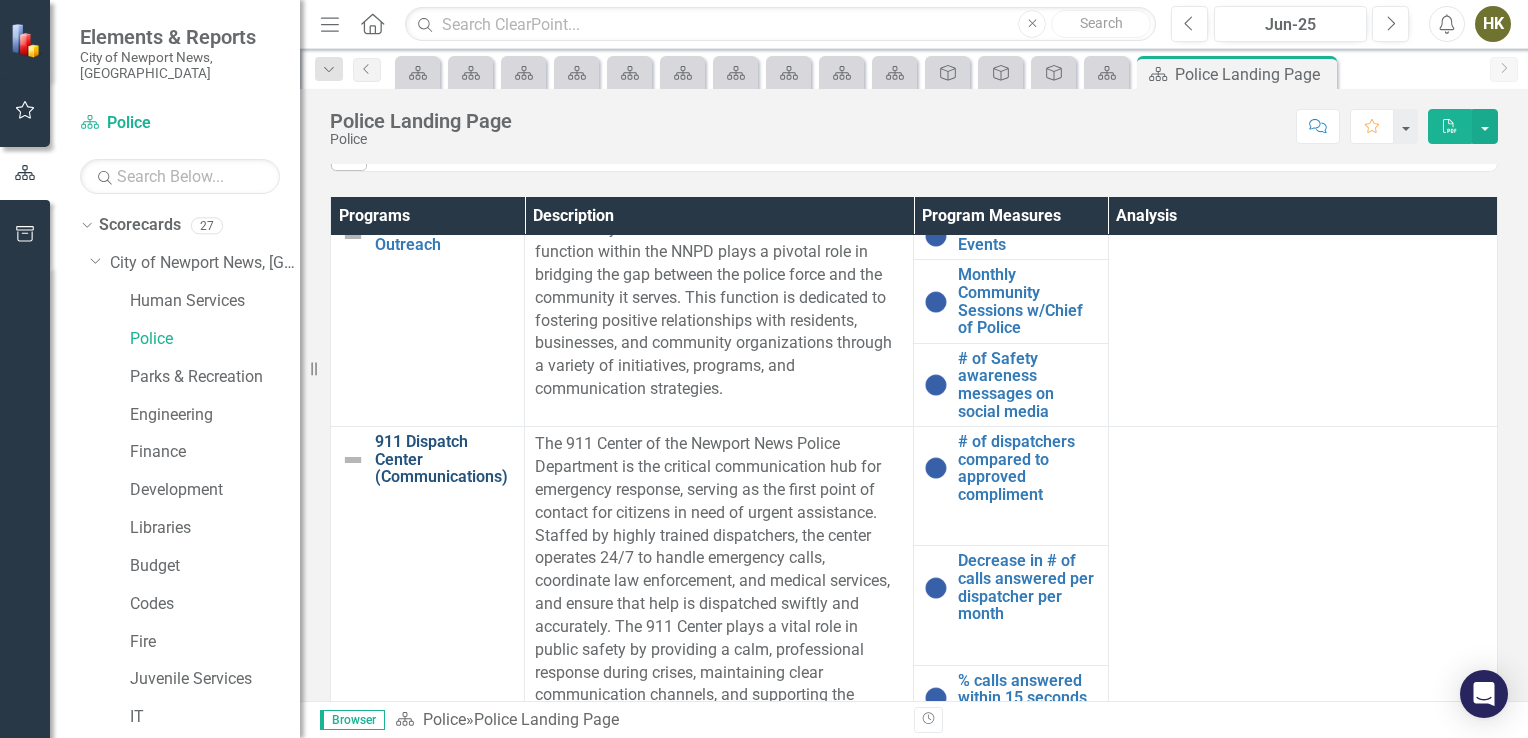 scroll, scrollTop: 744, scrollLeft: 0, axis: vertical 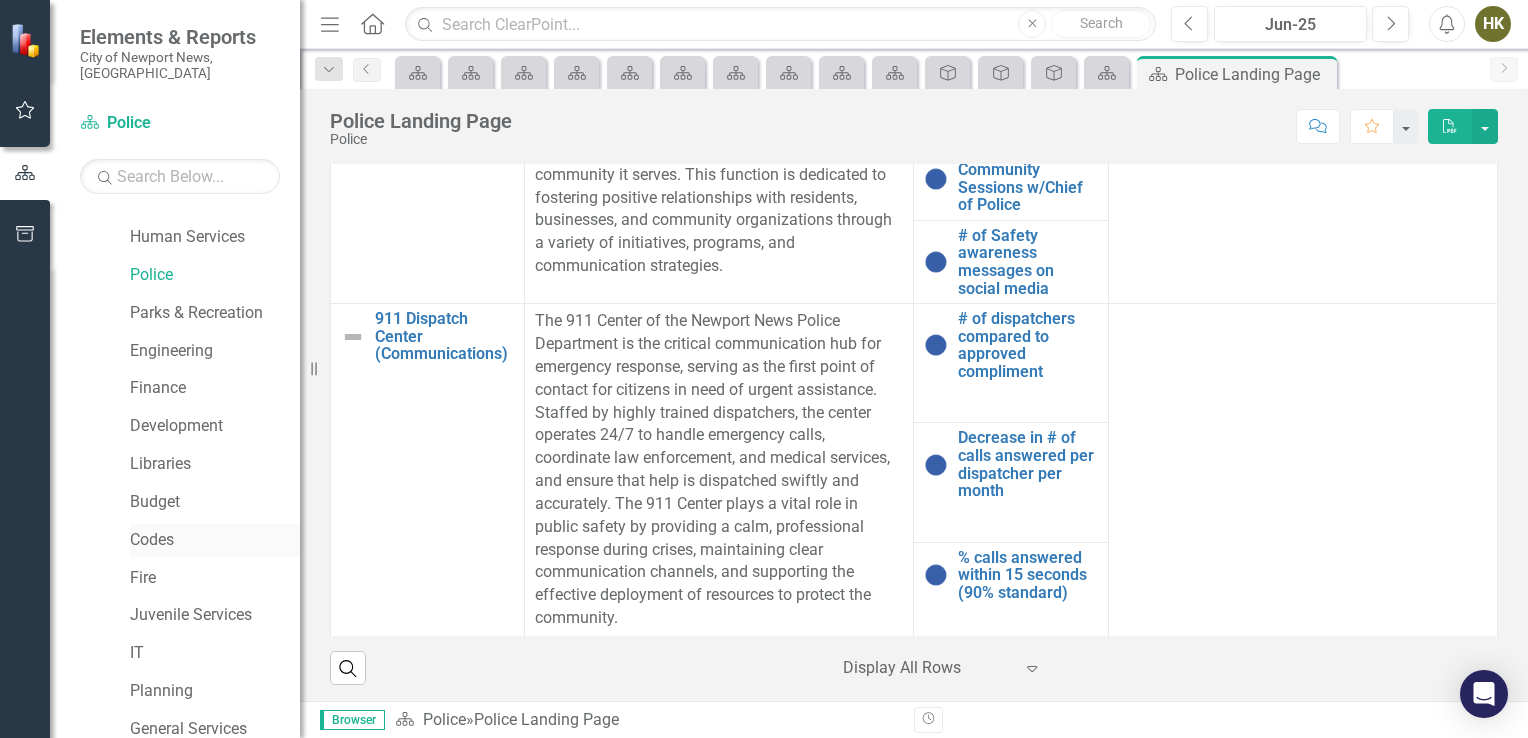 click on "Codes" at bounding box center [215, 540] 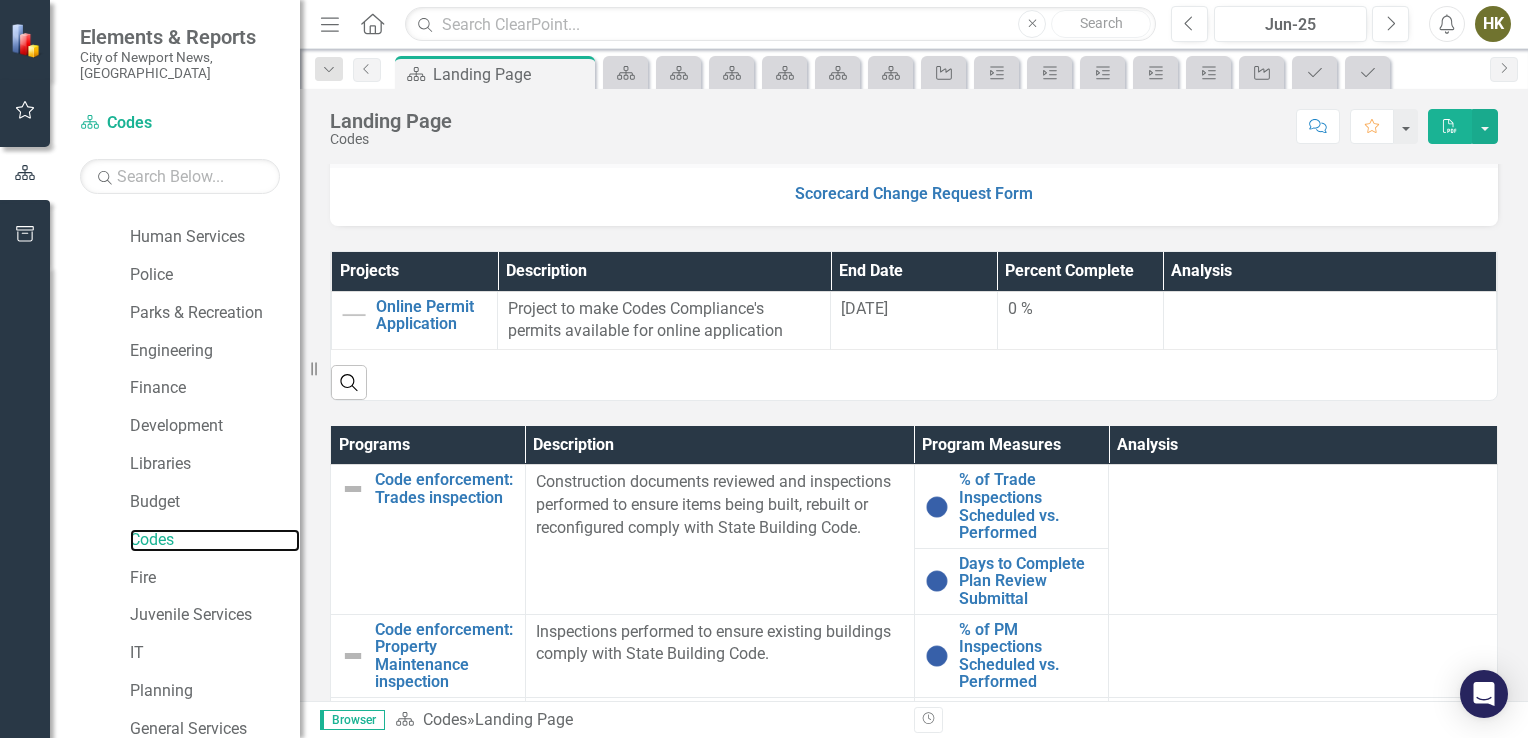 scroll, scrollTop: 452, scrollLeft: 0, axis: vertical 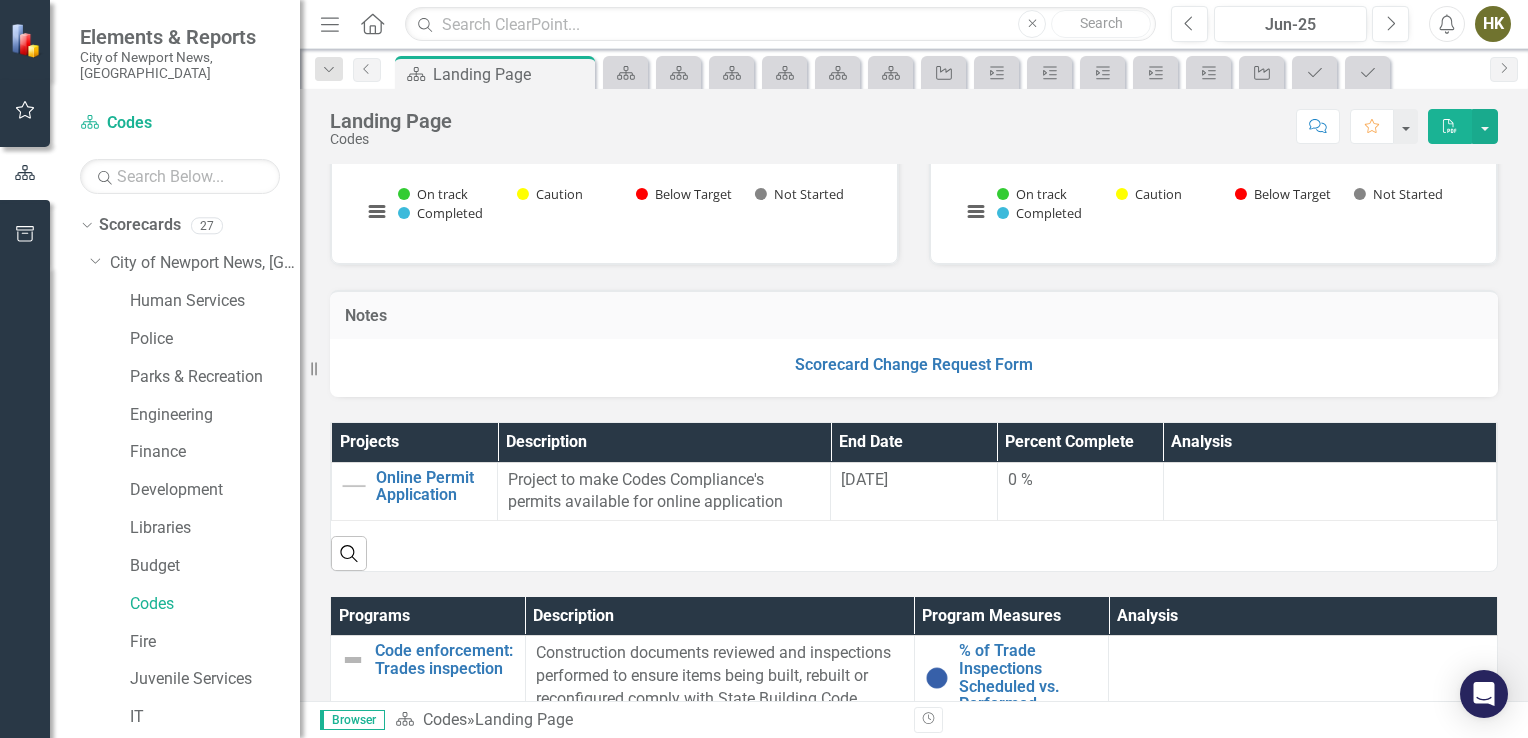 drag, startPoint x: 550, startPoint y: 474, endPoint x: 614, endPoint y: 499, distance: 68.70953 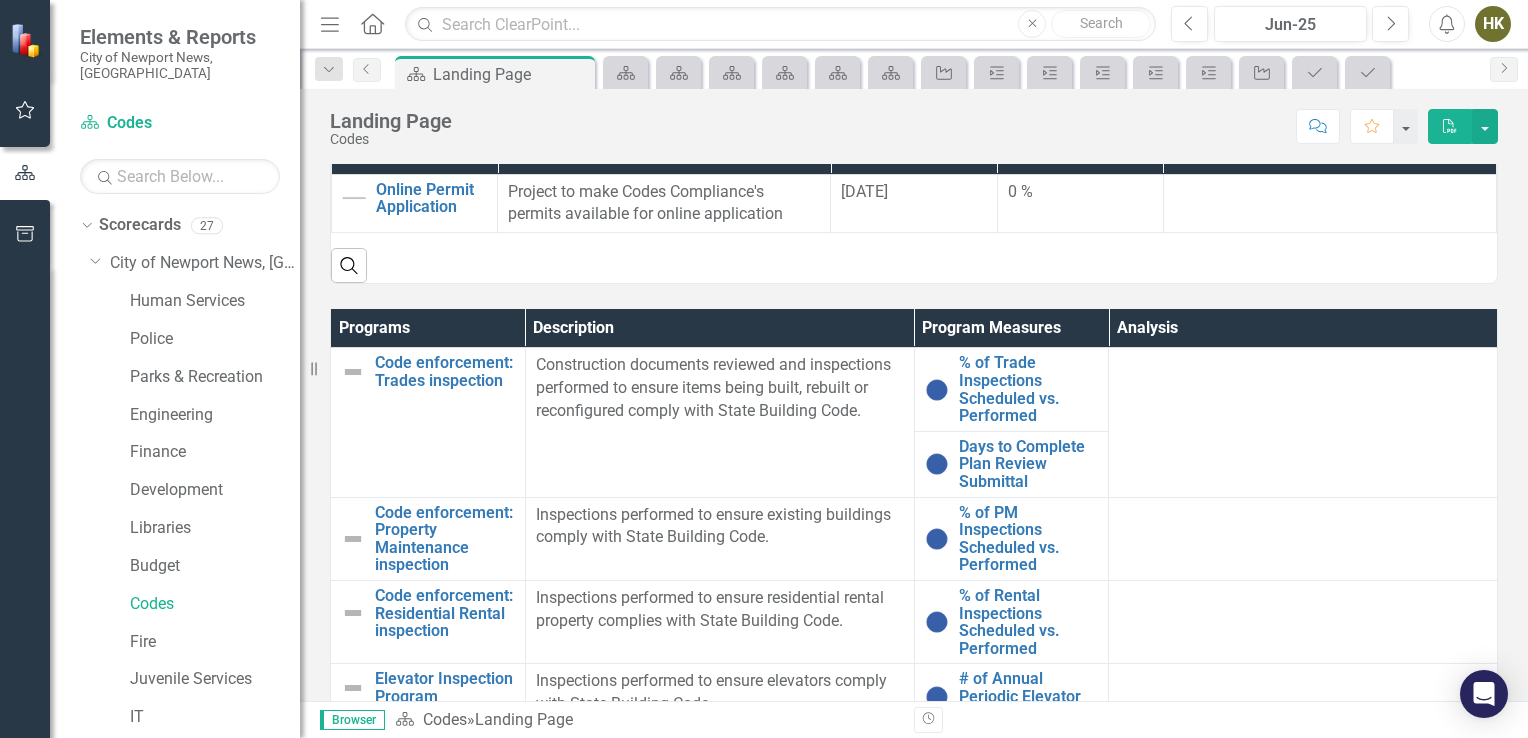 scroll, scrollTop: 656, scrollLeft: 0, axis: vertical 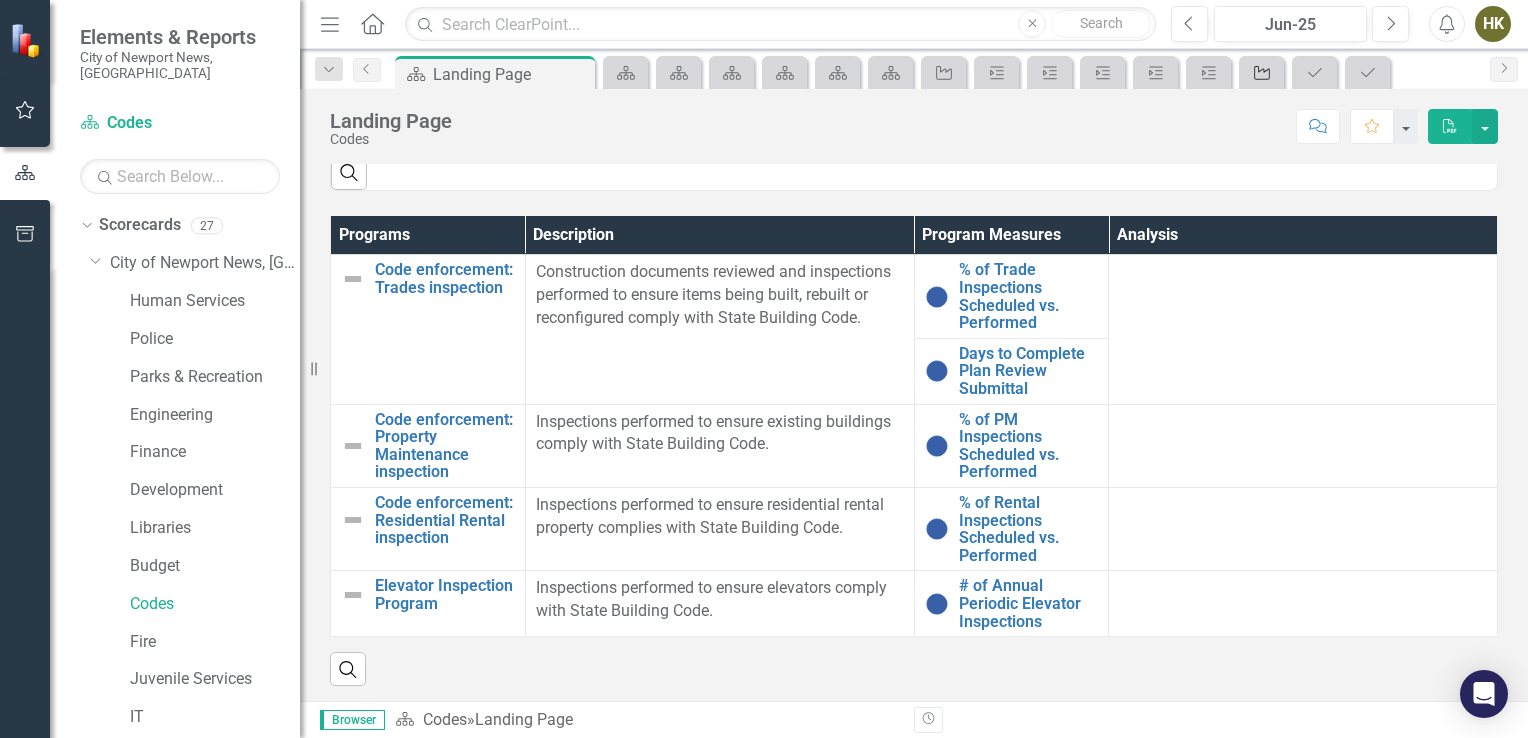 click 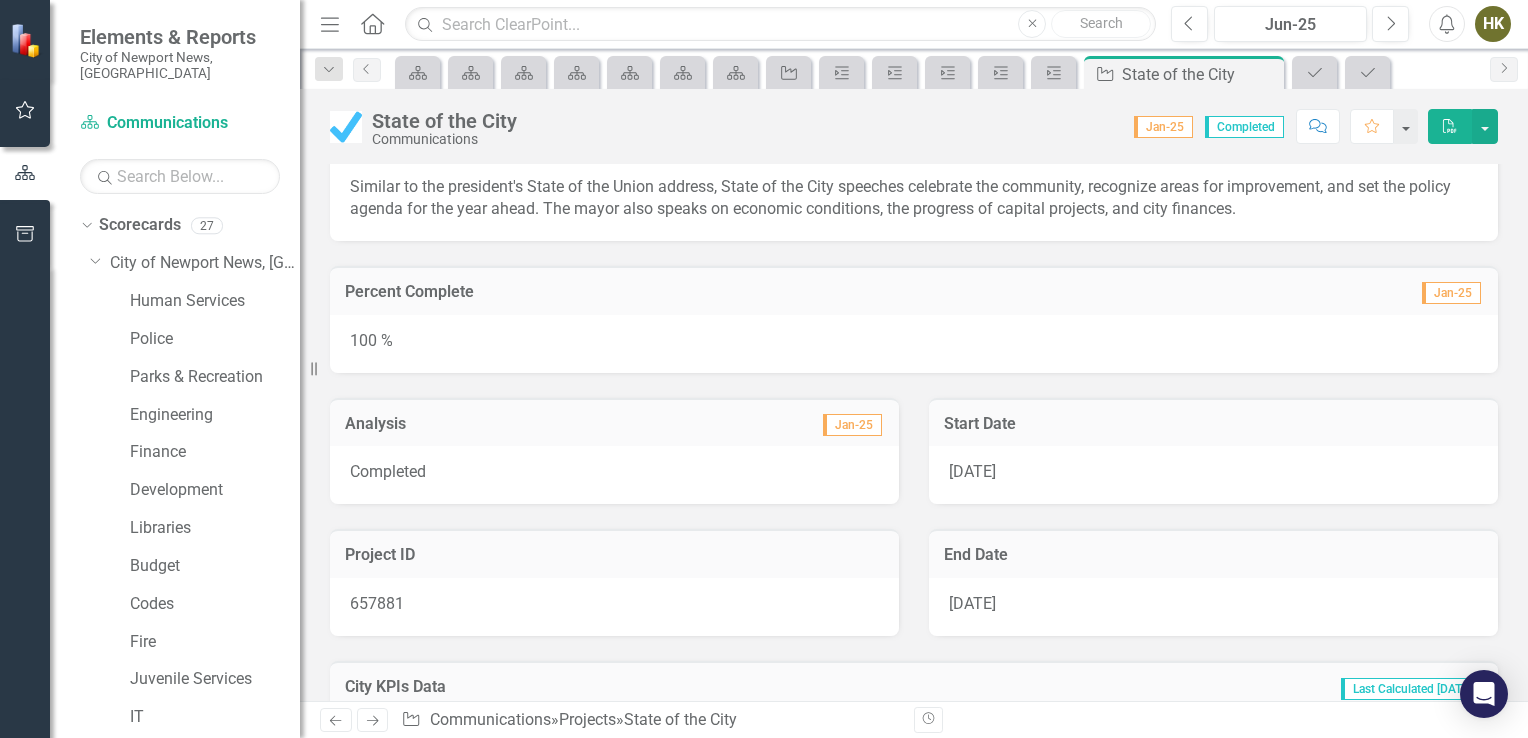 scroll, scrollTop: 0, scrollLeft: 0, axis: both 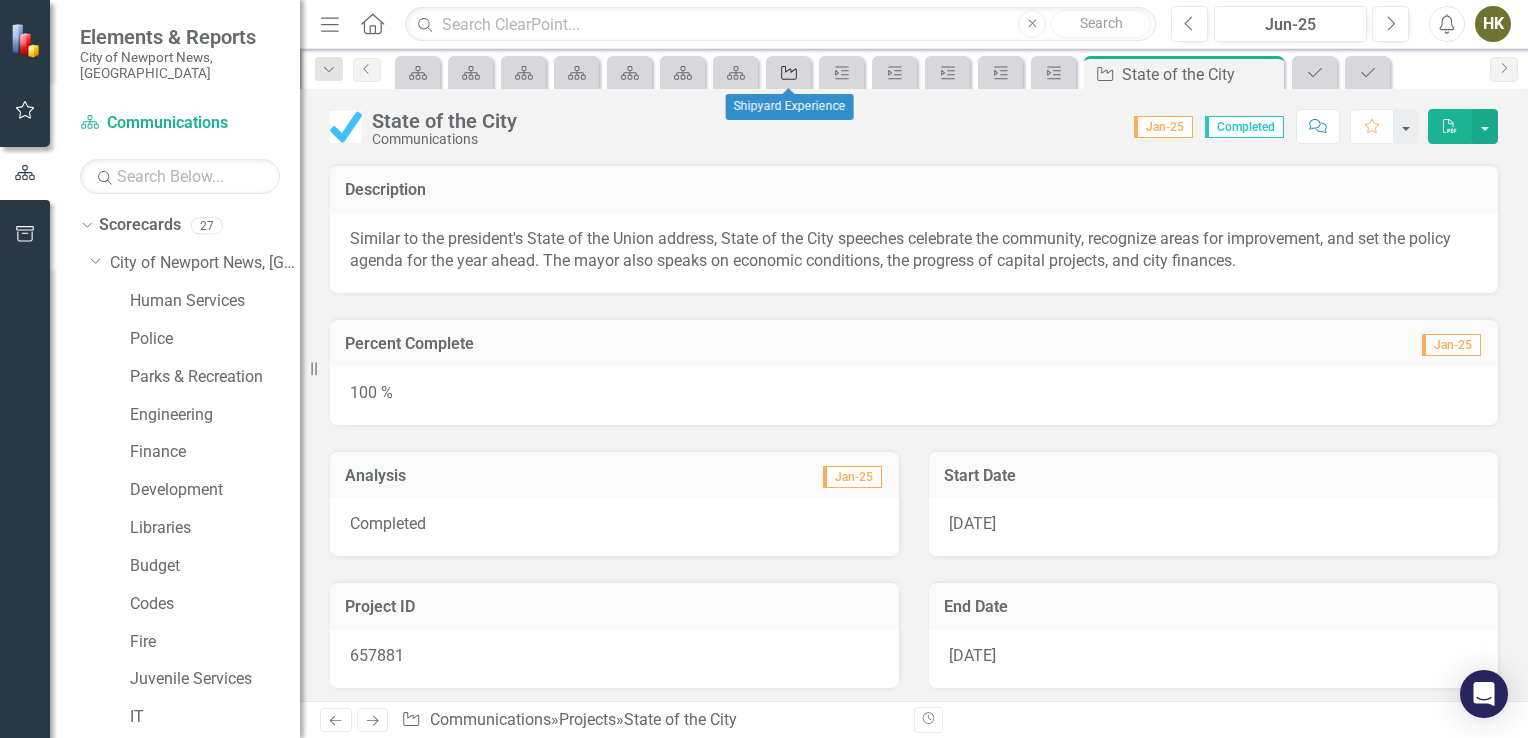 click on "Project" 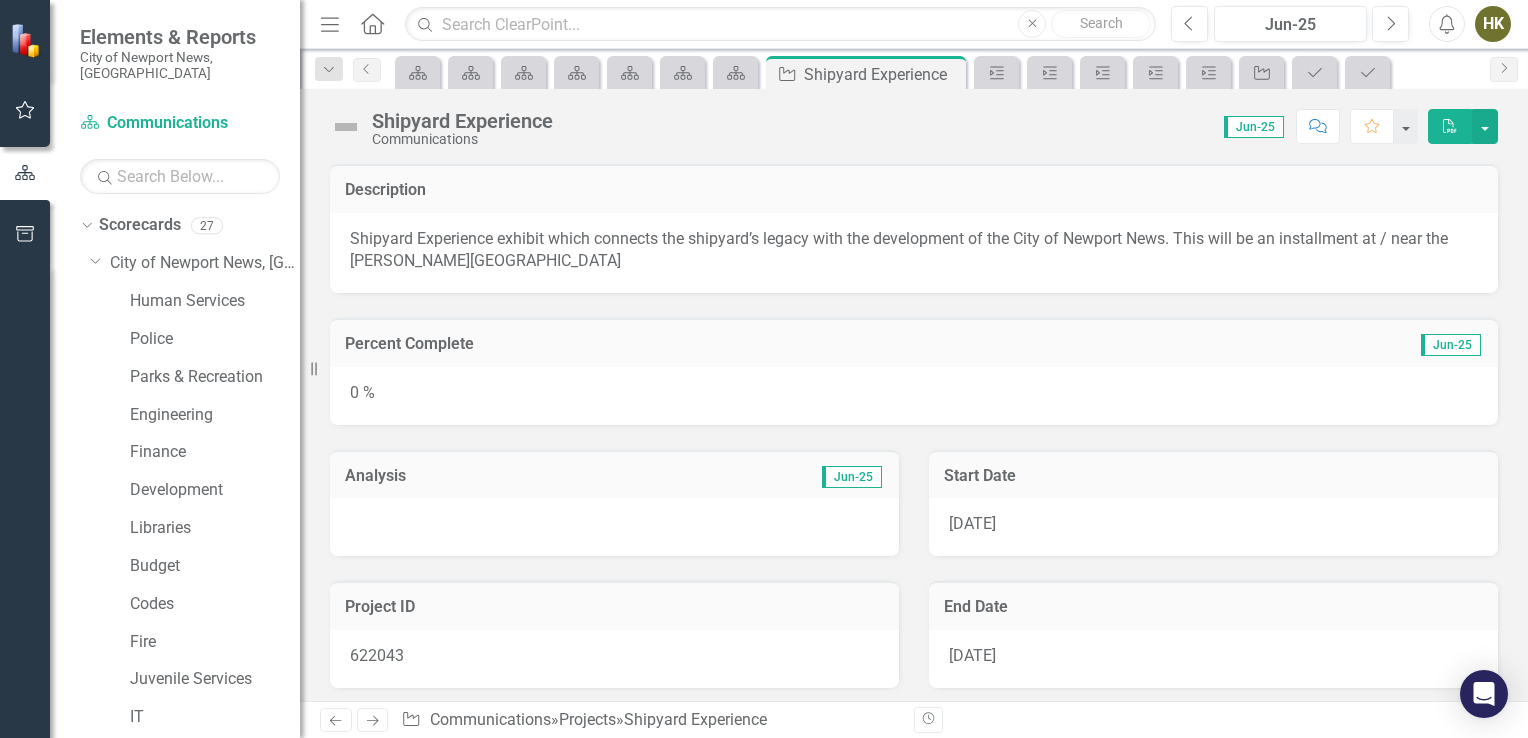 scroll, scrollTop: 24, scrollLeft: 0, axis: vertical 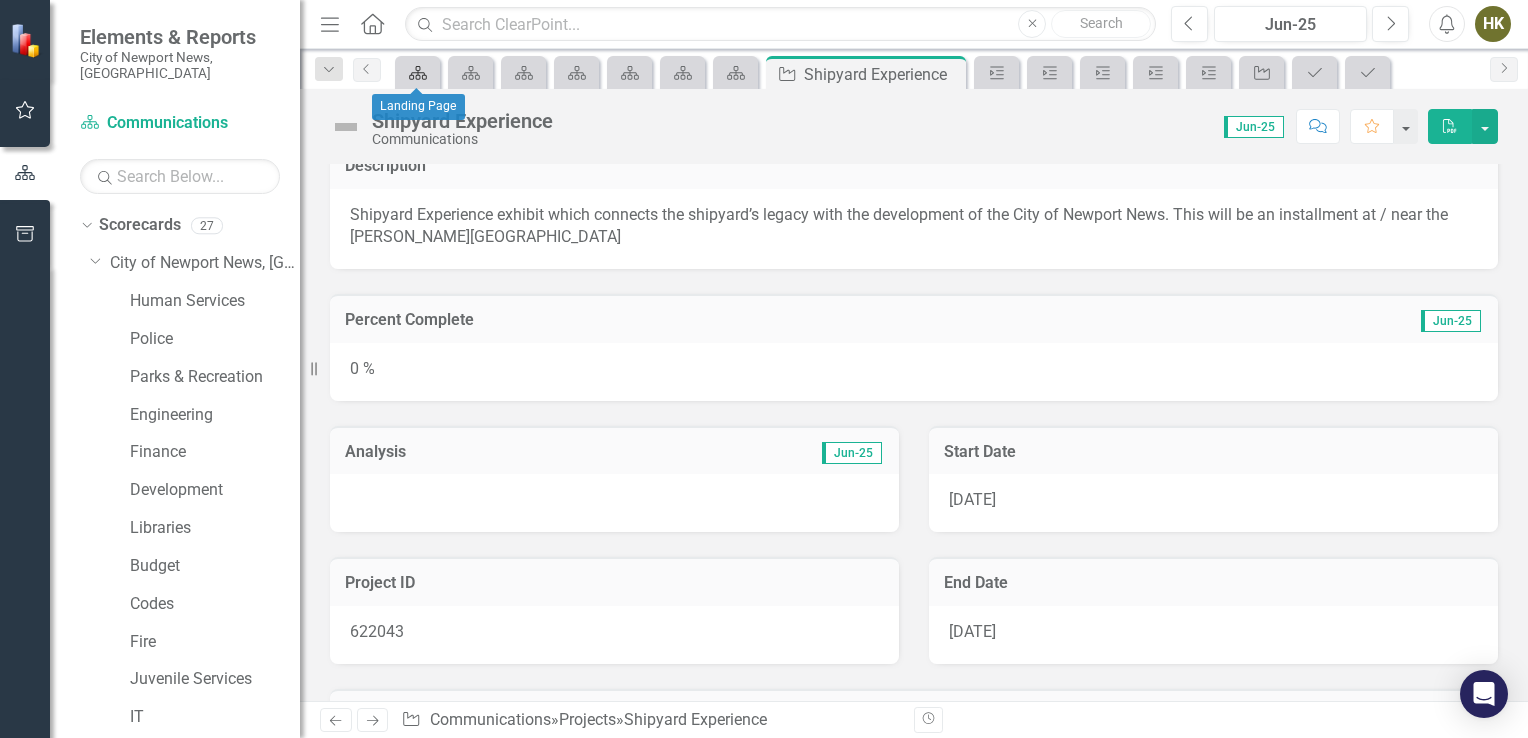 click on "Scorecard" 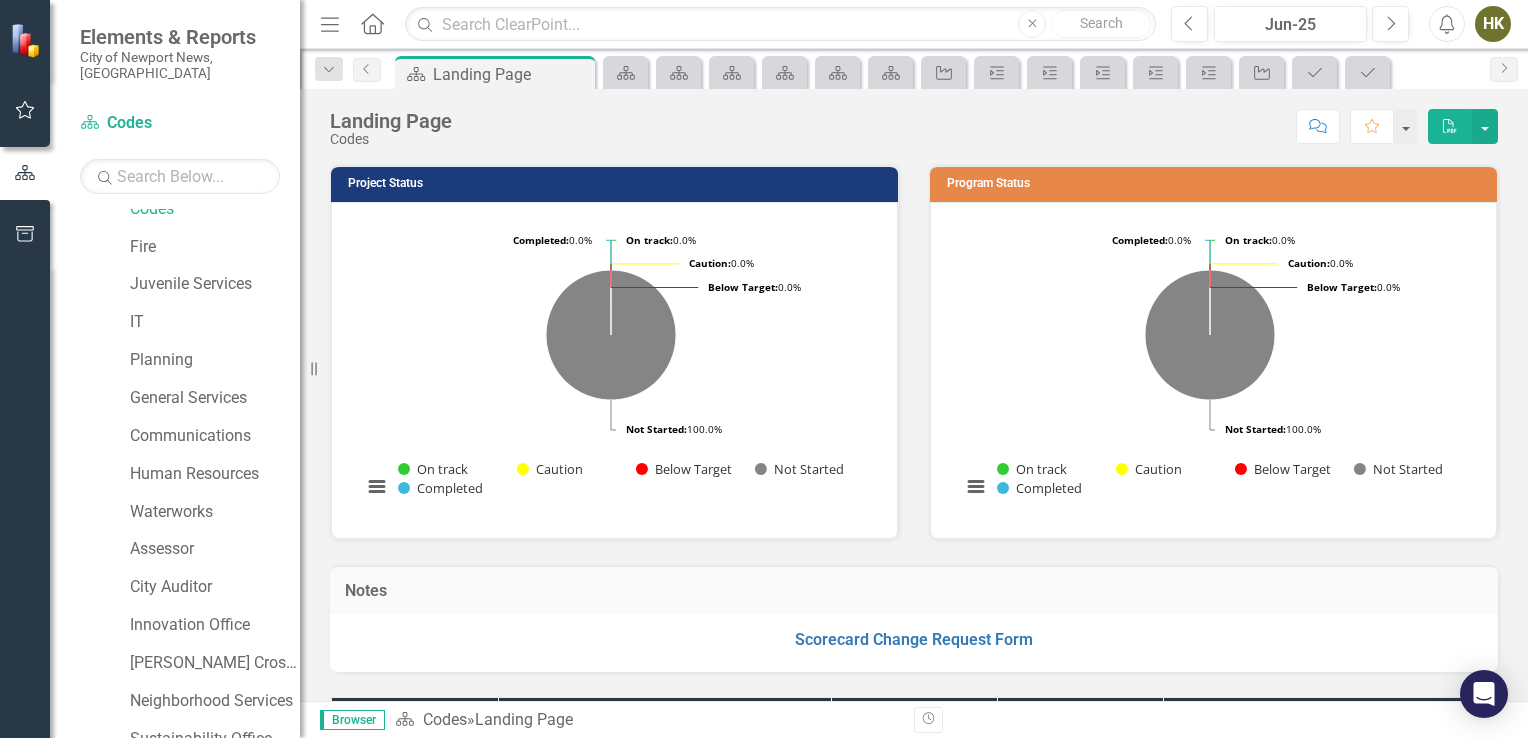 scroll, scrollTop: 589, scrollLeft: 0, axis: vertical 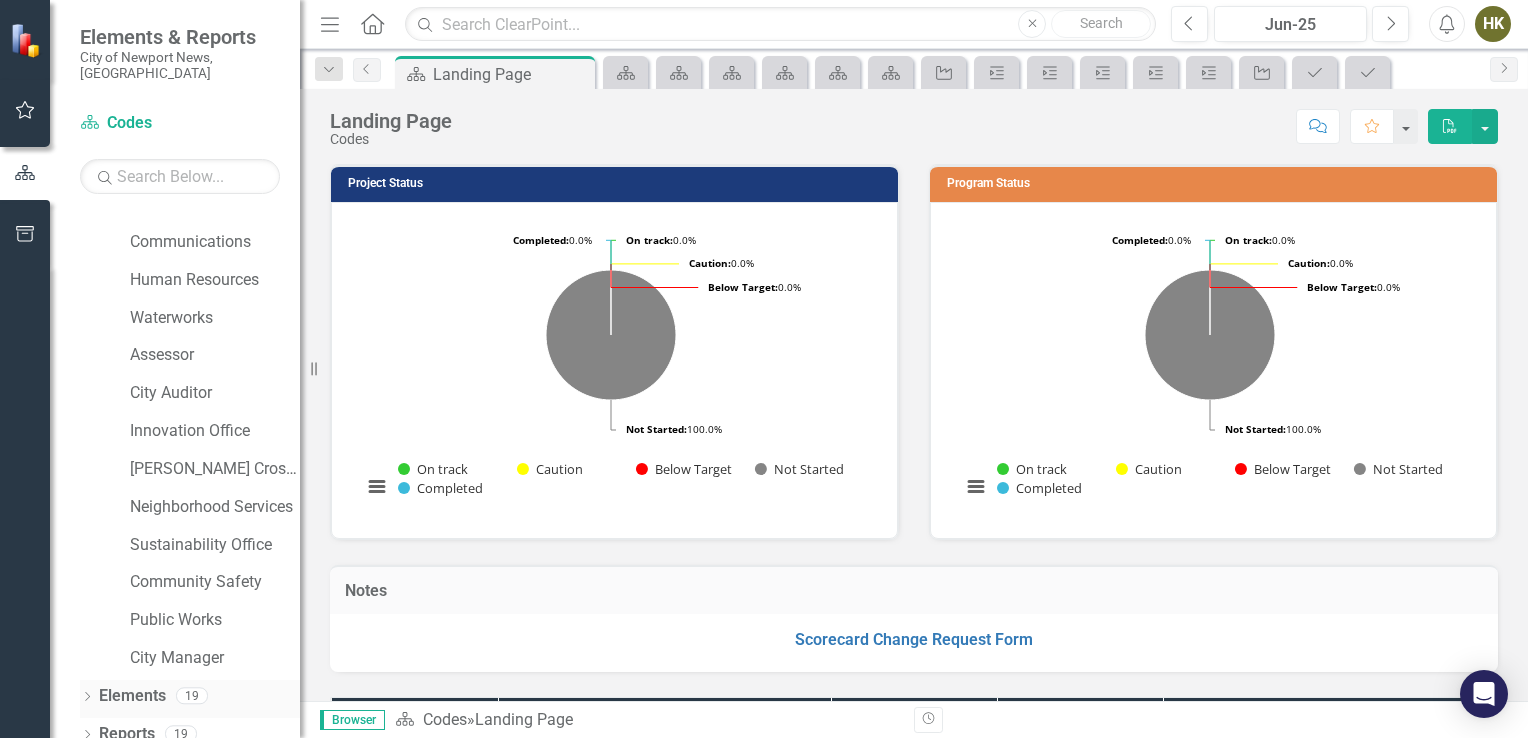 click on "Dropdown" at bounding box center (87, 698) 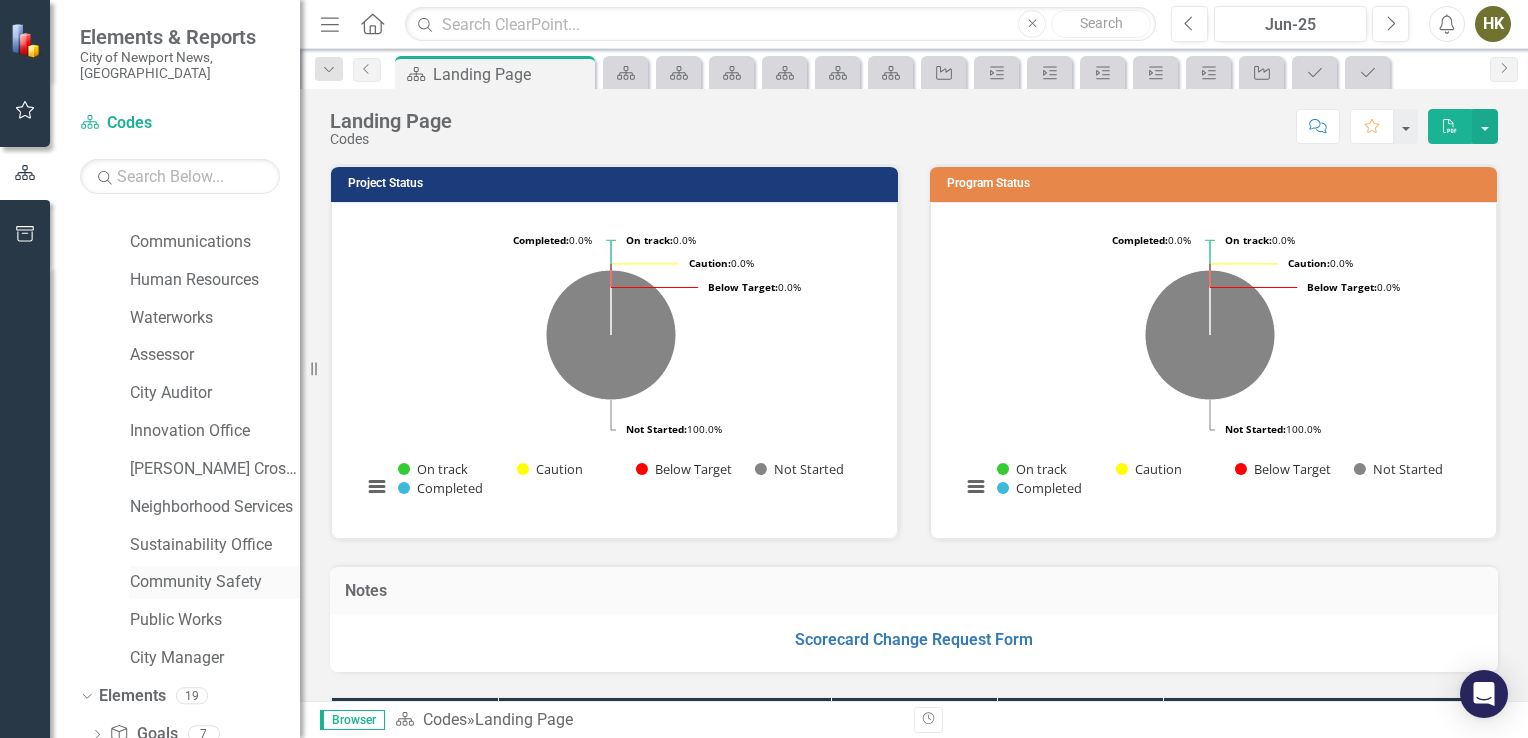 scroll, scrollTop: 779, scrollLeft: 0, axis: vertical 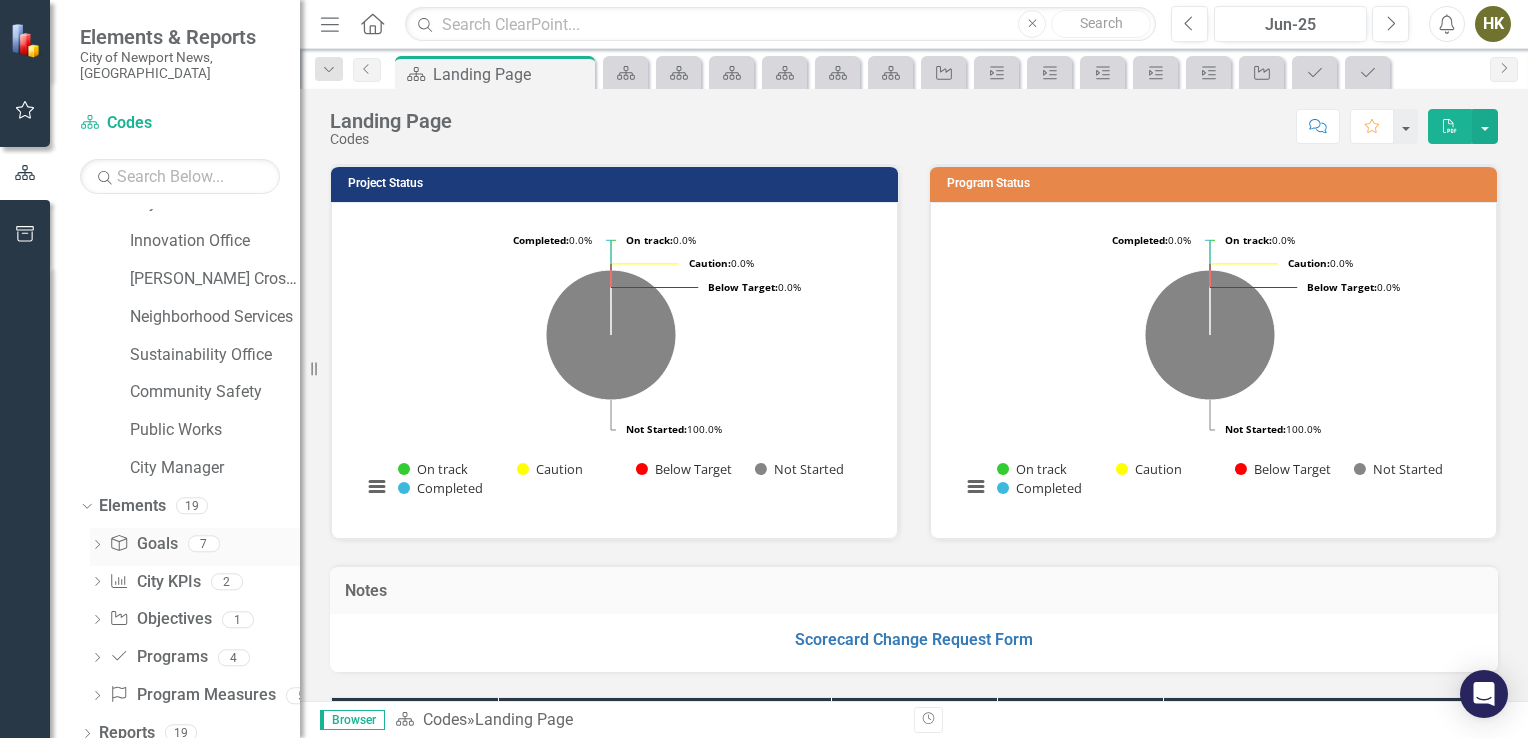 click on "Dropdown" 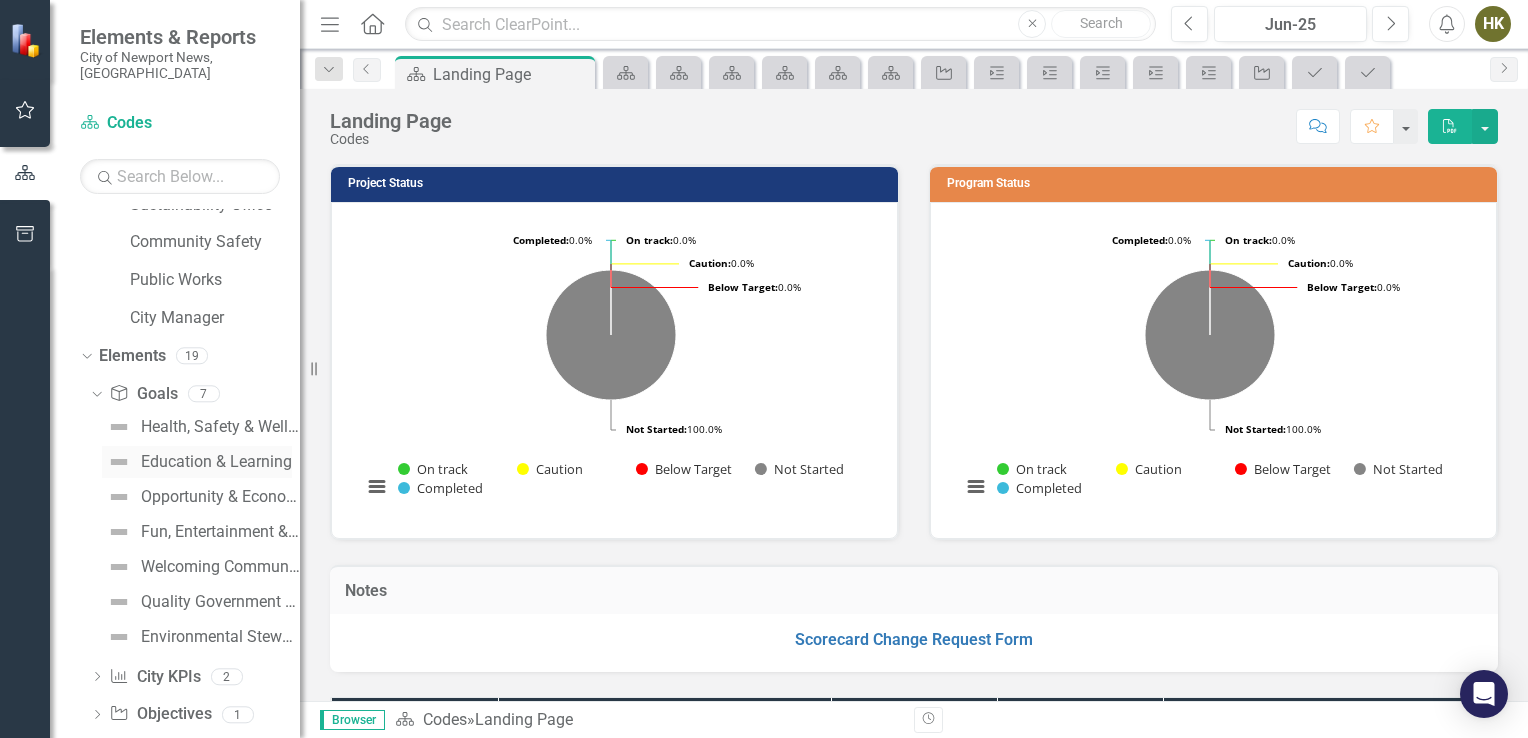 scroll, scrollTop: 1024, scrollLeft: 0, axis: vertical 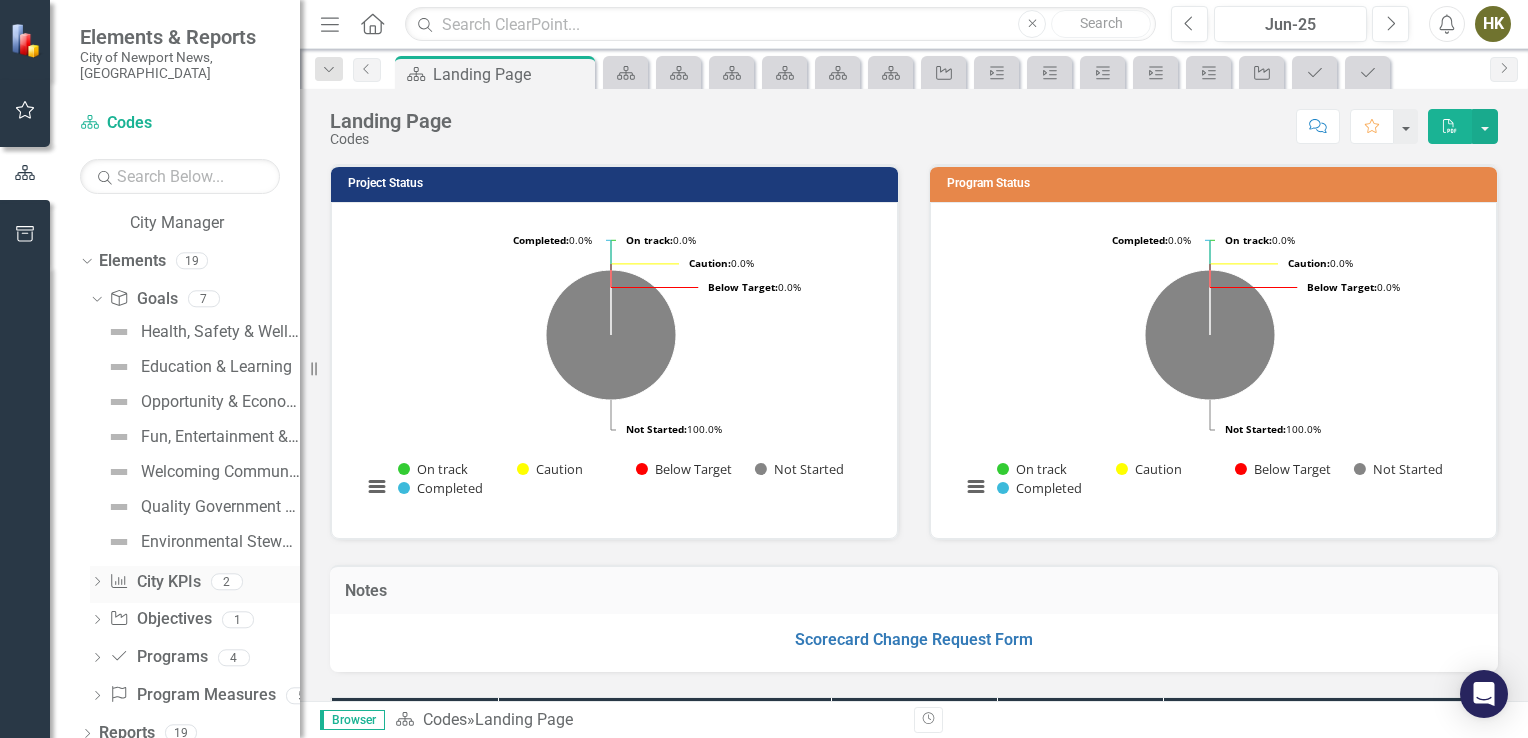 click on "Dropdown" 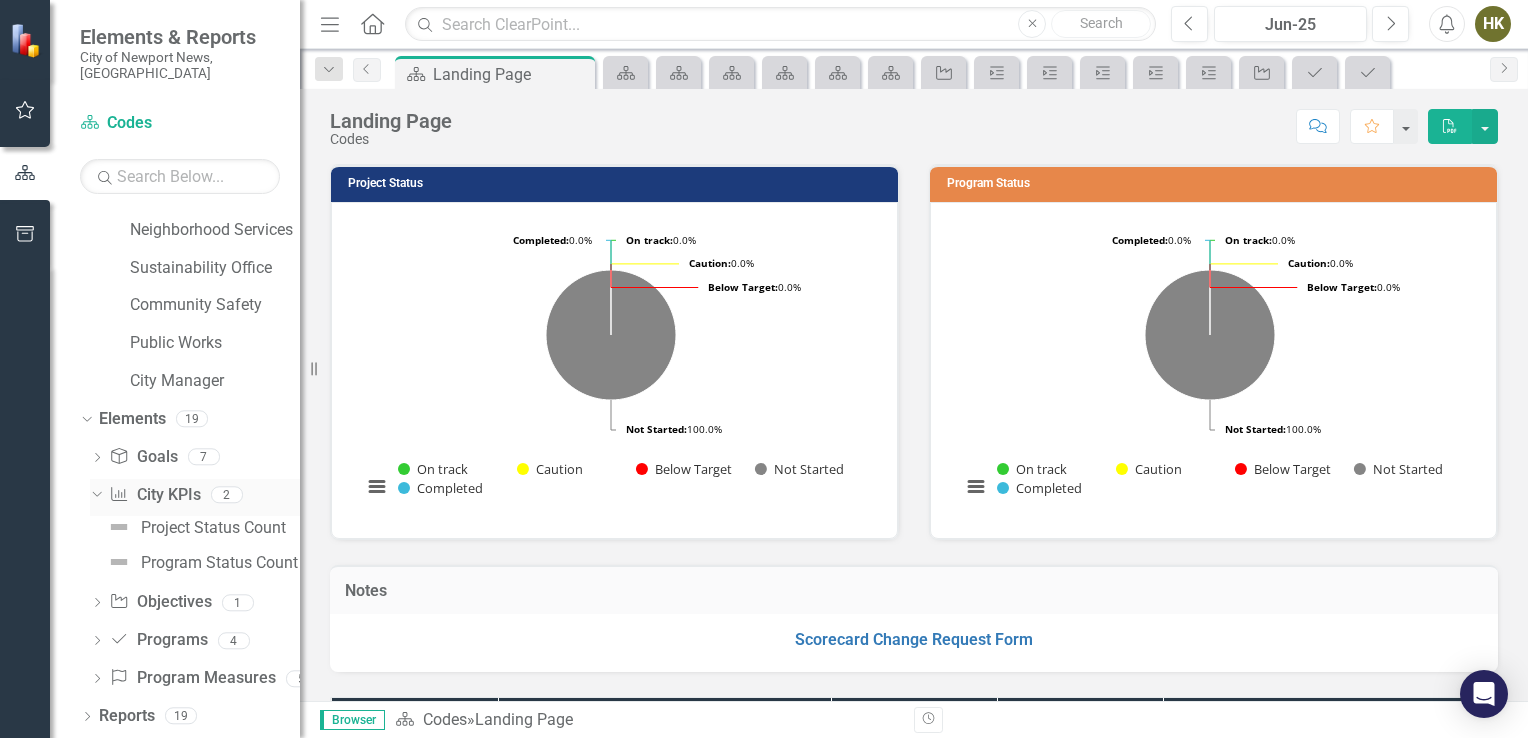 scroll, scrollTop: 848, scrollLeft: 0, axis: vertical 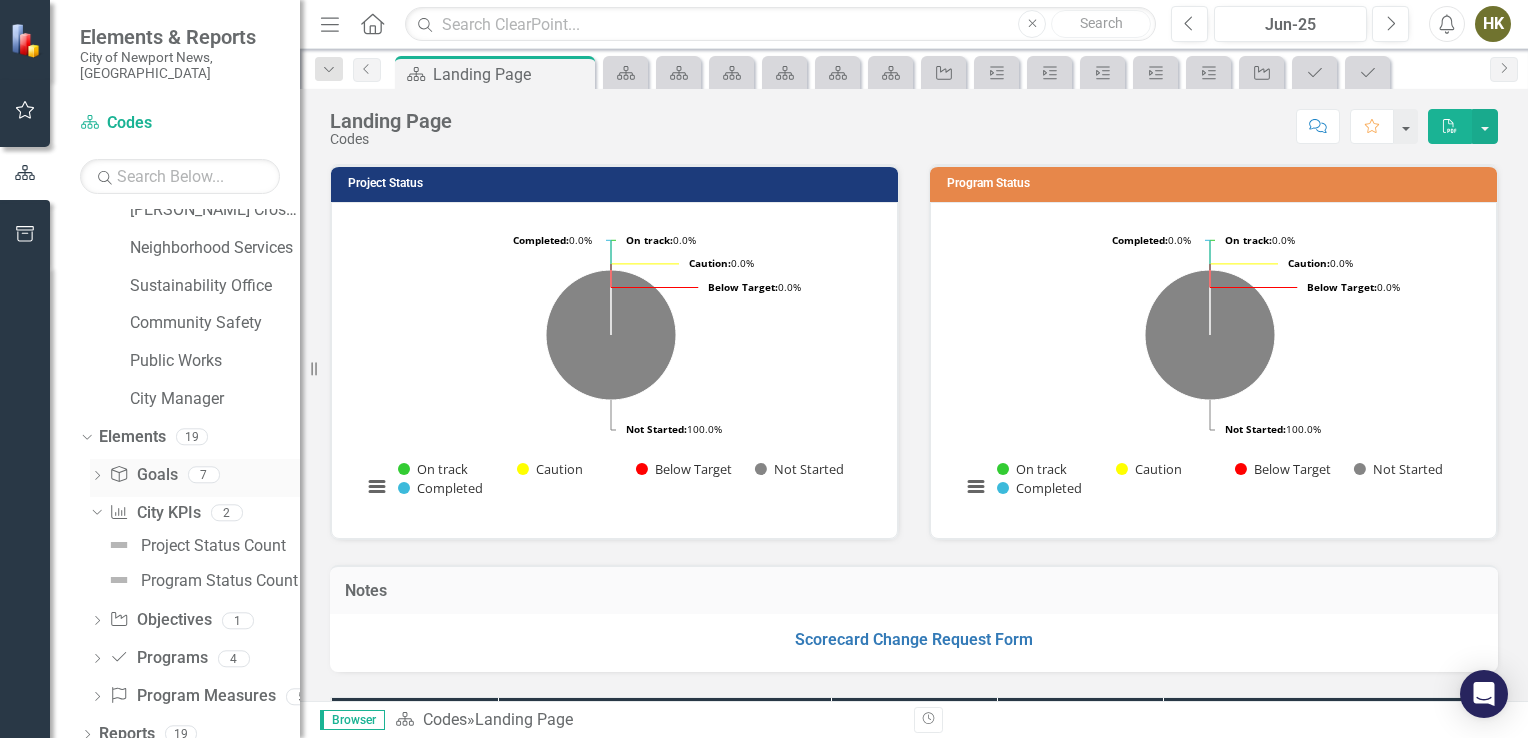 click on "Dropdown" 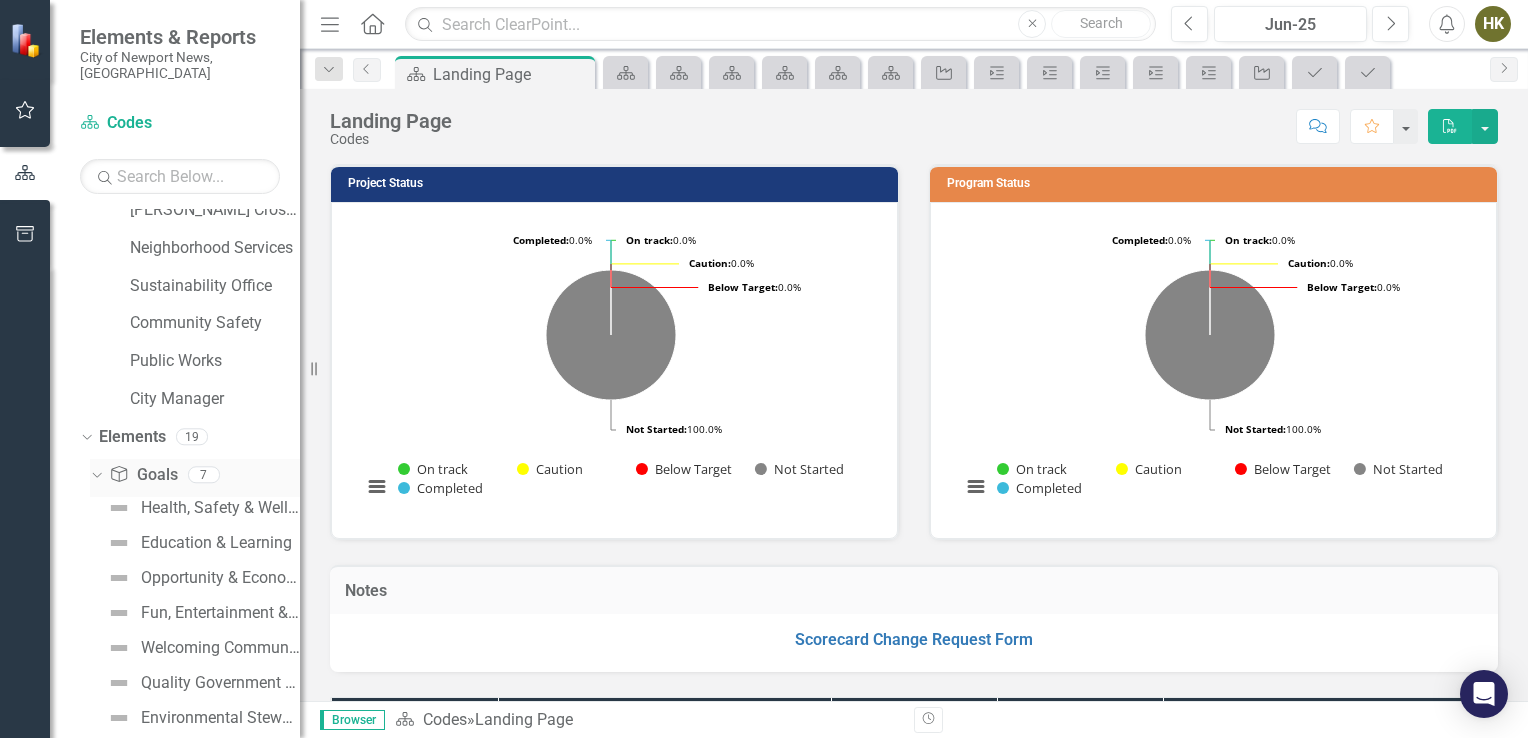 scroll, scrollTop: 1024, scrollLeft: 0, axis: vertical 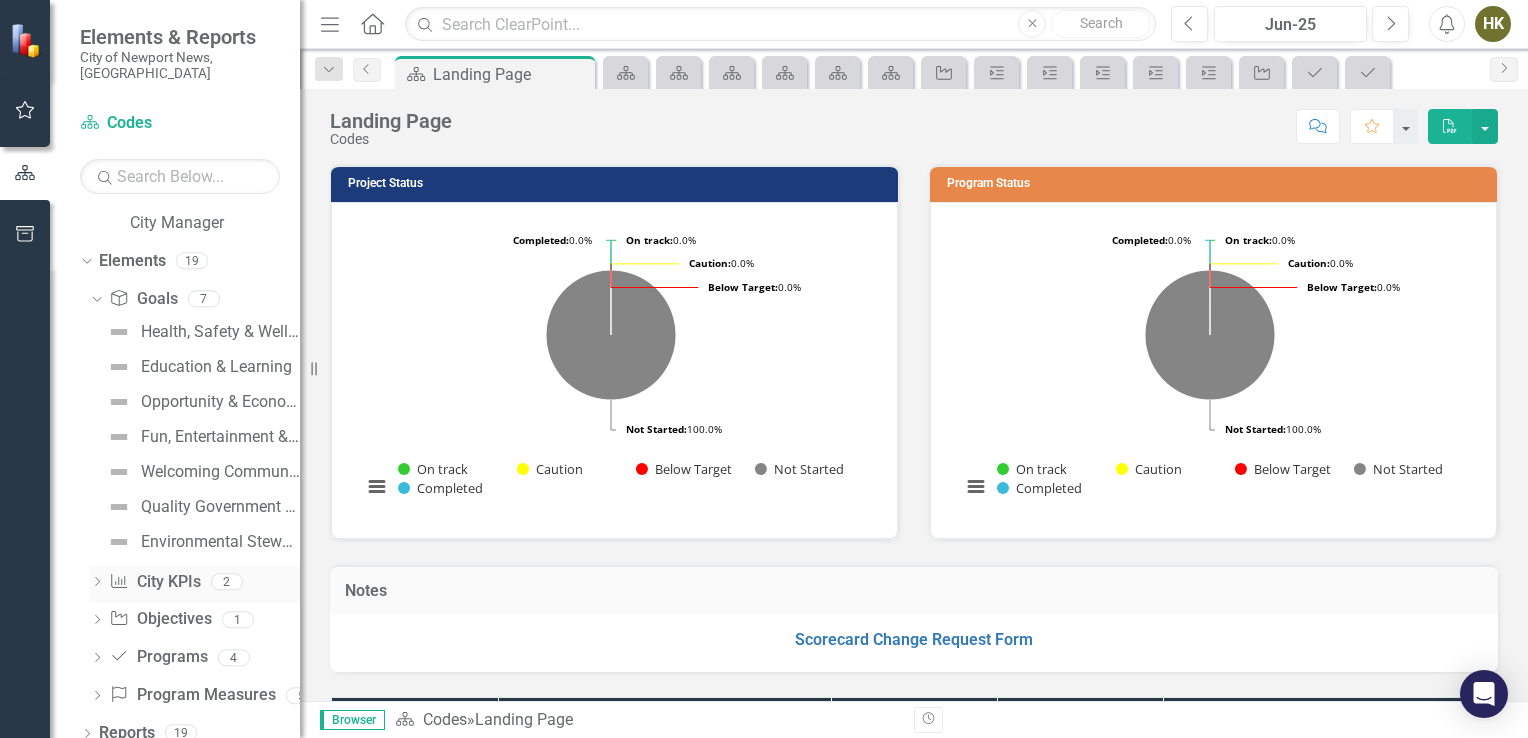 click on "Dropdown" 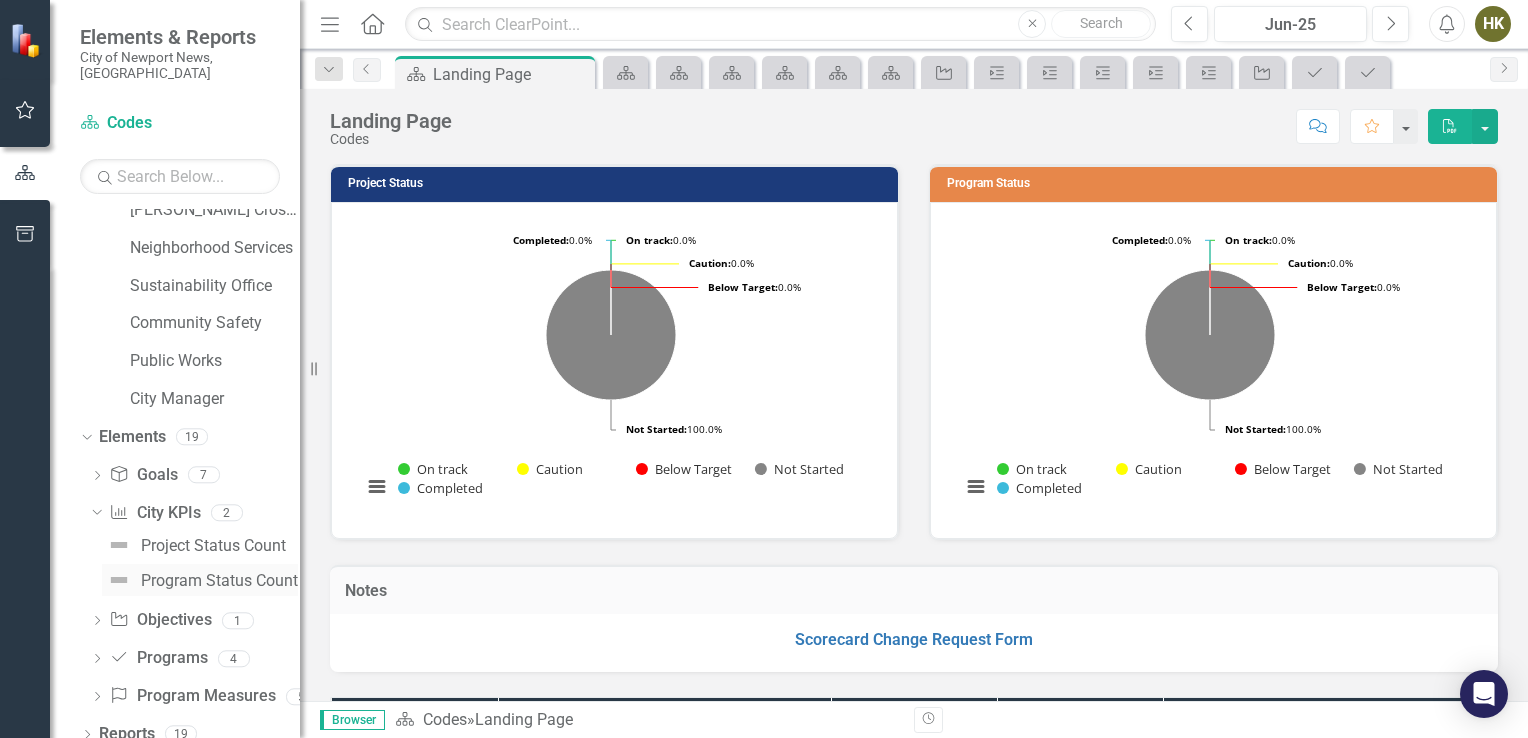 click on "Program Status Count" at bounding box center [219, 581] 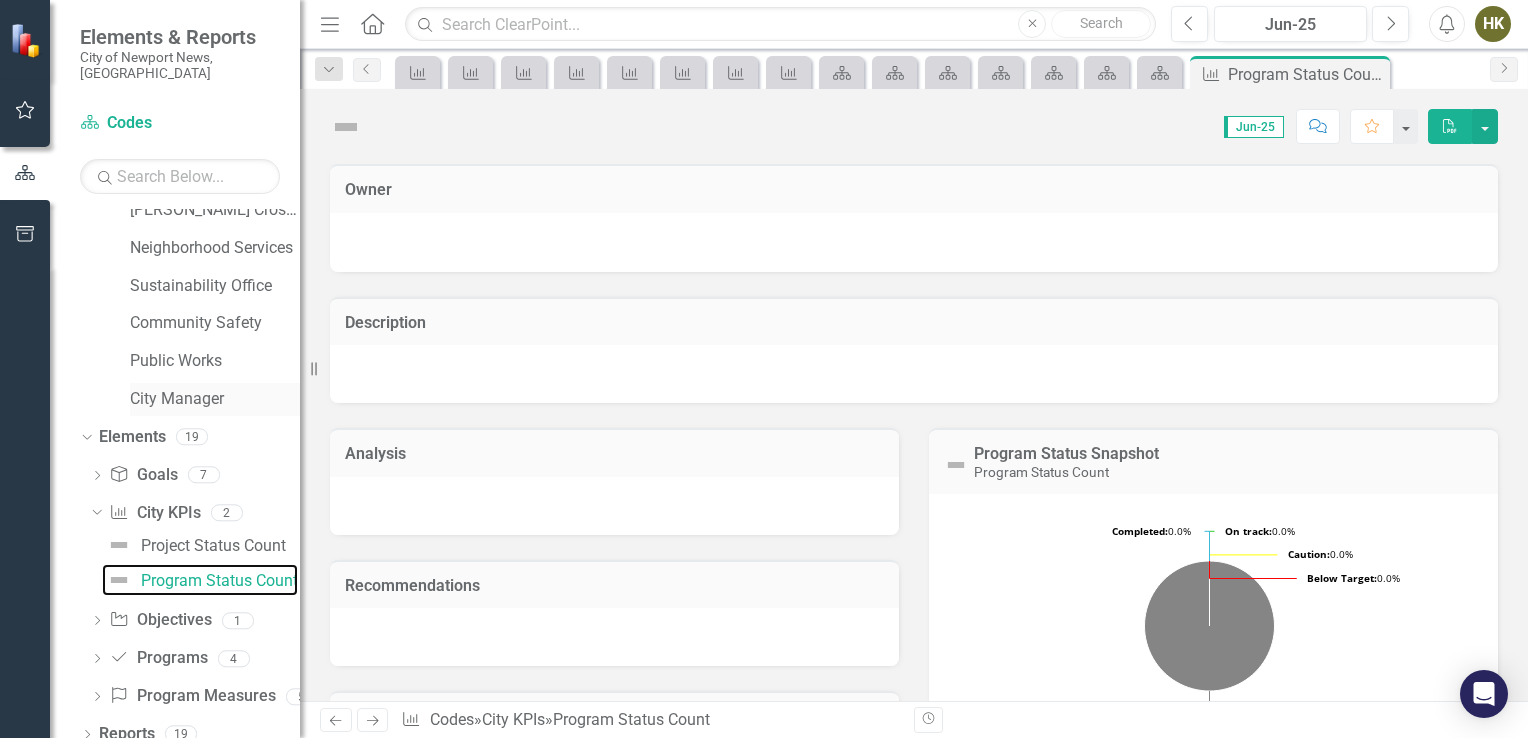 scroll, scrollTop: 689, scrollLeft: 0, axis: vertical 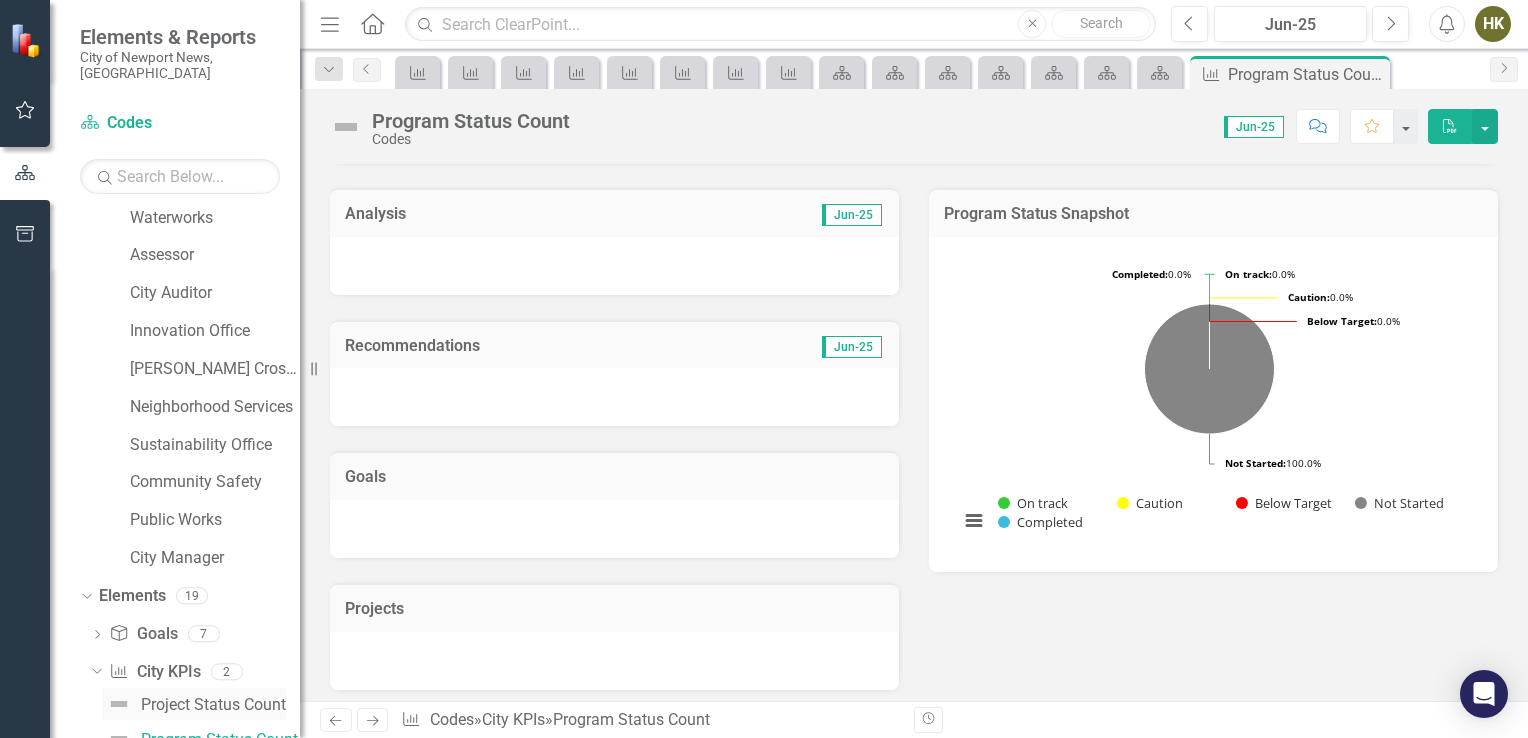 click on "Project Status Count" at bounding box center [194, 704] 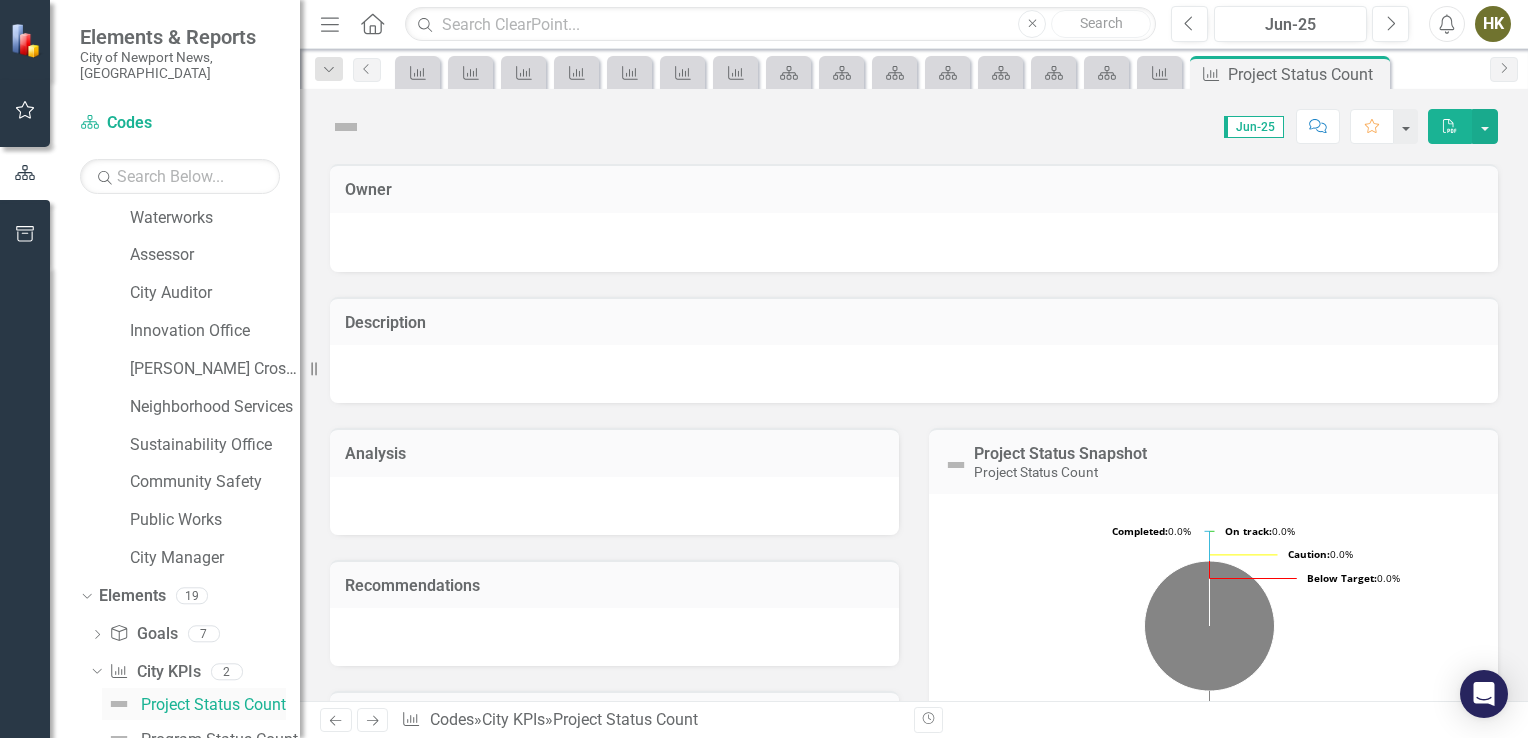 scroll, scrollTop: 654, scrollLeft: 0, axis: vertical 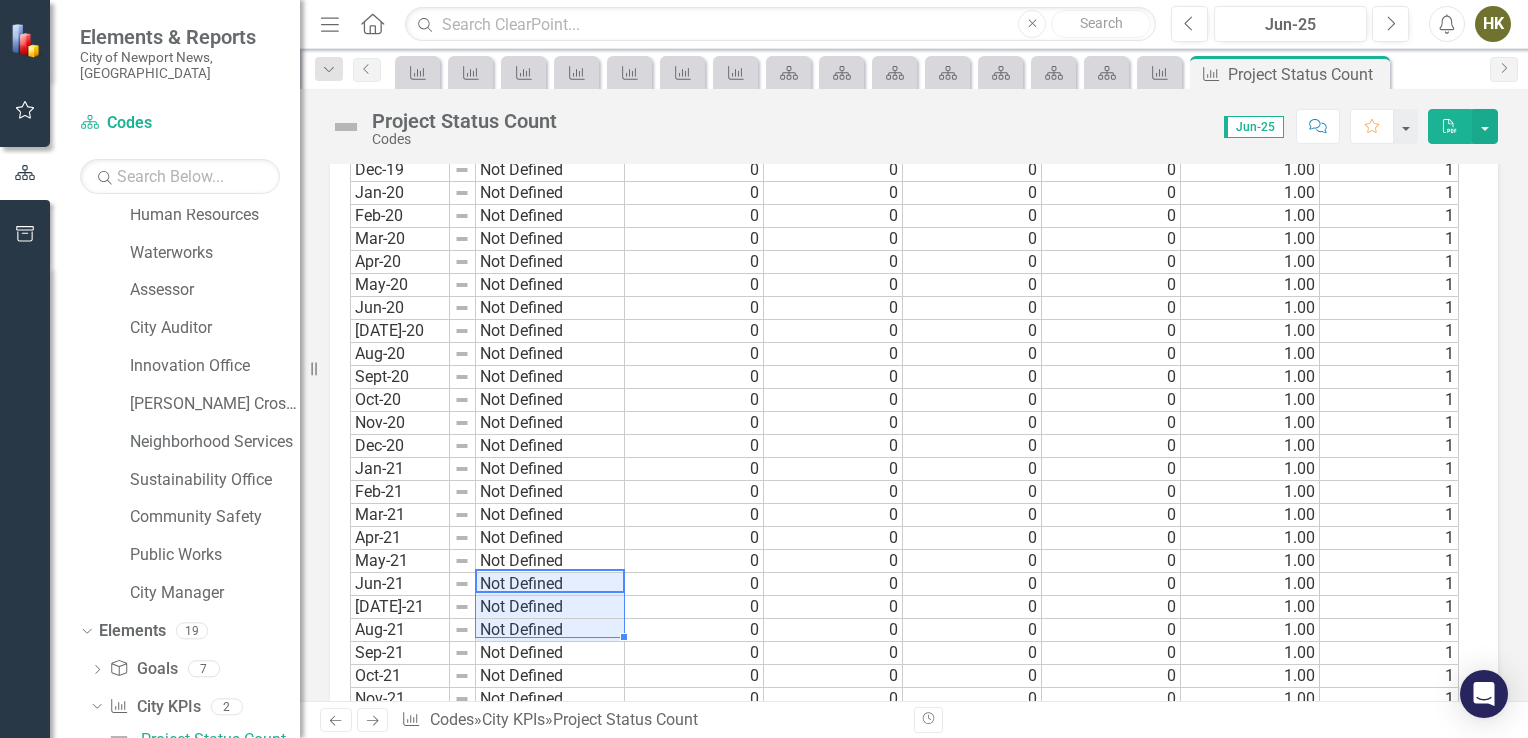 drag, startPoint x: 580, startPoint y: 578, endPoint x: 572, endPoint y: 630, distance: 52.611786 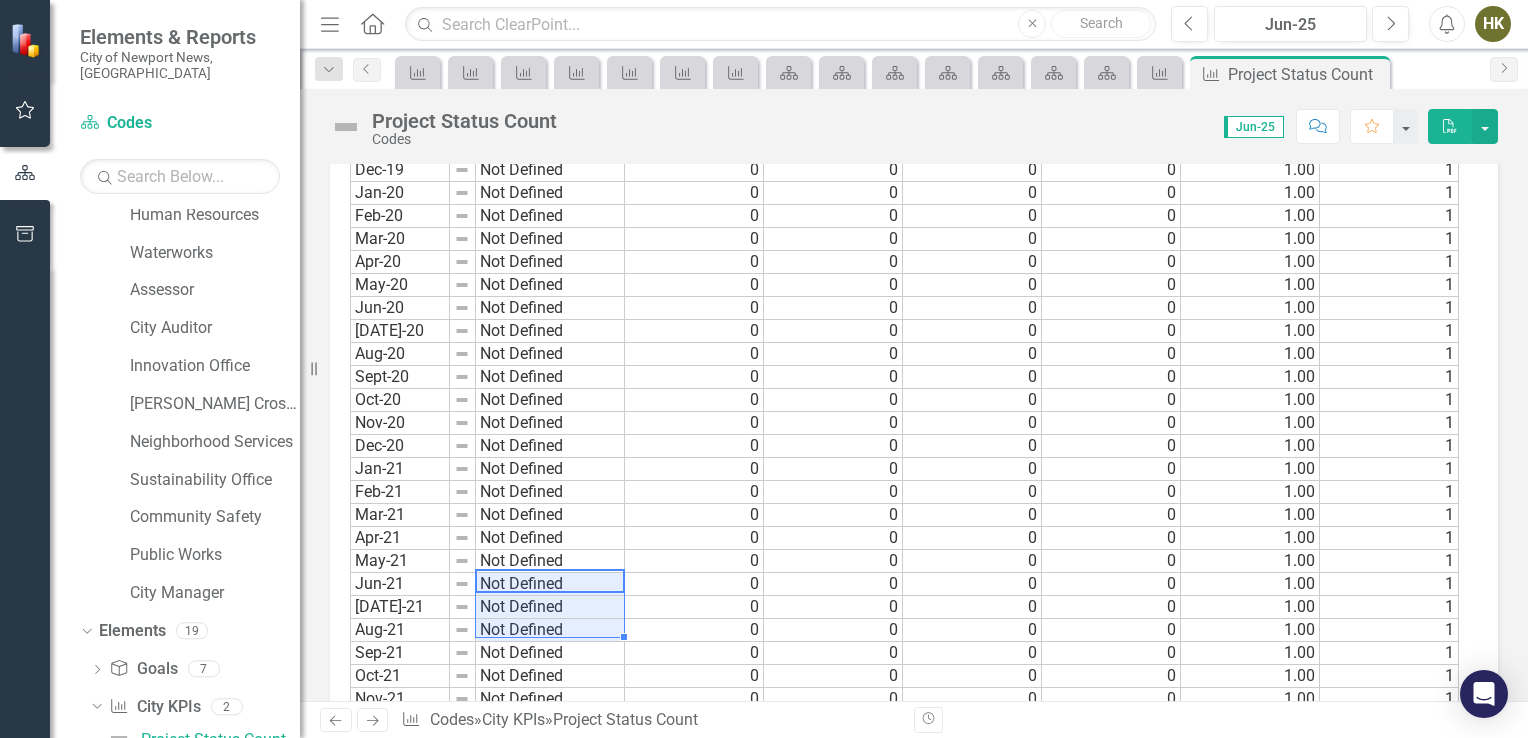 click on "Sept-19 Not Defined Oct-19 Not Defined Nov-19 Not Defined Dec-19 Not Defined Jan-20 Not Defined Feb-20 Not Defined Mar-20 Not Defined Apr-20 Not Defined May-20 Not Defined Jun-20 Not Defined [DATE]-20 Not Defined Aug-20 Not Defined Sept-20 Not Defined Oct-20 Not Defined Nov-20 Not Defined Dec-20 Not Defined Jan-21 Not Defined Feb-21 Not Defined Mar-21 Not Defined Apr-21 Not Defined May-21 Not Defined Jun-21 Not Defined [DATE]-21 Not Defined Aug-21 Not Defined Sep-21 Not Defined Oct-21 Not Defined Nov-21 Not Defined Dec-21 Not Defined Jan-22 Not Defined Feb-22 Not Defined Mar-22 Not Defined Apr-22 Not Defined May-22 Not Defined Jun-22 Not Defined [DATE]-22 Not Defined Aug-22 Not Defined Sep-22 Not Defined Oct-22 Not Defined Nov-22 Not Defined Dec-22 Not Defined Jan-23 Not Defined Feb-23 Not Defined Mar-23 Not Defined Apr-23 Not Defined May-23 Not Defined Jun-23 Not Defined [DATE]-23 Not Defined Aug-23 Not Defined Sep-23 Not Defined Oct-23 Not Defined Nov-23 Not Defined Dec-23 Not Defined Jan-24 Not Defined Feb-24 Mar-24" at bounding box center [487, 1228] 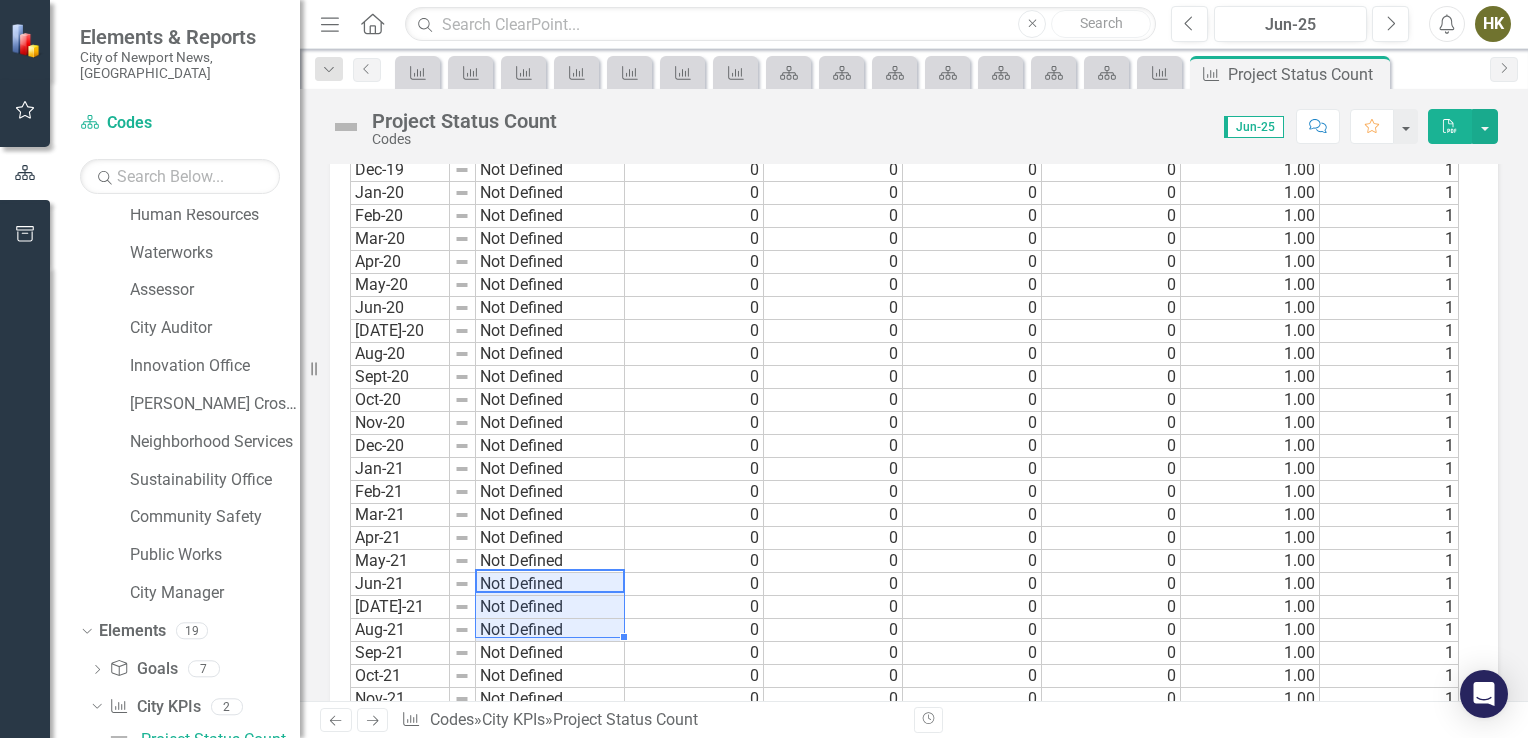 click on "Not Defined" at bounding box center (550, 653) 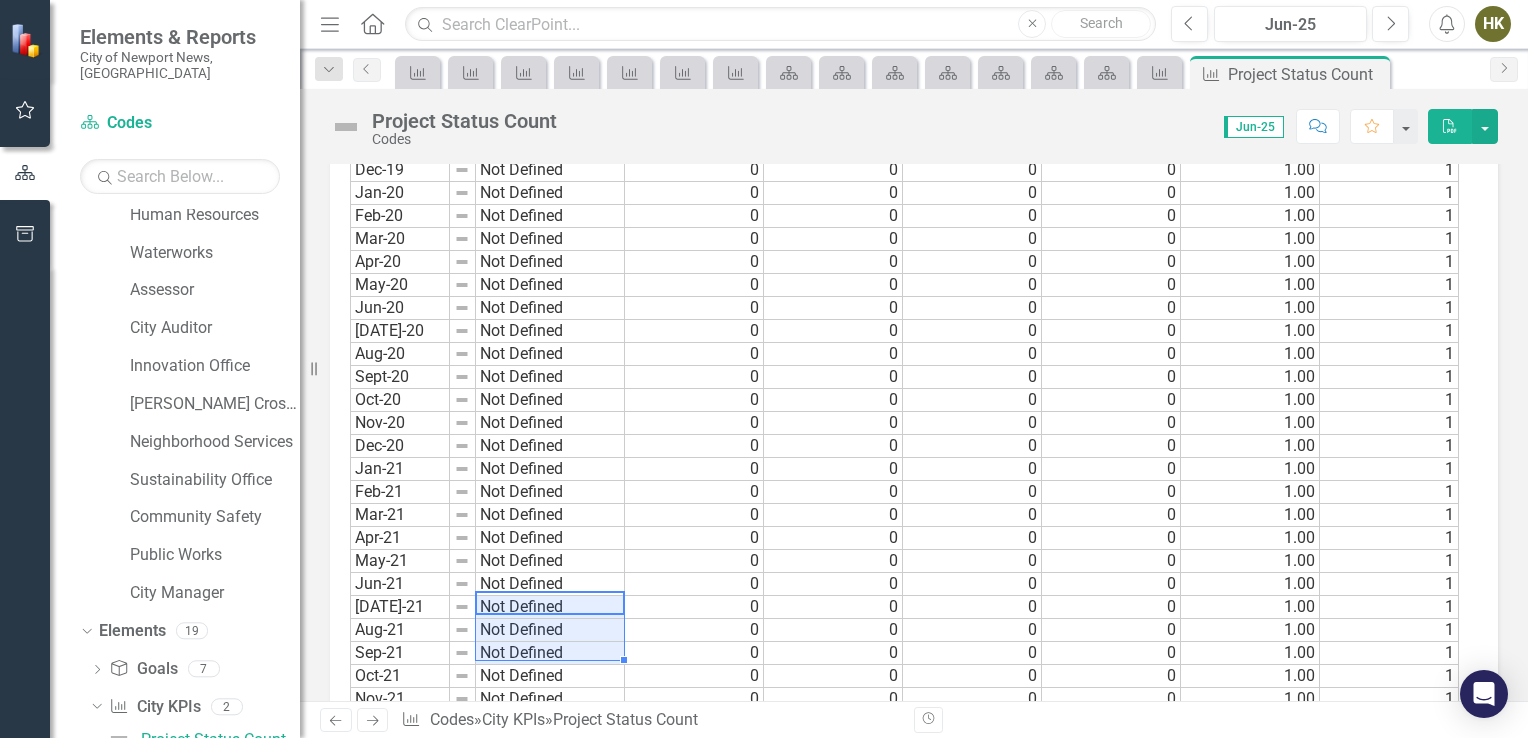 drag, startPoint x: 587, startPoint y: 593, endPoint x: 578, endPoint y: 655, distance: 62.649822 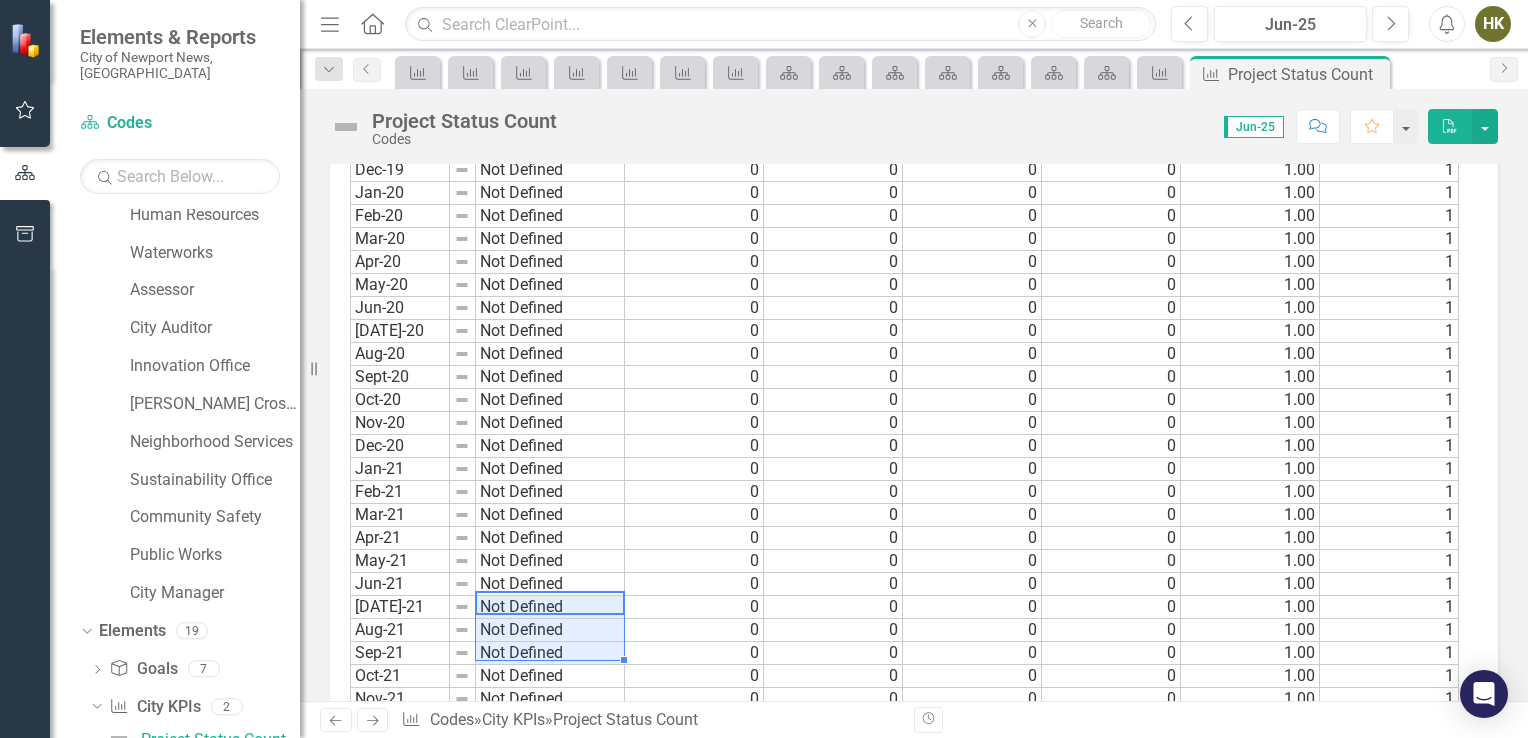 click on "Sept-19 Not Defined Oct-19 Not Defined Nov-19 Not Defined Dec-19 Not Defined Jan-20 Not Defined Feb-20 Not Defined Mar-20 Not Defined Apr-20 Not Defined May-20 Not Defined Jun-20 Not Defined [DATE]-20 Not Defined Aug-20 Not Defined Sept-20 Not Defined Oct-20 Not Defined Nov-20 Not Defined Dec-20 Not Defined Jan-21 Not Defined Feb-21 Not Defined Mar-21 Not Defined Apr-21 Not Defined May-21 Not Defined Jun-21 Not Defined [DATE]-21 Not Defined Aug-21 Not Defined Sep-21 Not Defined Oct-21 Not Defined Nov-21 Not Defined Dec-21 Not Defined Jan-22 Not Defined Feb-22 Not Defined Mar-22 Not Defined Apr-22 Not Defined May-22 Not Defined Jun-22 Not Defined [DATE]-22 Not Defined Aug-22 Not Defined Sep-22 Not Defined Oct-22 Not Defined Nov-22 Not Defined Dec-22 Not Defined Jan-23 Not Defined Feb-23 Not Defined Mar-23 Not Defined Apr-23 Not Defined May-23 Not Defined Jun-23 Not Defined [DATE]-23 Not Defined Aug-23 Not Defined Sep-23 Not Defined Oct-23 Not Defined Nov-23 Not Defined Dec-23 Not Defined Jan-24 Not Defined Feb-24 Mar-24" at bounding box center [487, 1228] 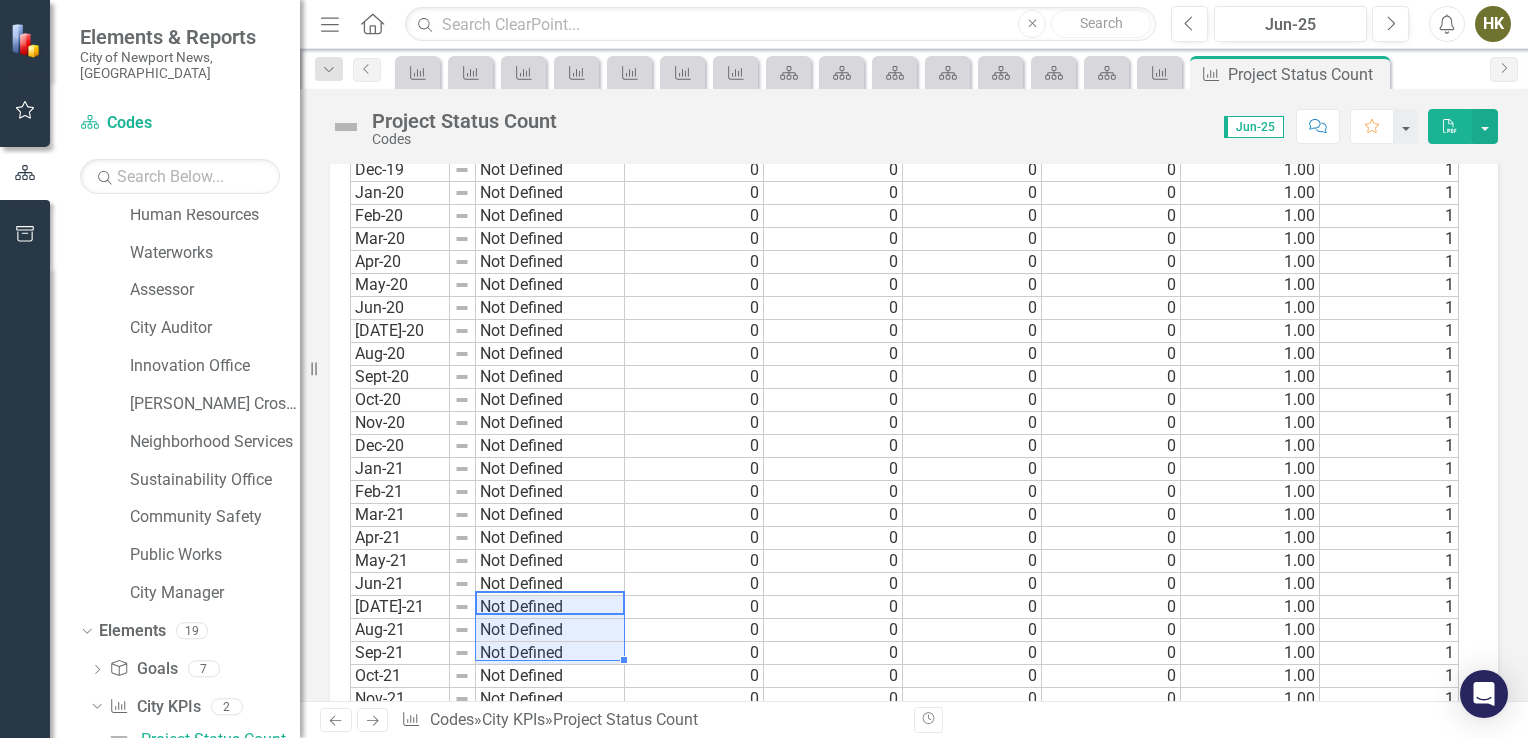 click on "Period Status Sept-19 Not Defined Oct-19 Not Defined Nov-19 Not Defined Dec-19 Not Defined Jan-20 Not Defined Feb-20 Not Defined Mar-20 Not Defined Apr-20 Not Defined May-20 Not Defined Jun-20 Not Defined [DATE]-20 Not Defined Aug-20 Not Defined Sept-20 Not Defined Oct-20 Not Defined Nov-20 Not Defined Dec-20 Not Defined Jan-21 Not Defined Feb-21 Not Defined Mar-21 Not Defined Apr-21 Not Defined May-21 Not Defined Jun-21 Not Defined [DATE]-21 Not Defined Aug-21 Not Defined Sep-21 Not Defined Oct-21 Not Defined Nov-21 Not Defined Dec-21 Not Defined Jan-22 Not Defined Feb-22 Not Defined Mar-22 Not Defined Apr-22 Not Defined May-22 Not Defined Jun-22 Not Defined [DATE]-22 Not Defined Aug-22 Not Defined Sep-22 Not Defined Oct-22 Not Defined Nov-22 Not Defined Dec-22 Not Defined Jan-23 Not Defined Feb-23 Not Defined Mar-23 Not Defined Apr-23 Not Defined May-23 Not Defined Jun-23 Not Defined [DATE]-23 Not Defined Aug-23 Not Defined Sep-23 Not Defined Oct-23 Not Defined Nov-23 Not Defined Dec-23 Not Defined Jan-24 Not Defined" at bounding box center [350, 1216] 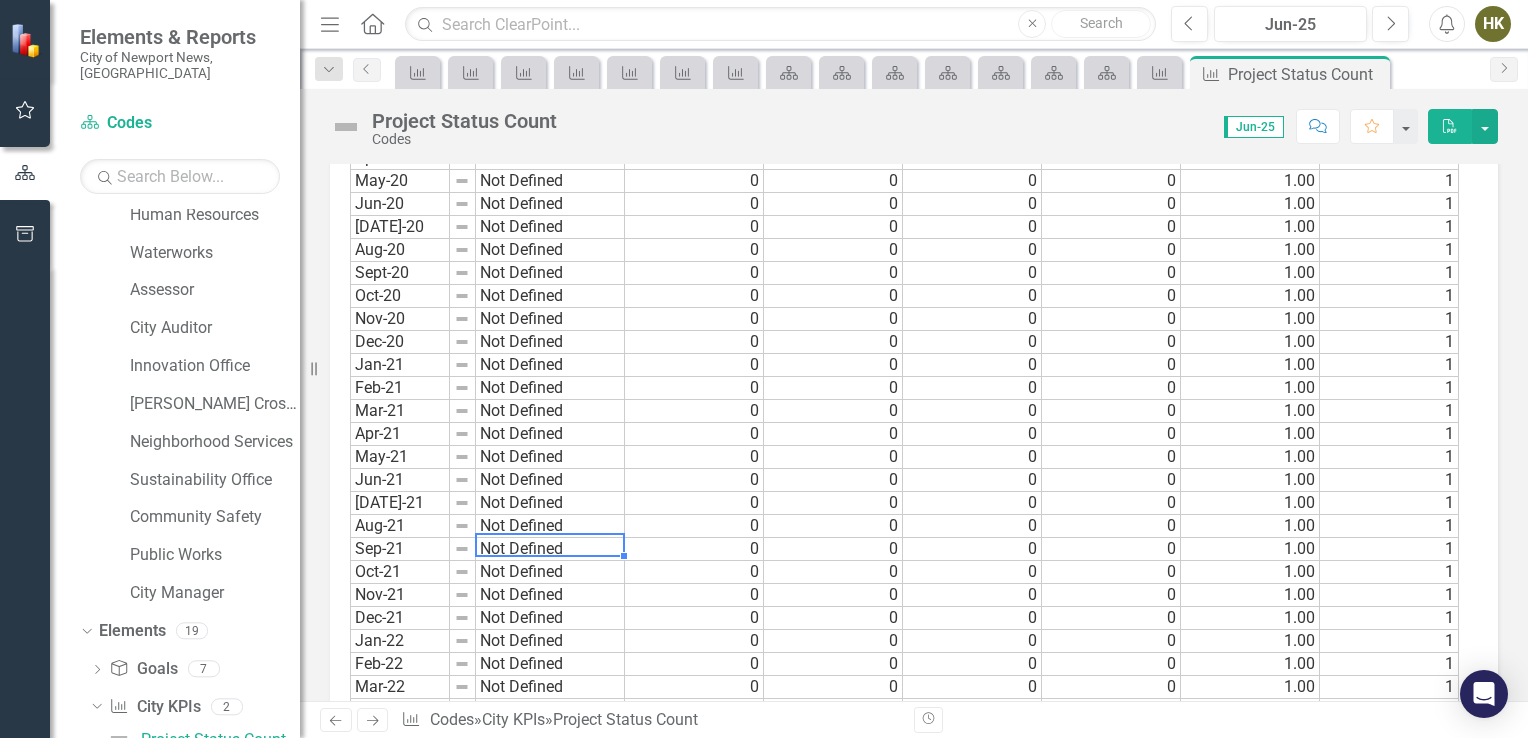 scroll, scrollTop: 1058, scrollLeft: 0, axis: vertical 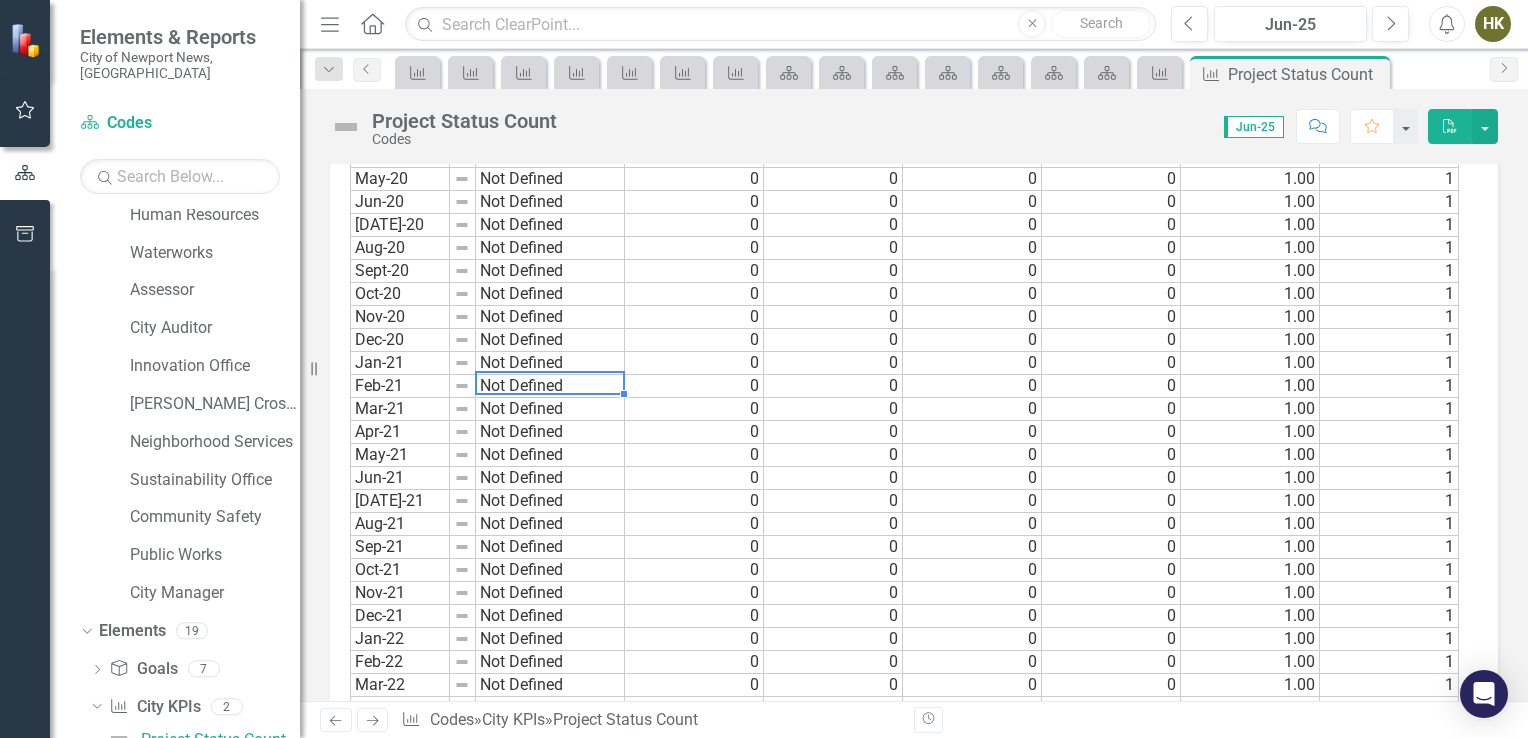 click on "Not Defined" at bounding box center [550, 386] 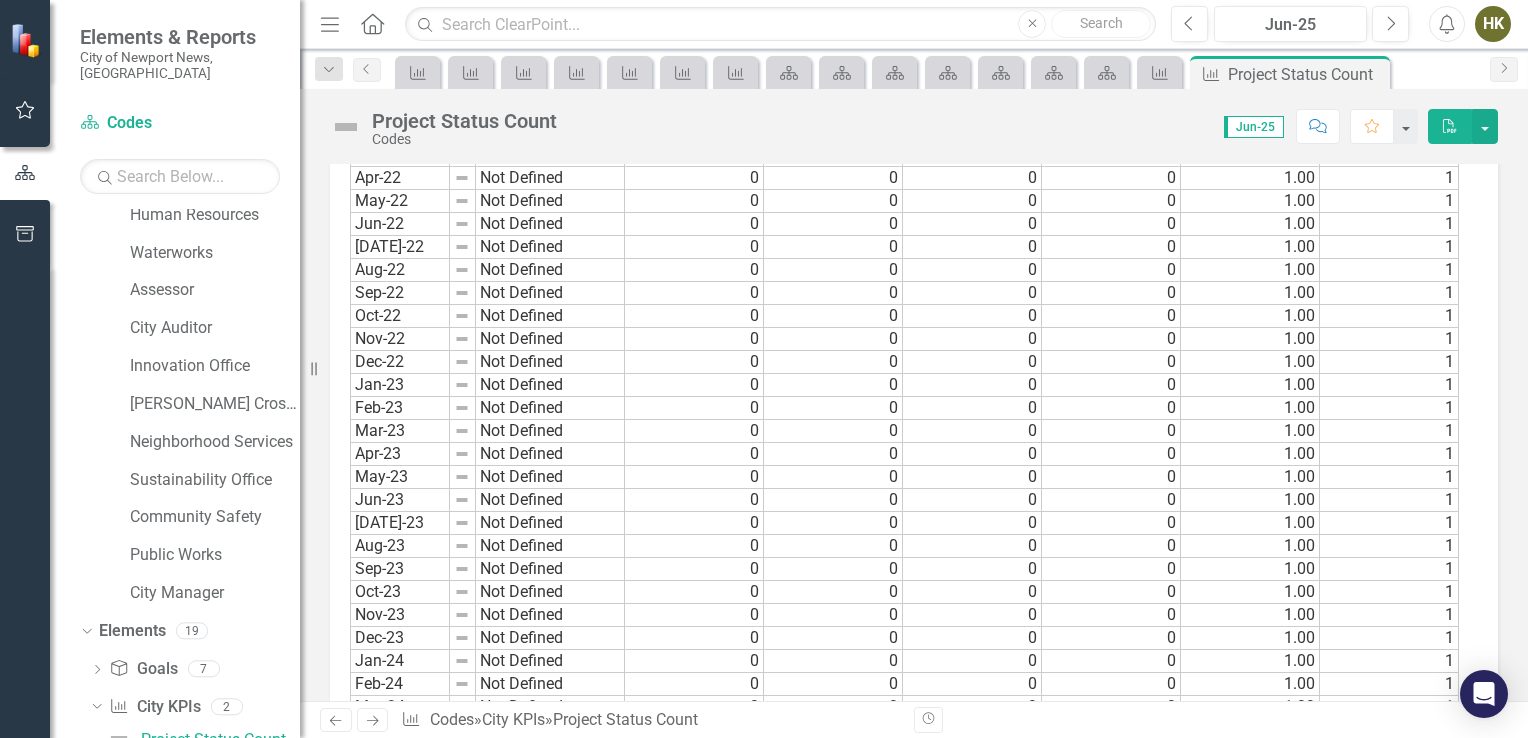 scroll, scrollTop: 1758, scrollLeft: 0, axis: vertical 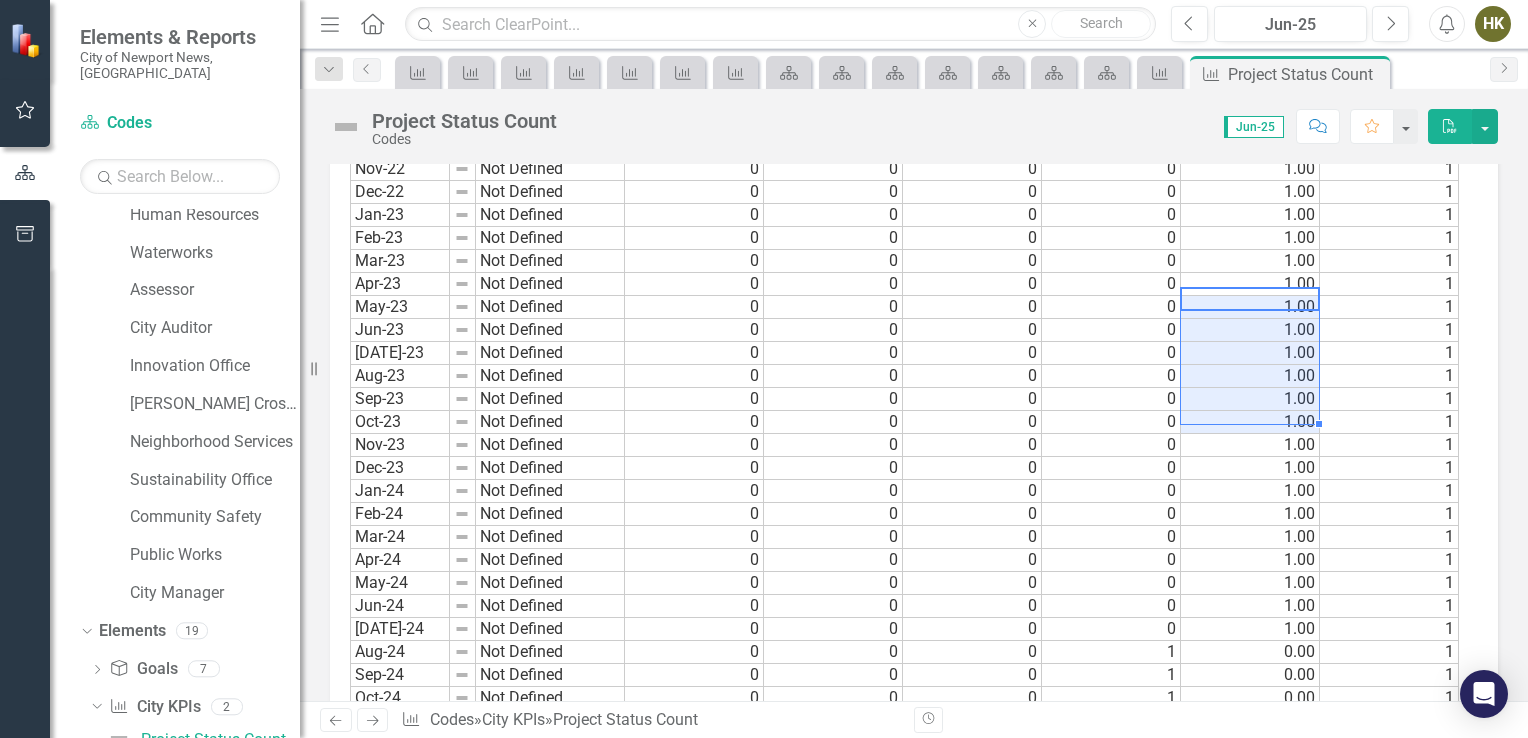 drag, startPoint x: 1291, startPoint y: 298, endPoint x: 1284, endPoint y: 409, distance: 111.220505 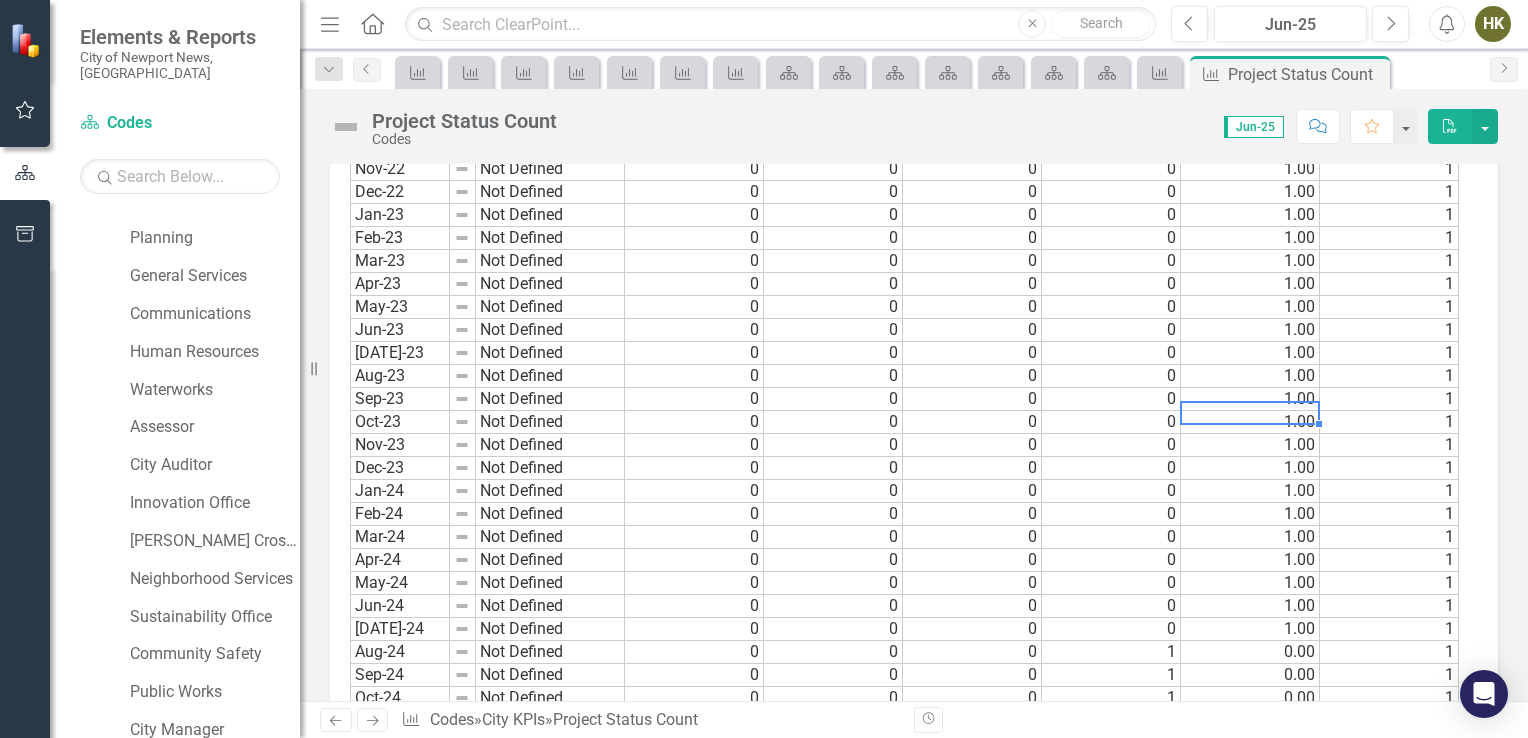 scroll, scrollTop: 517, scrollLeft: 0, axis: vertical 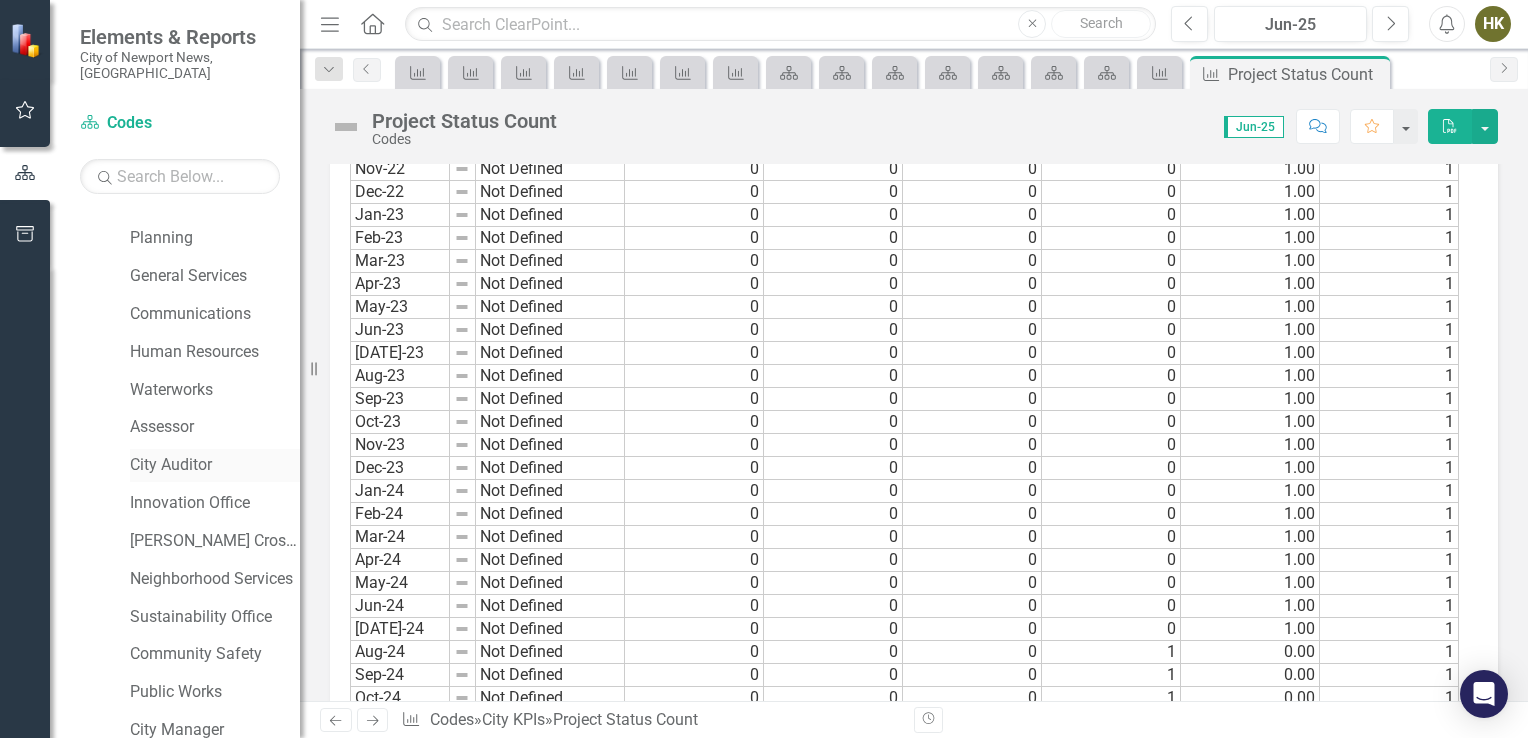 click on "City Auditor" at bounding box center (215, 465) 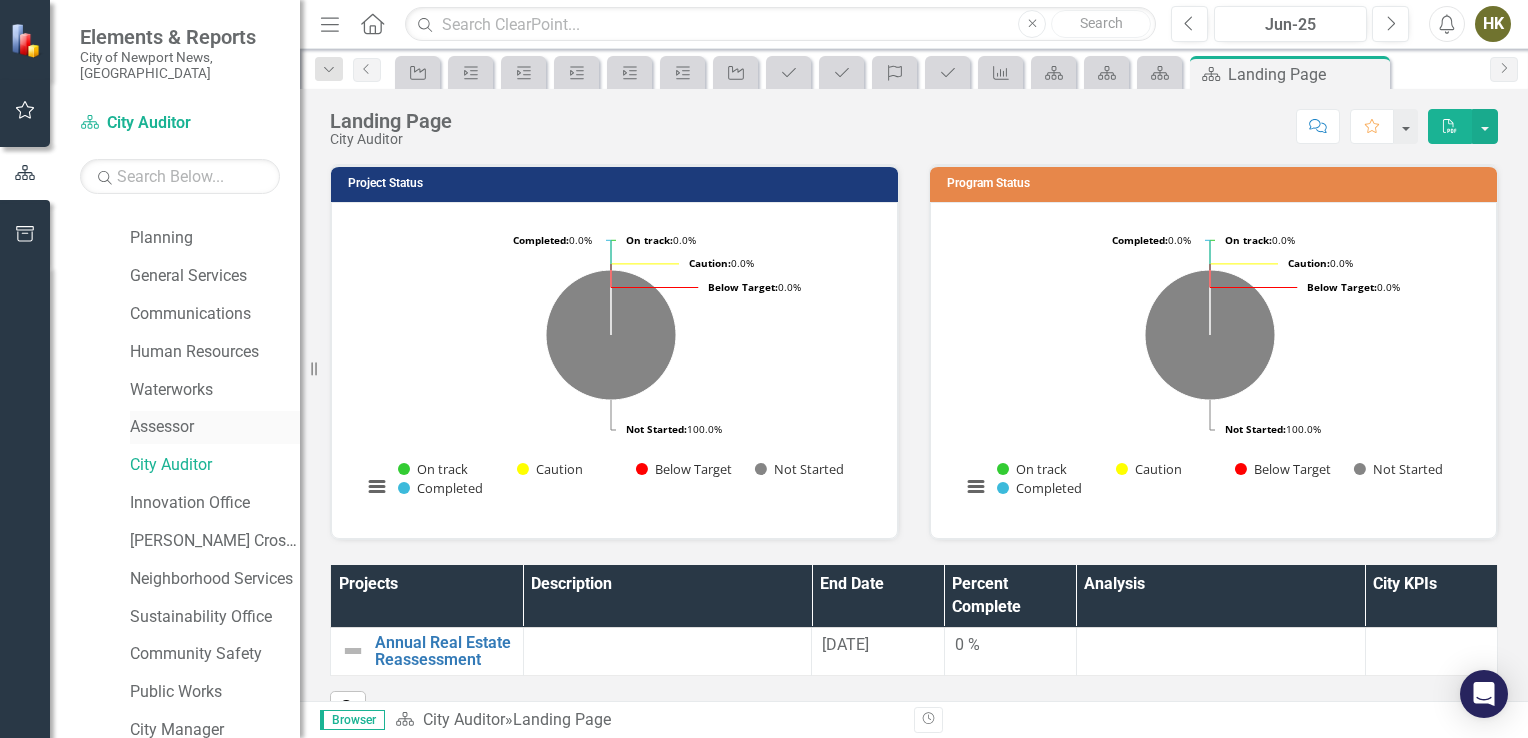 click on "Assessor" at bounding box center [215, 427] 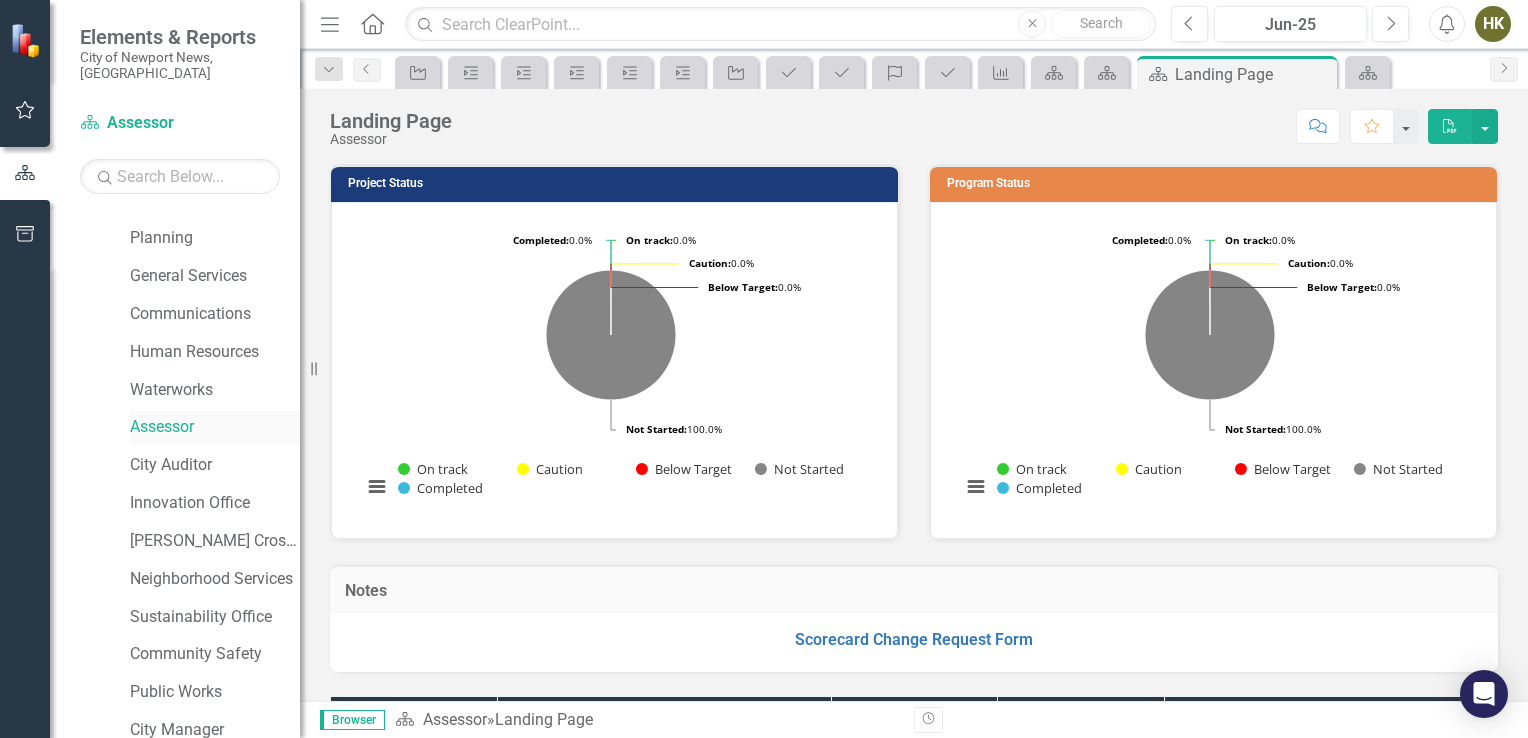 click on "Assessor" at bounding box center (215, 427) 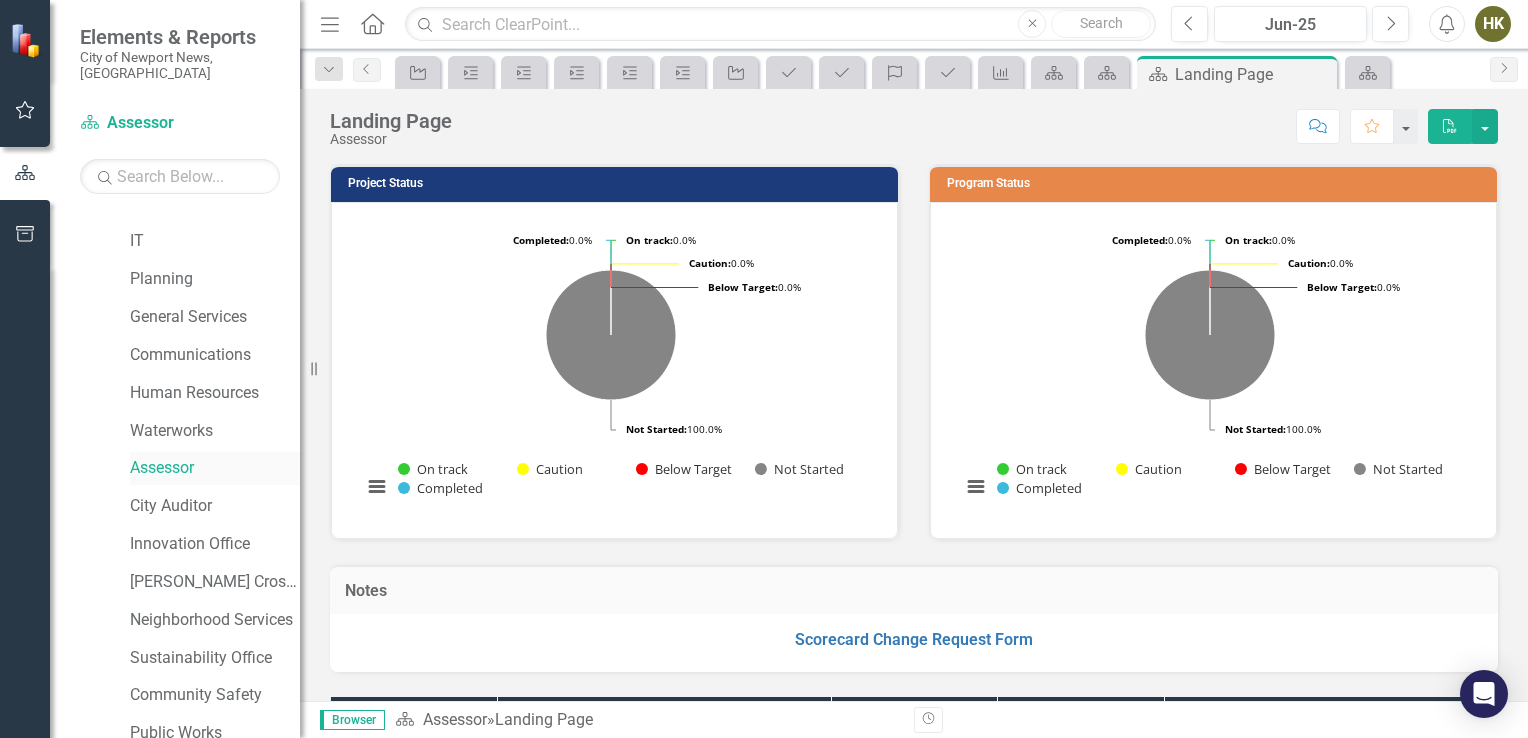 scroll, scrollTop: 473, scrollLeft: 0, axis: vertical 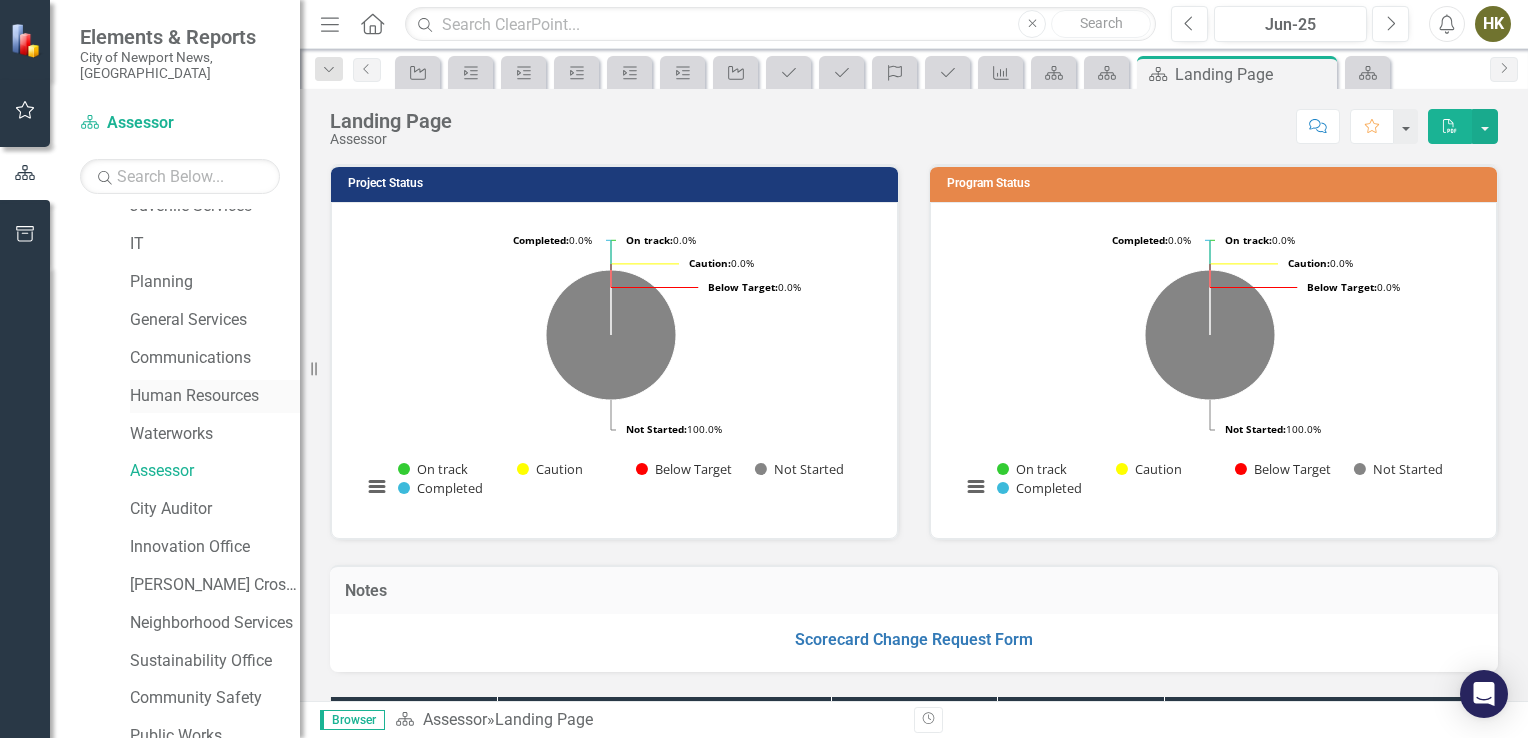 click on "Human Resources" at bounding box center (215, 396) 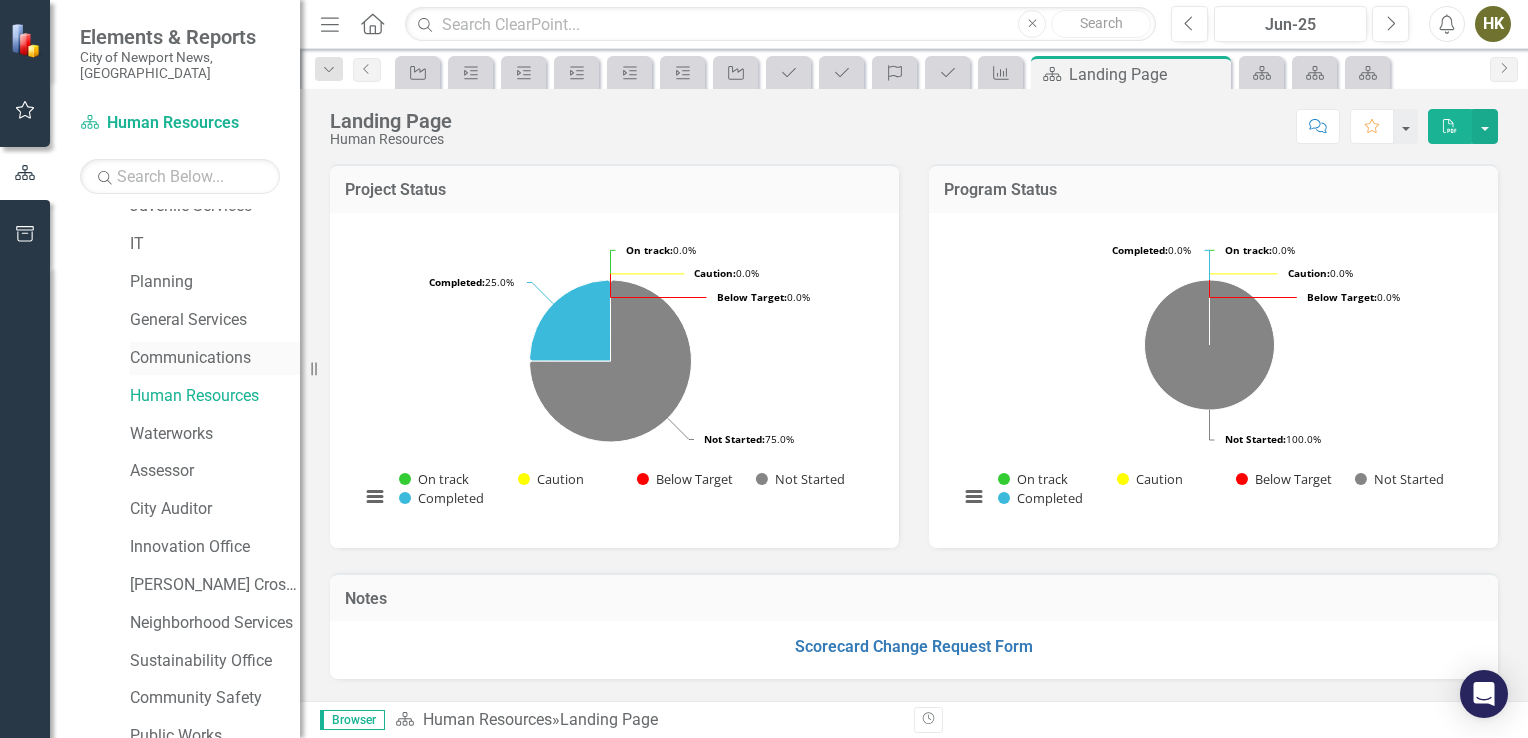 click on "Communications" at bounding box center [215, 358] 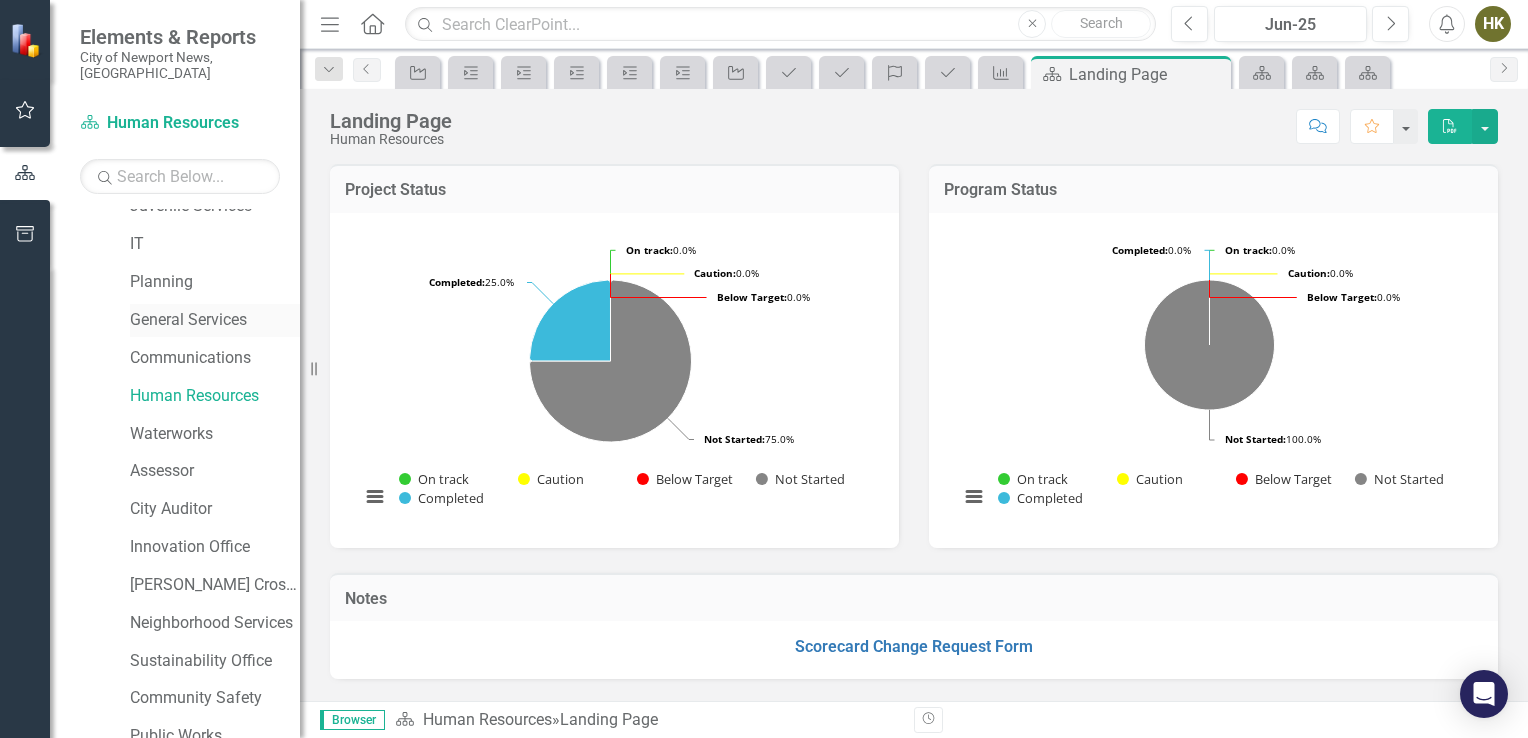 click on "General Services" at bounding box center (215, 320) 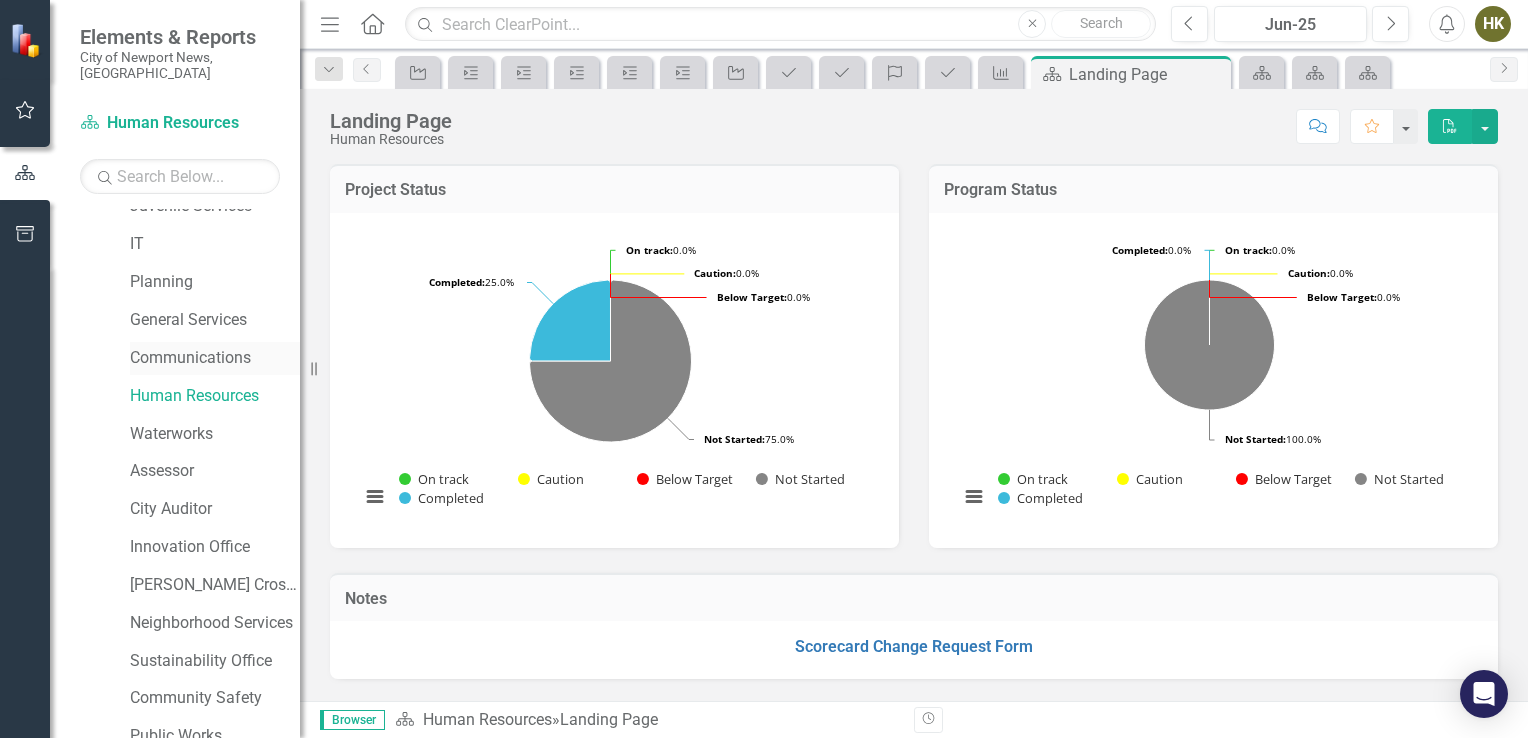 click on "Communications" at bounding box center (215, 358) 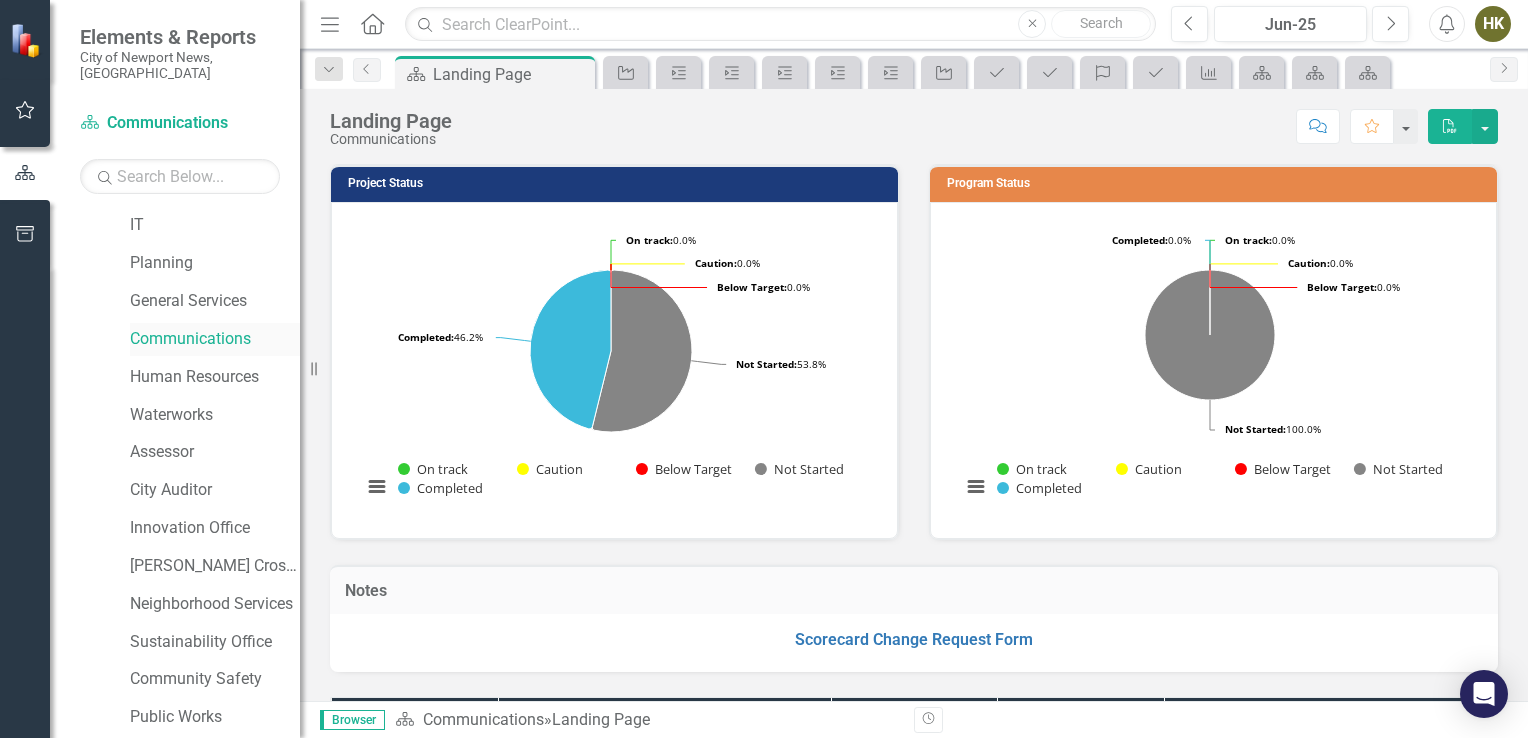 scroll, scrollTop: 492, scrollLeft: 0, axis: vertical 